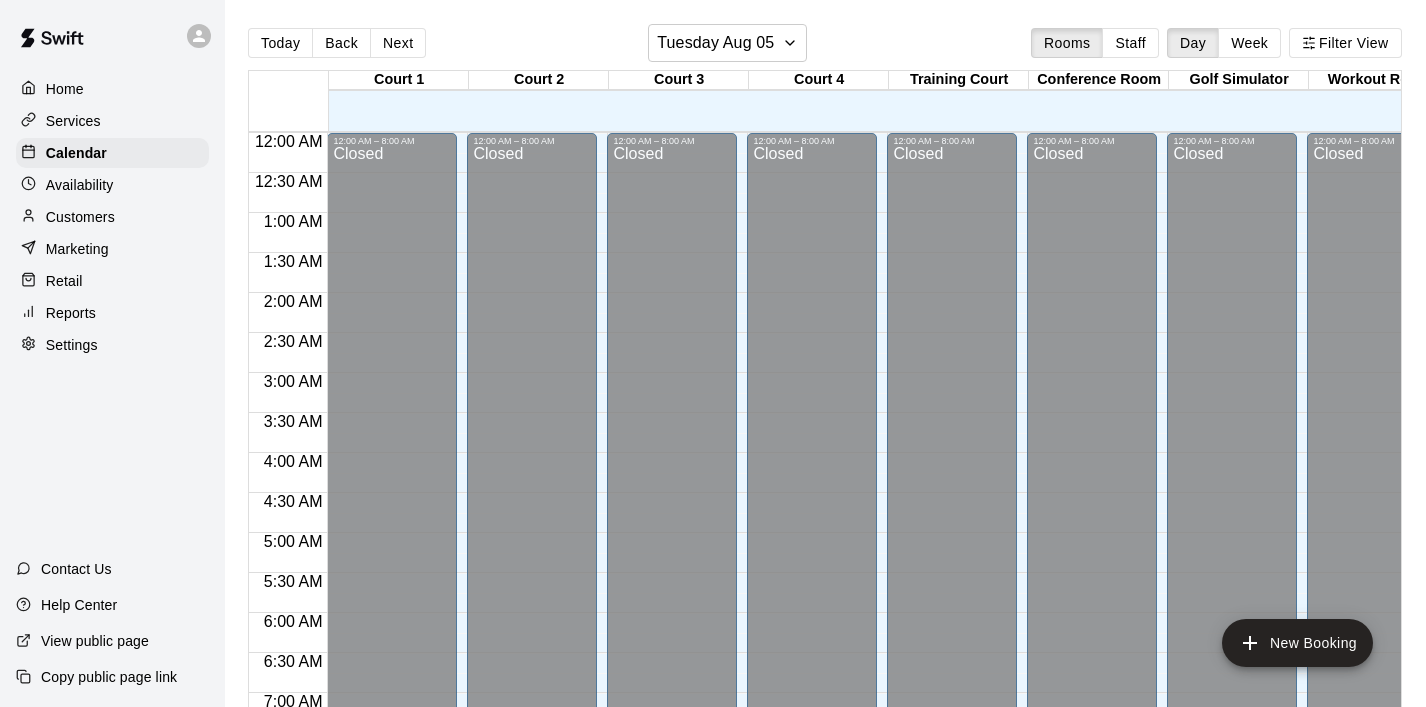 scroll, scrollTop: 0, scrollLeft: 0, axis: both 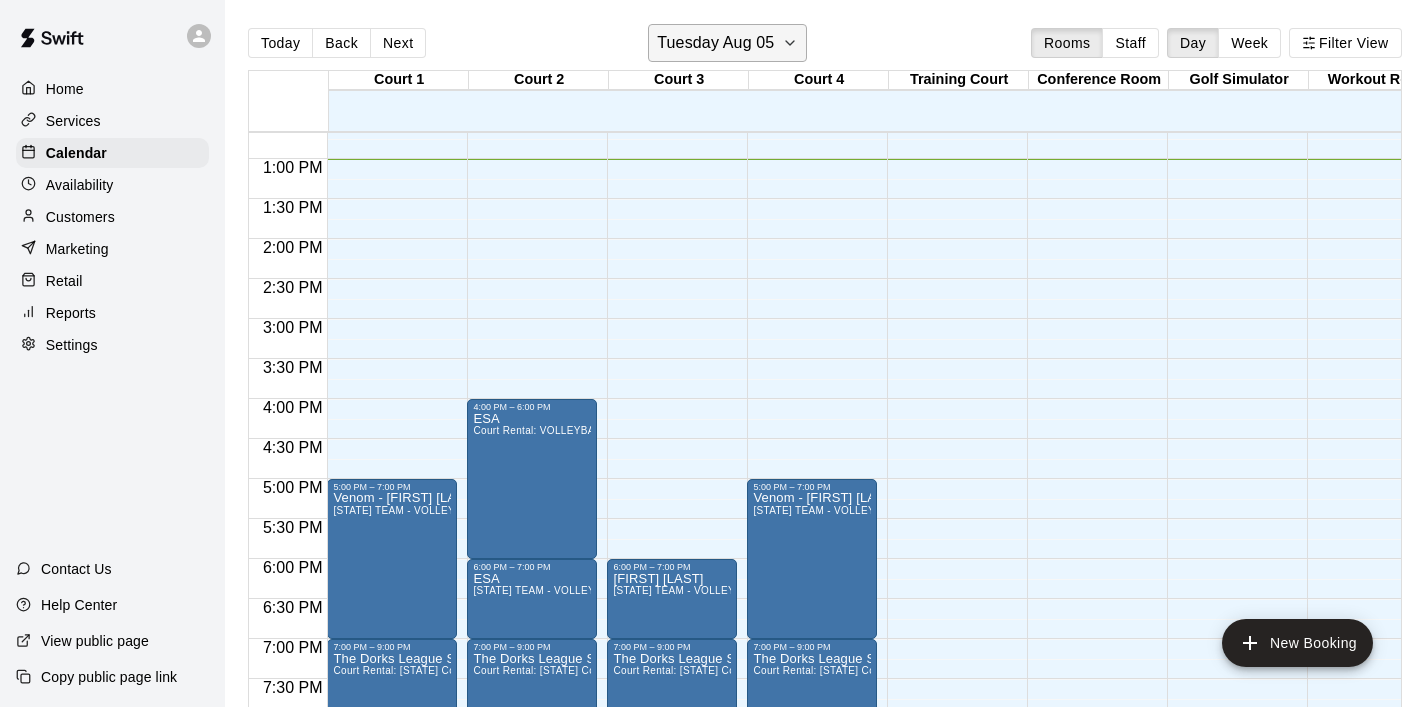 click 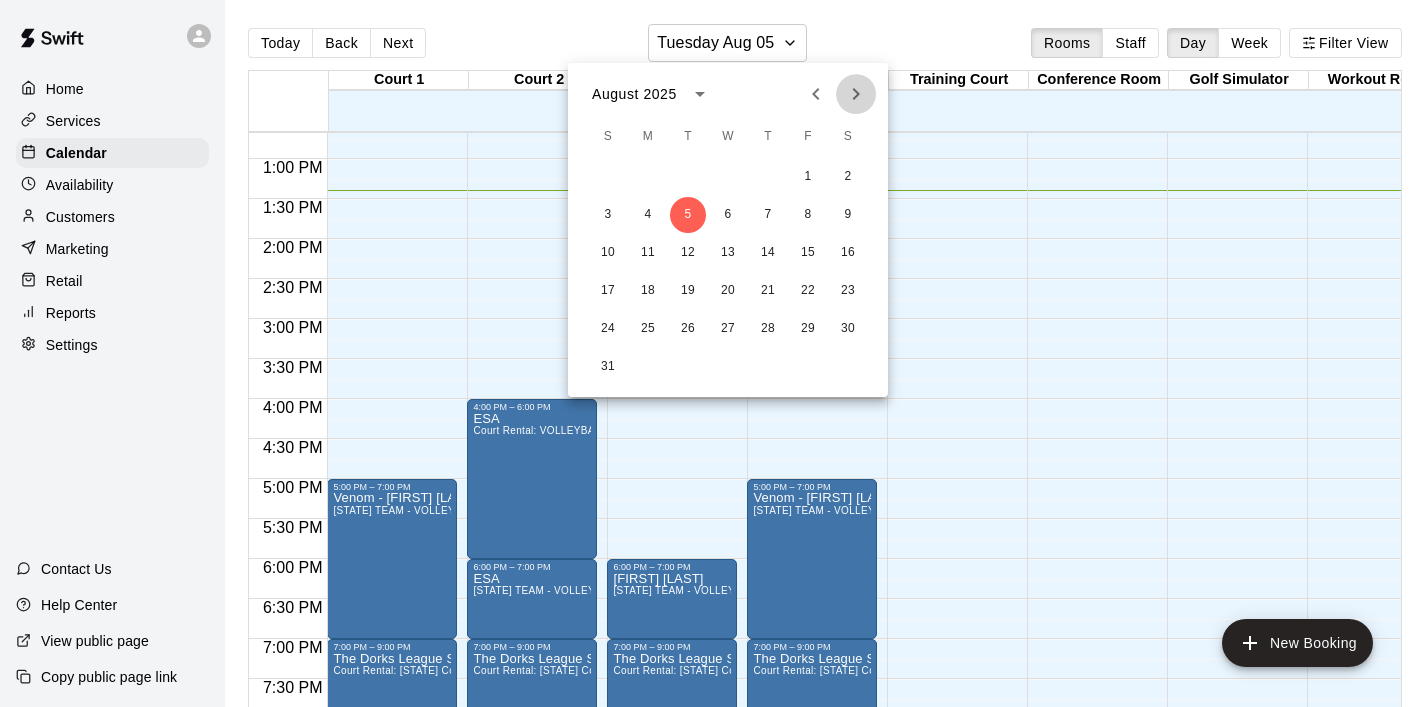 click 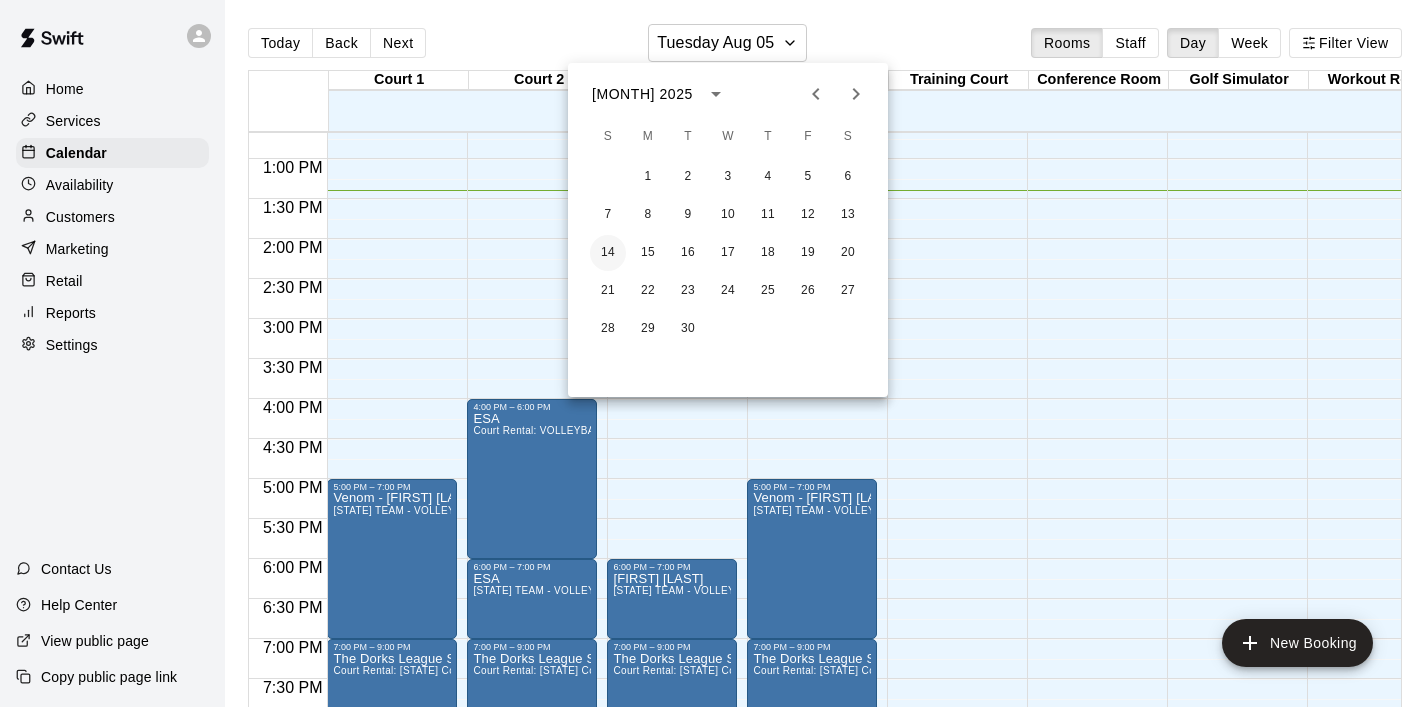 click on "14" at bounding box center [608, 253] 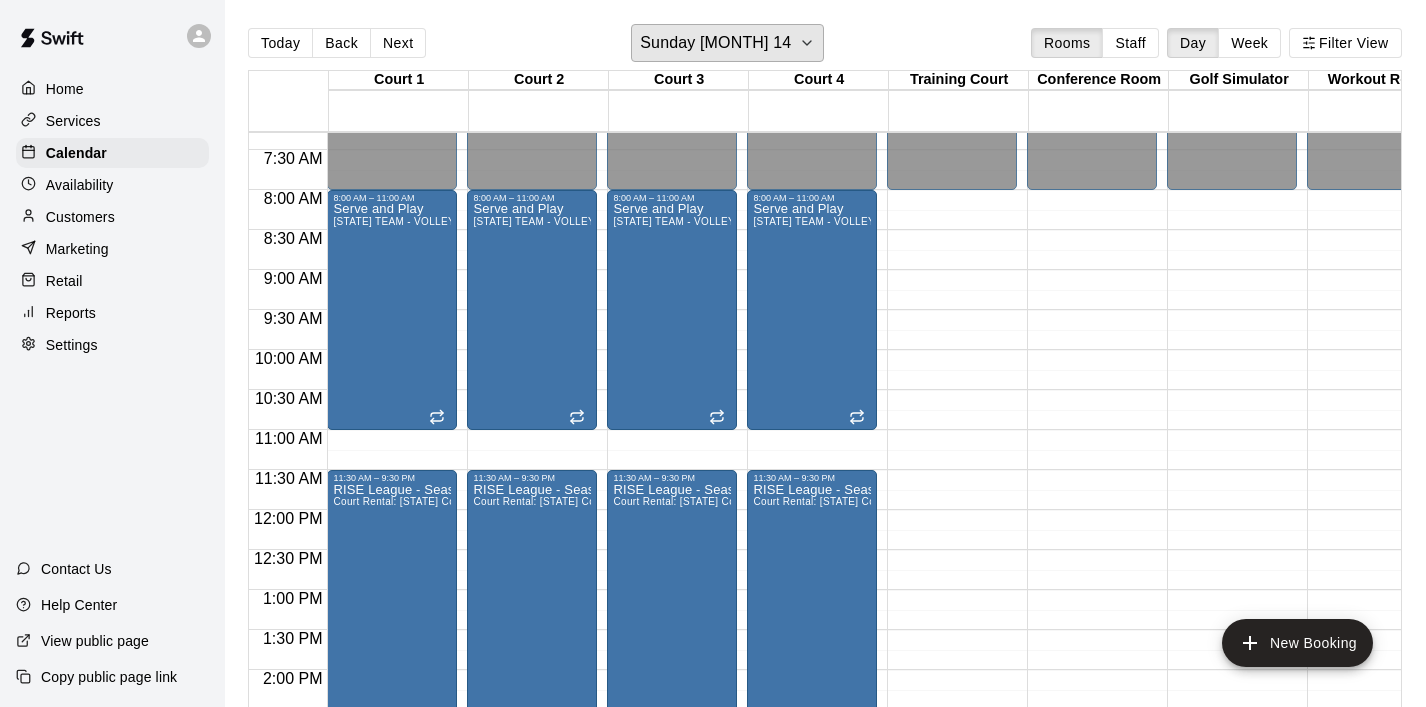 scroll, scrollTop: 581, scrollLeft: 0, axis: vertical 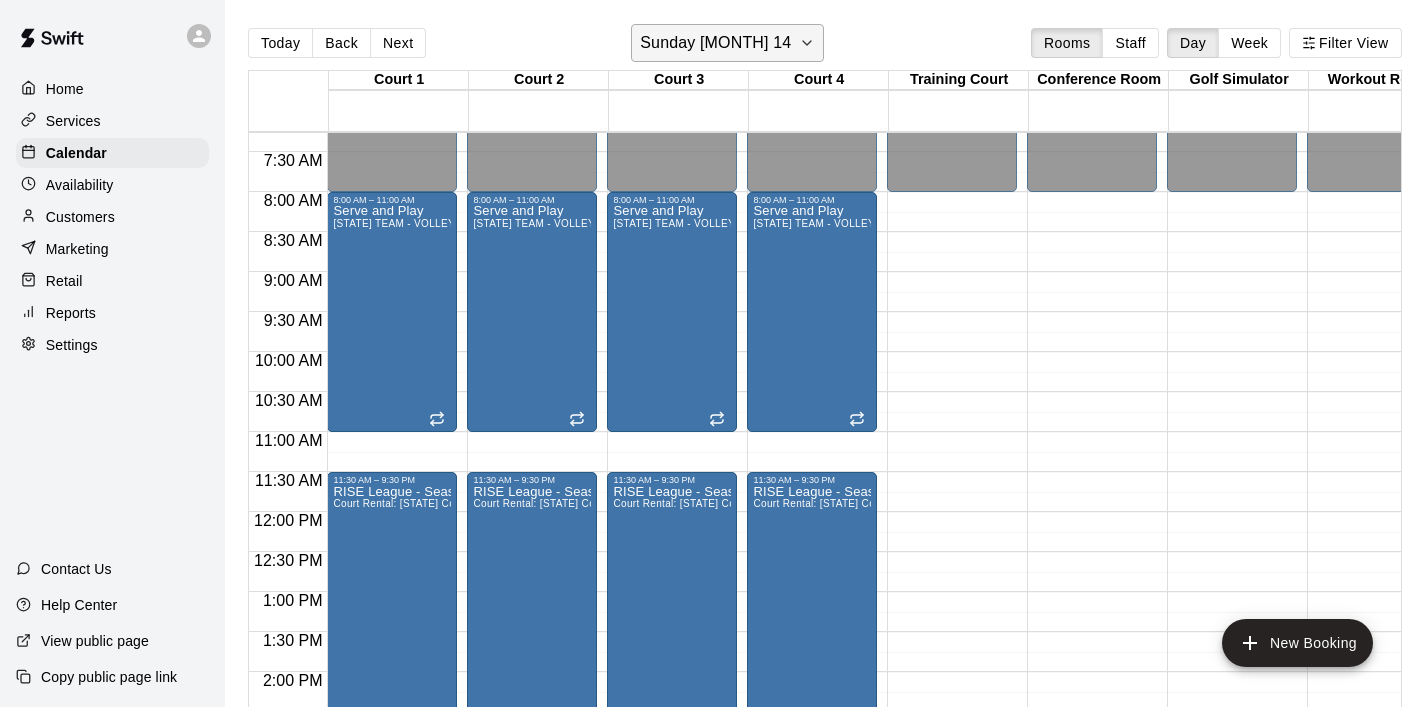 click 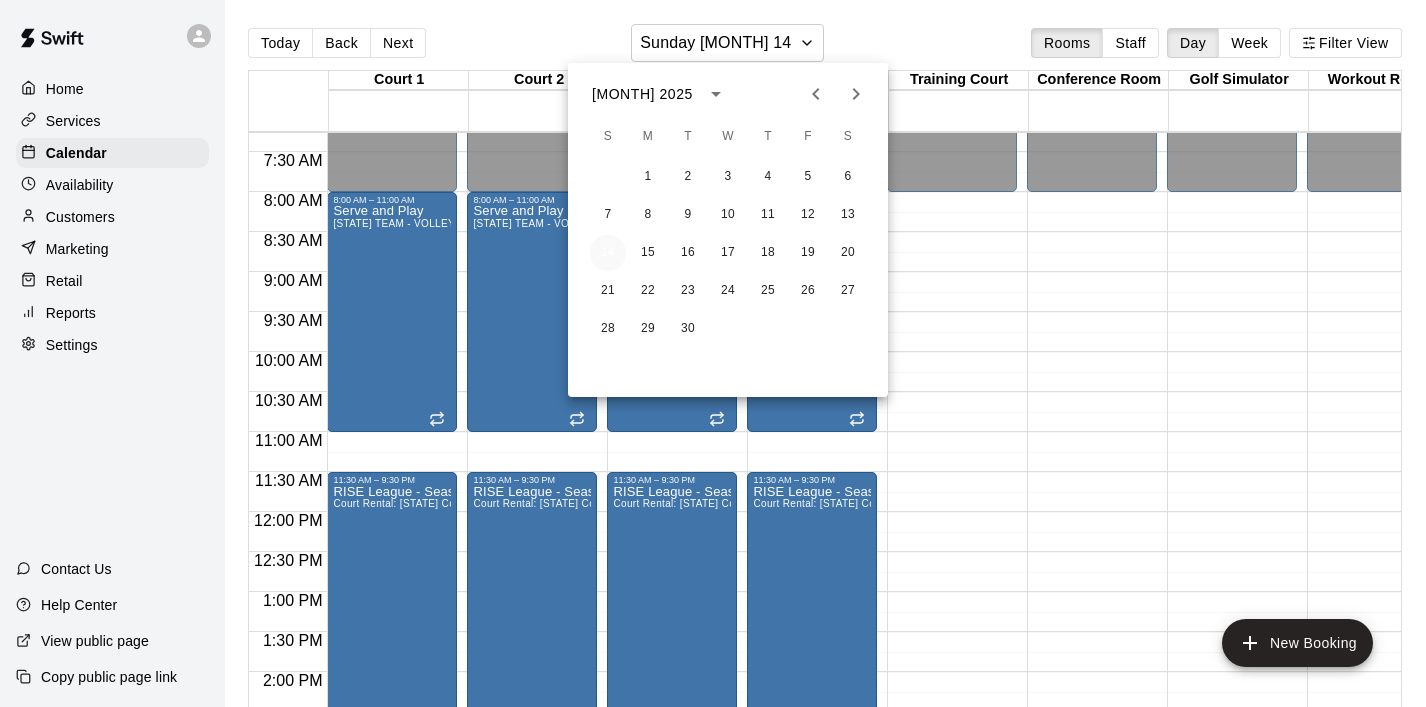click on "14" at bounding box center [608, 253] 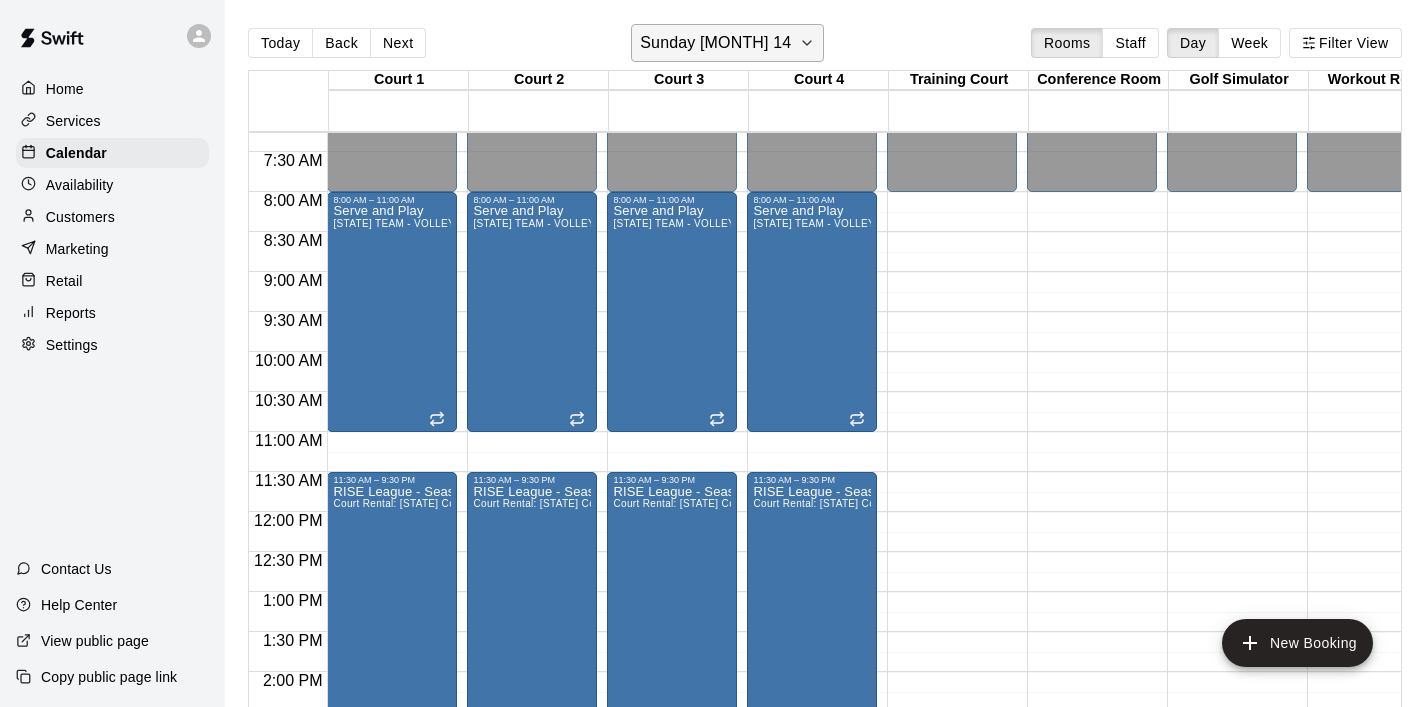 click 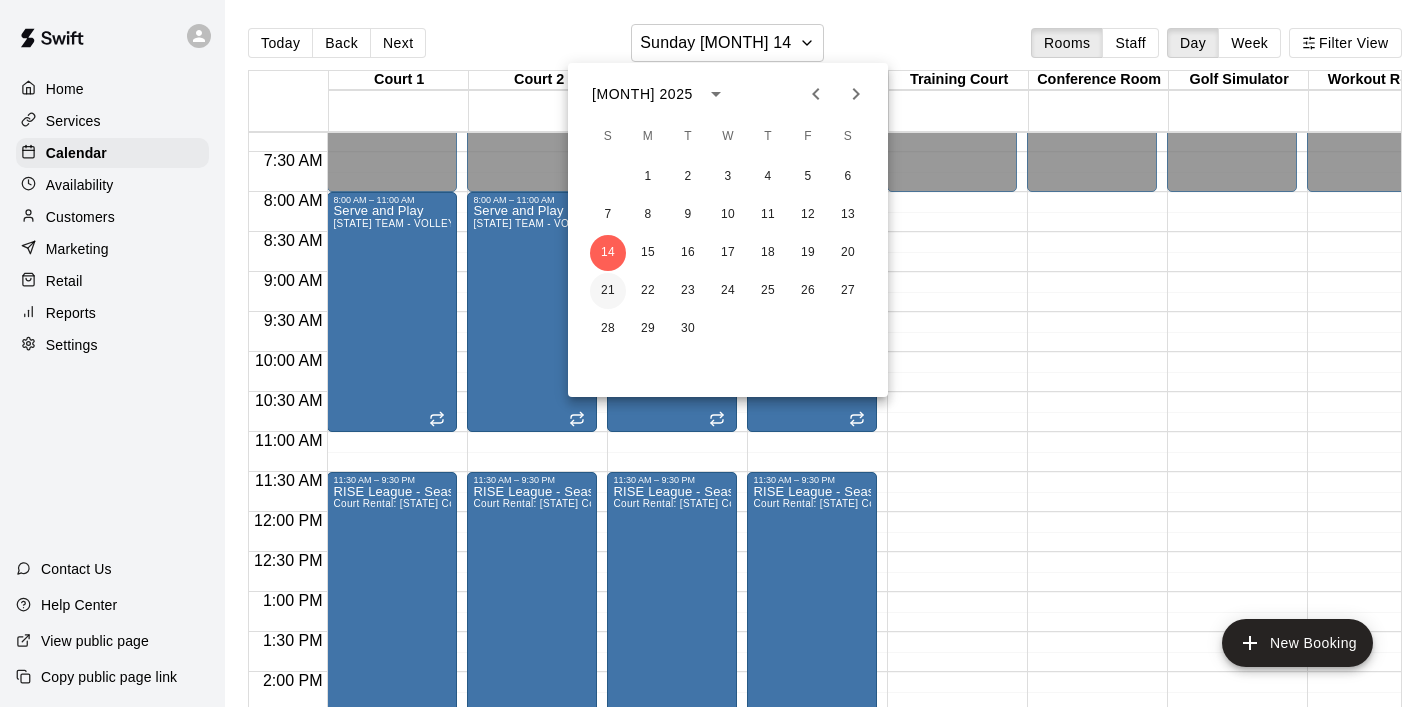 click on "21" at bounding box center [608, 291] 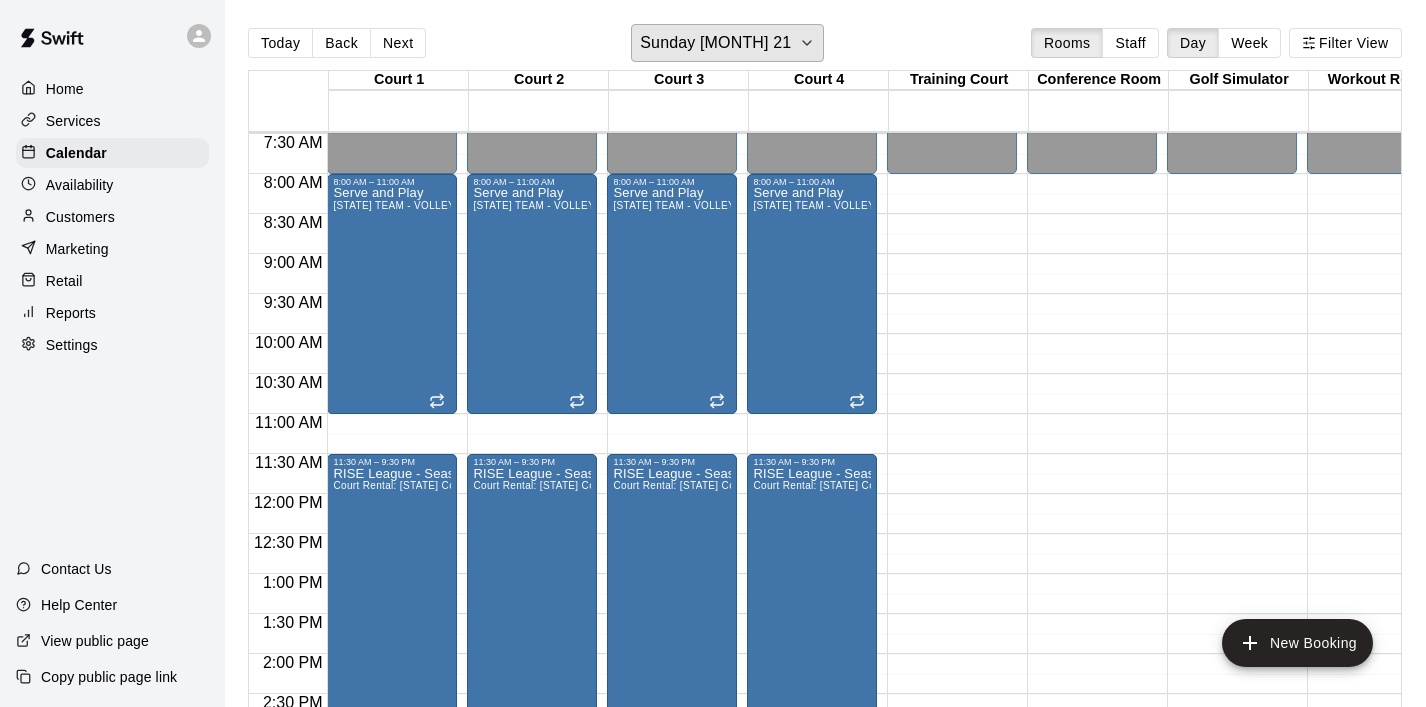 scroll, scrollTop: 598, scrollLeft: 0, axis: vertical 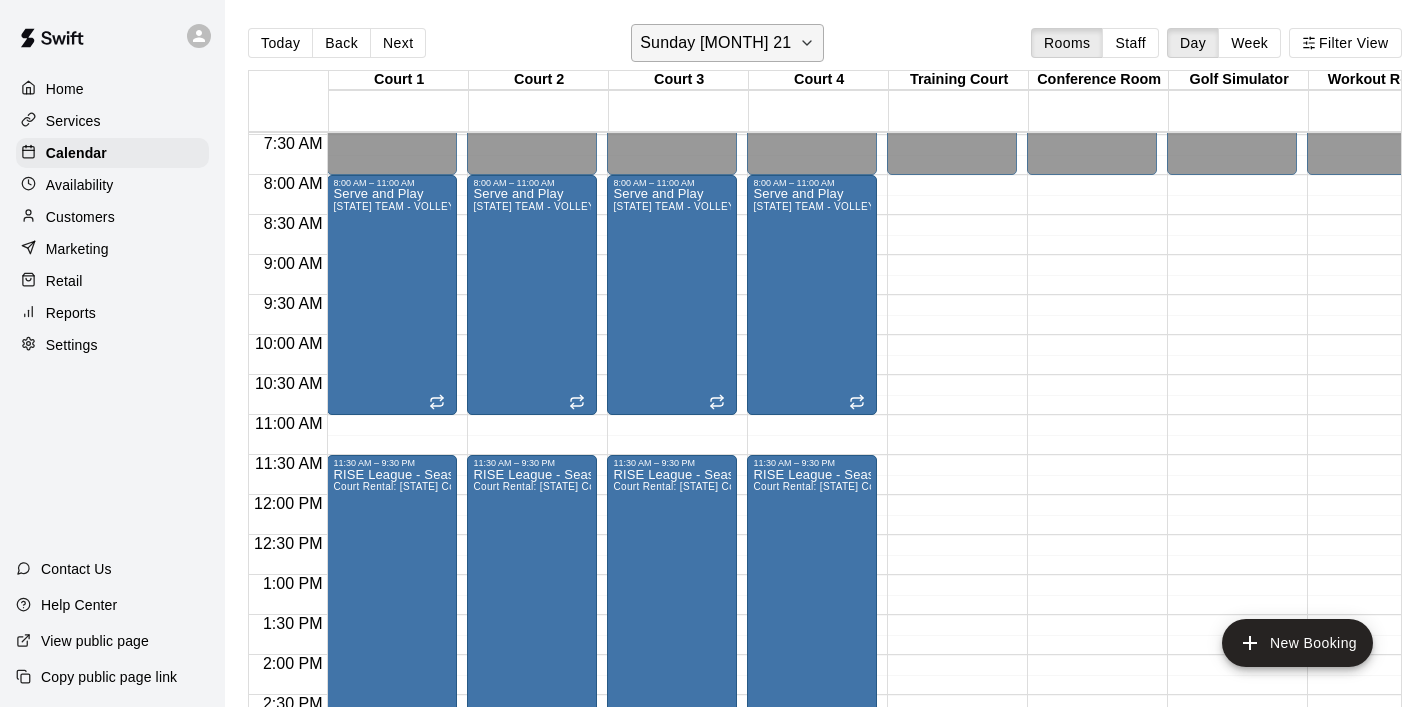 click 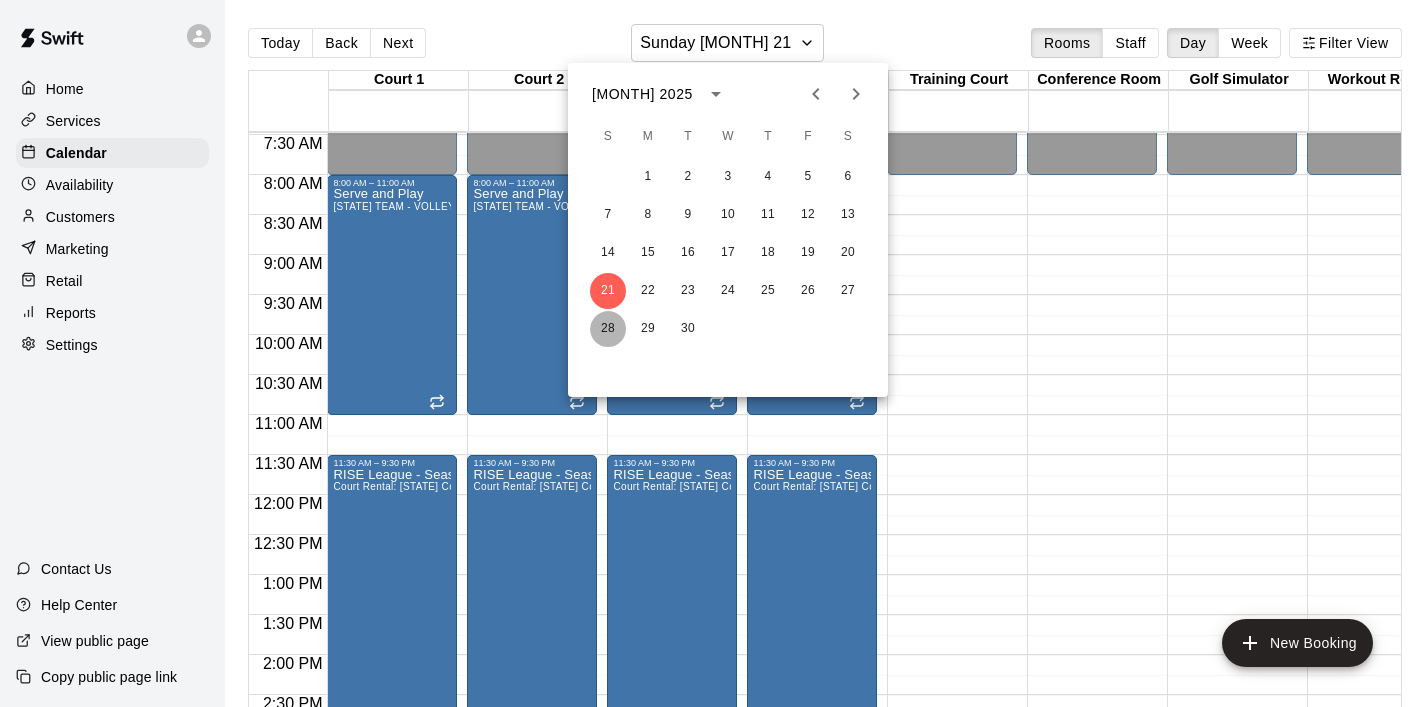 click on "28" at bounding box center (608, 329) 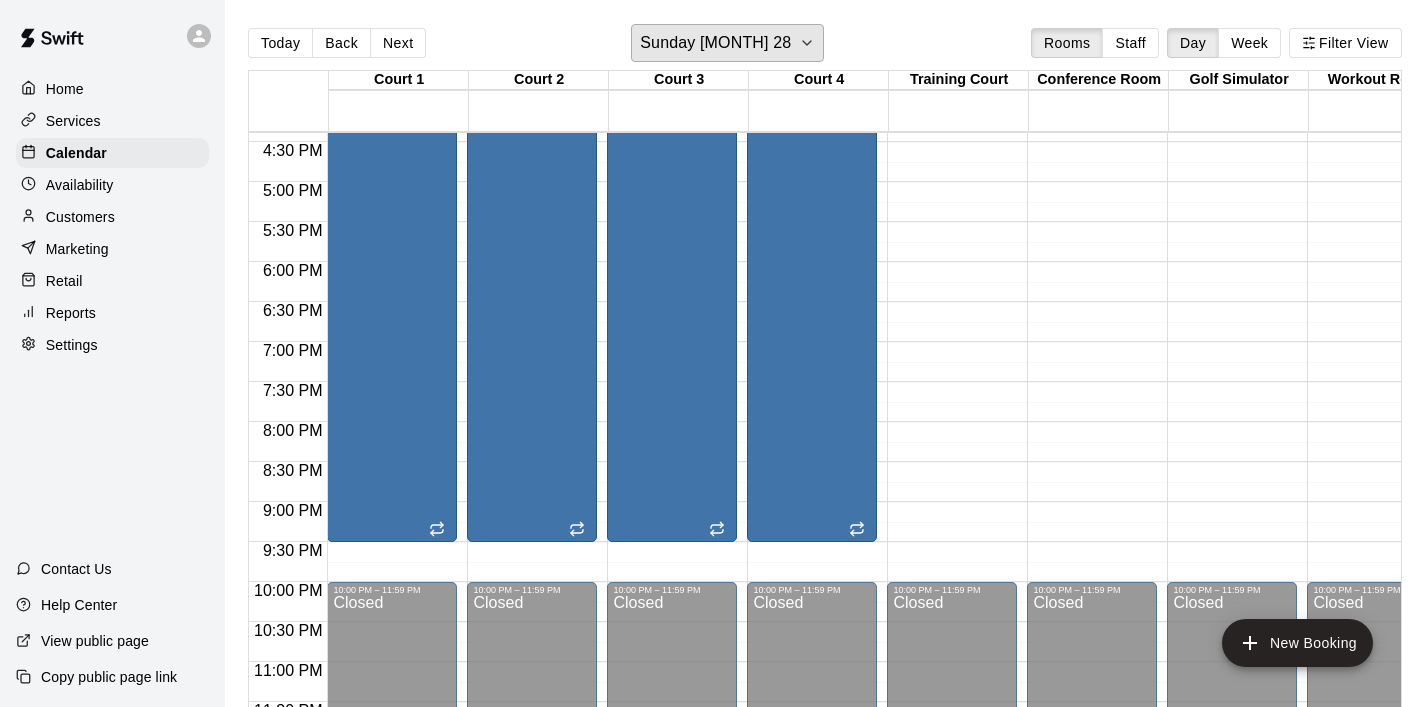 scroll, scrollTop: 1324, scrollLeft: 0, axis: vertical 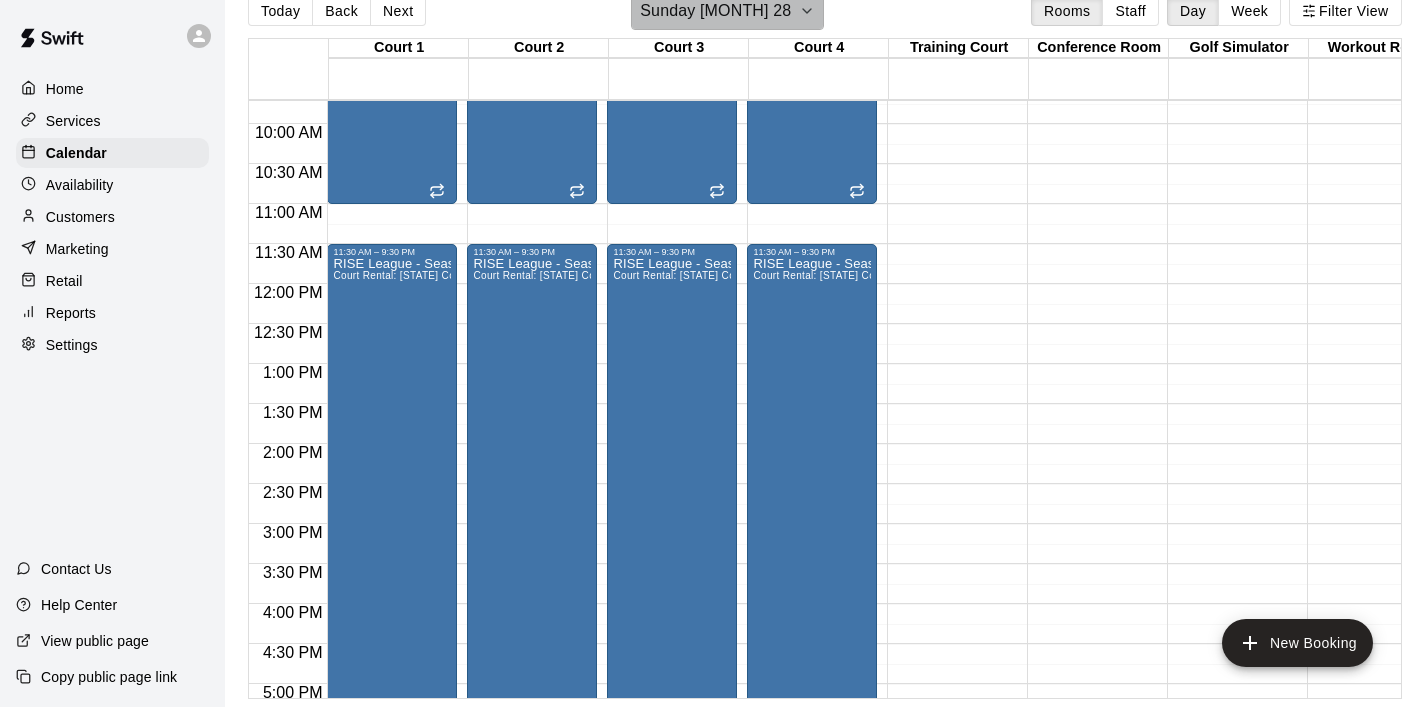 click 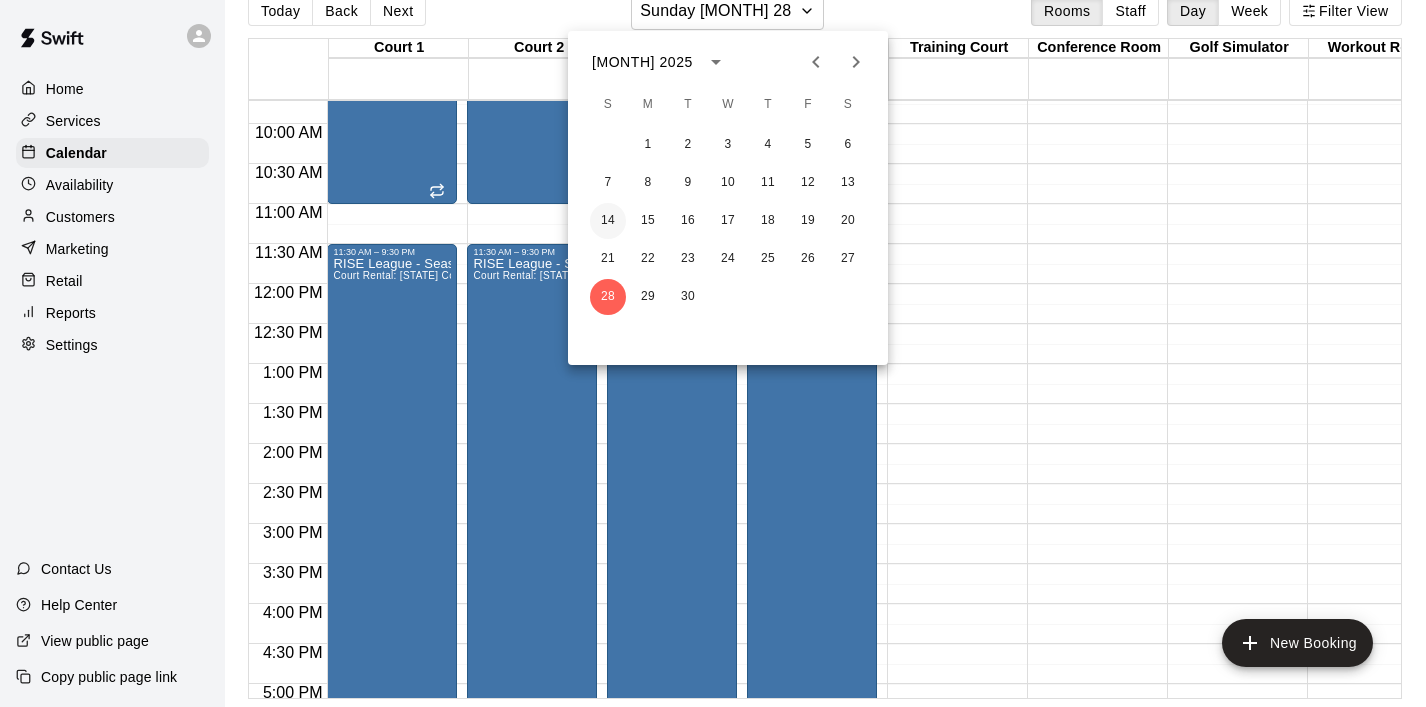 click on "14" at bounding box center [608, 221] 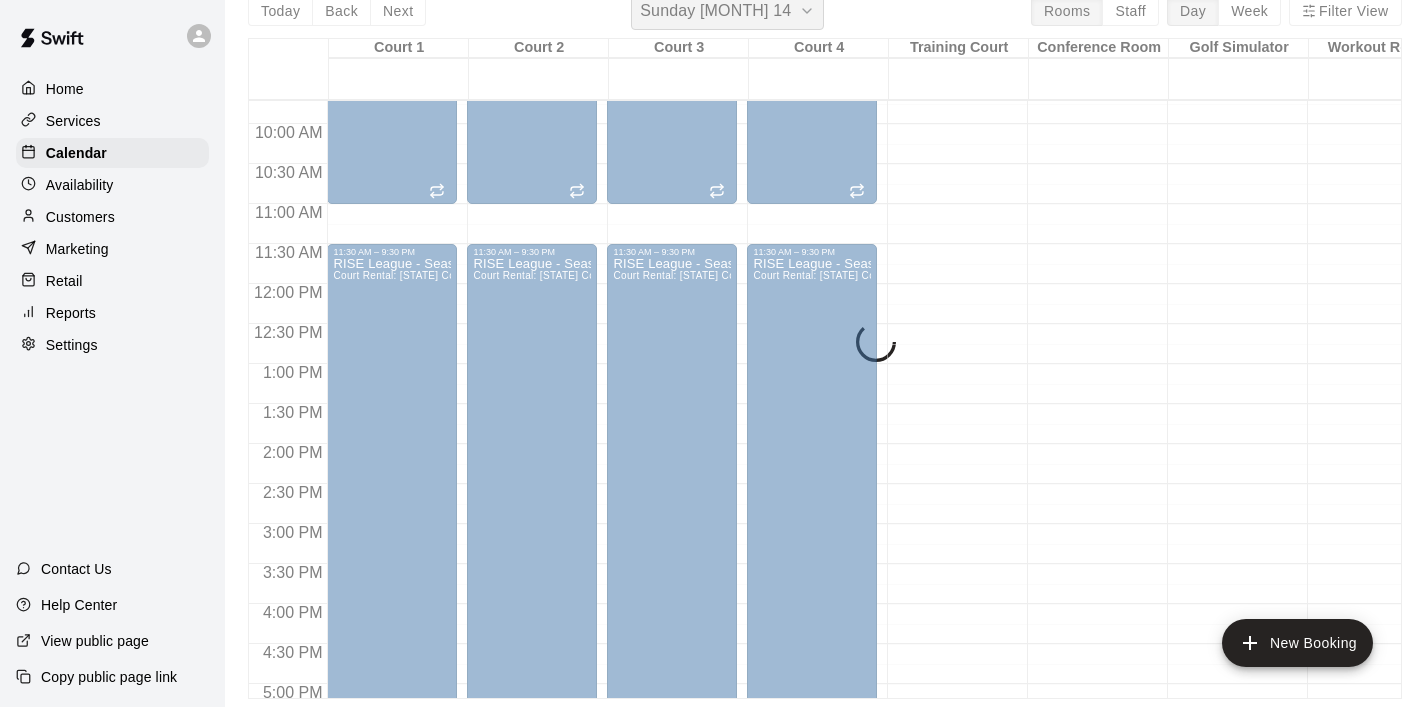 scroll, scrollTop: 24, scrollLeft: 0, axis: vertical 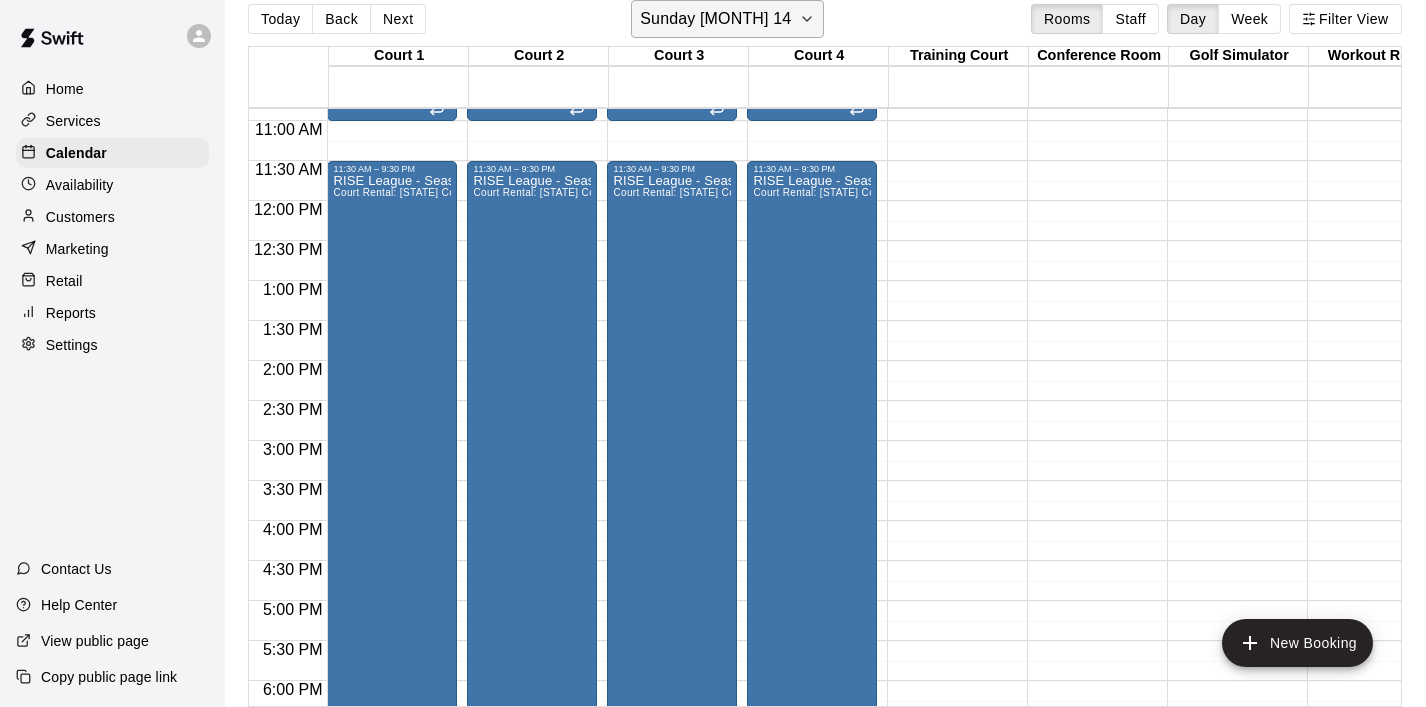 click 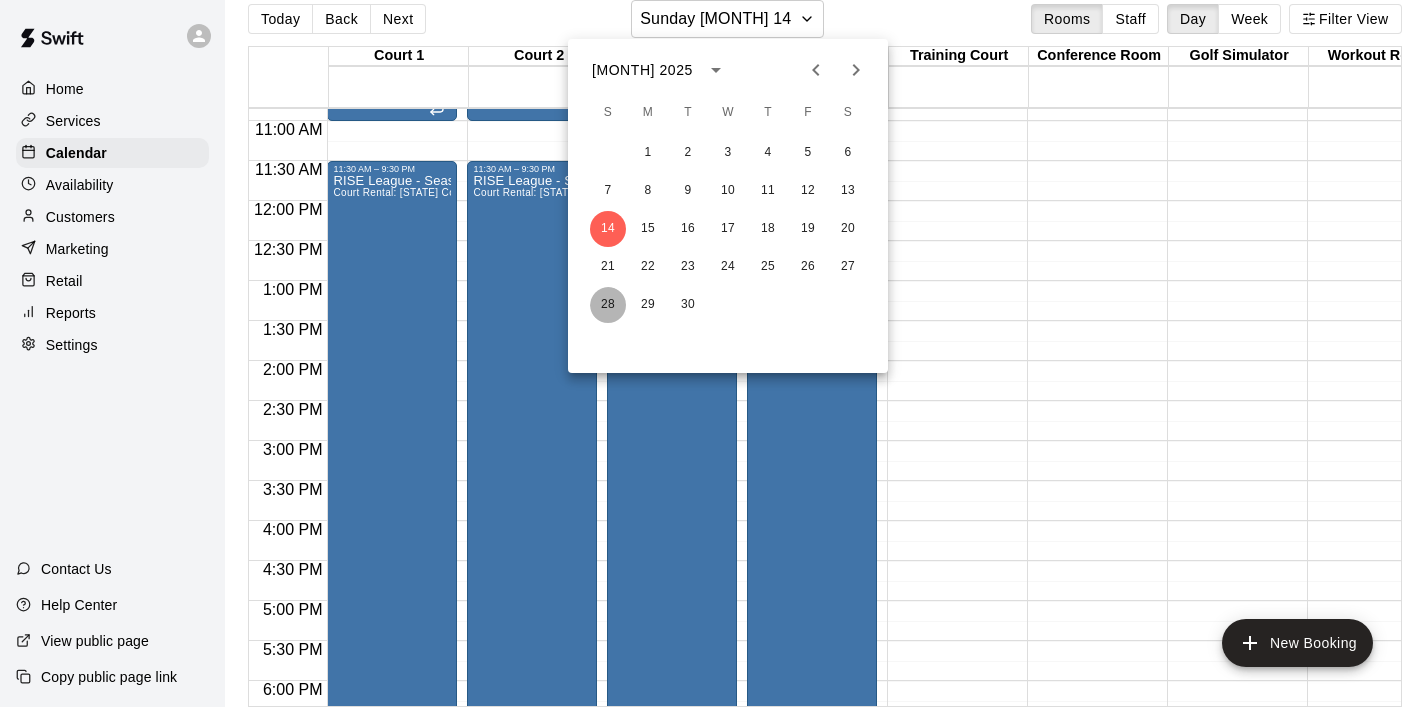 click on "28" at bounding box center (608, 305) 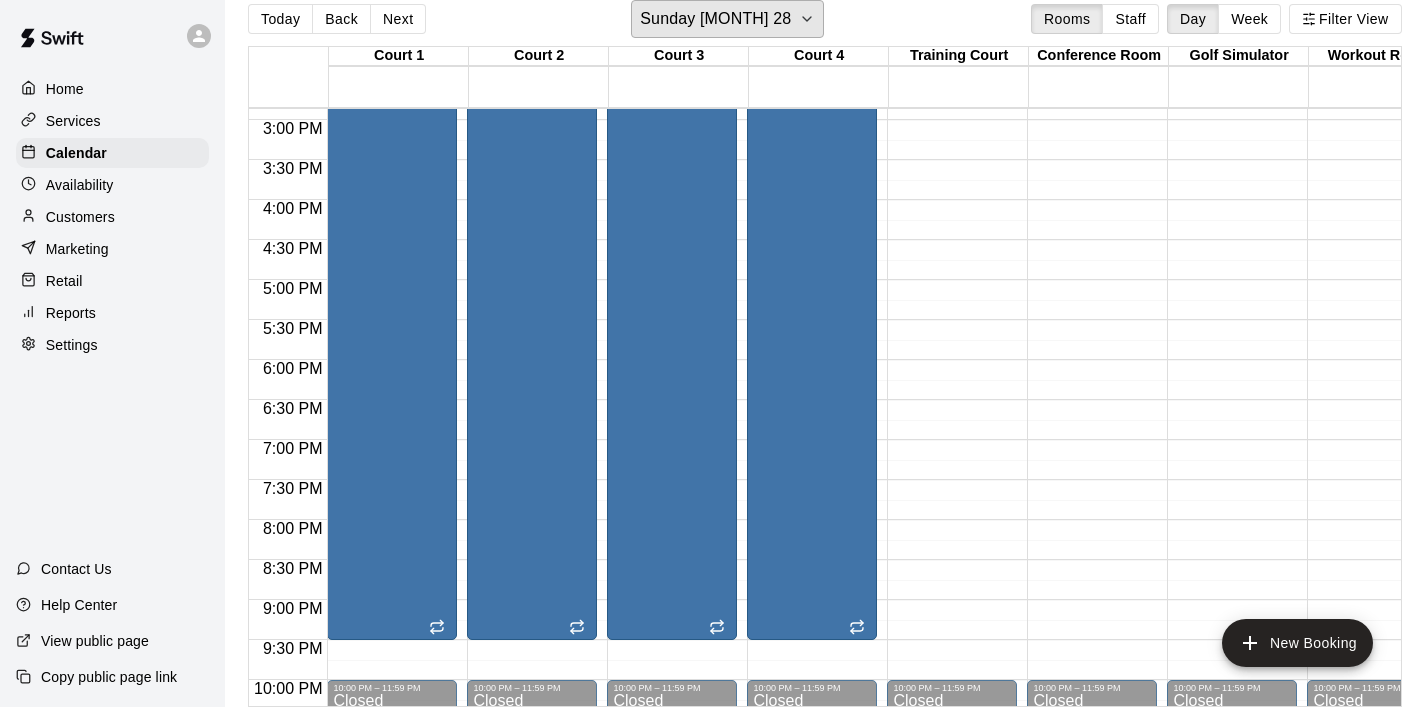 scroll, scrollTop: 1088, scrollLeft: 0, axis: vertical 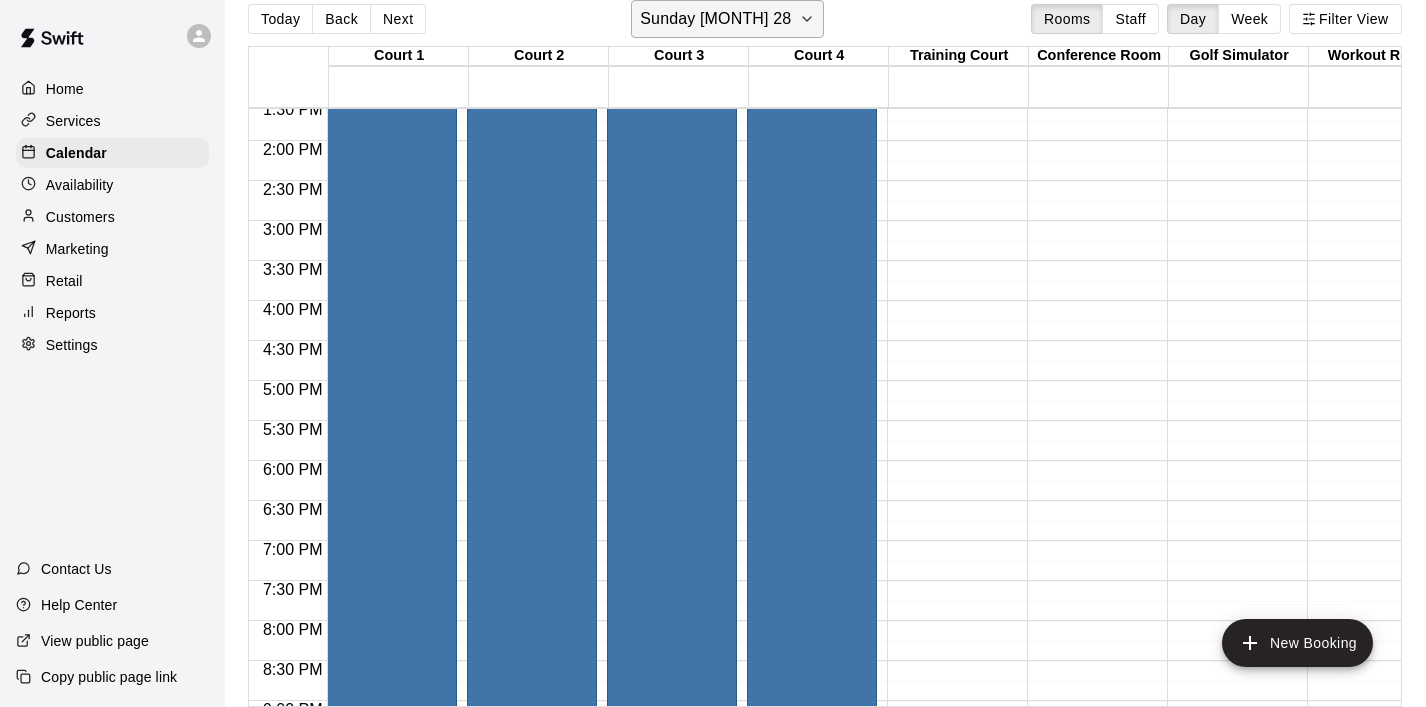 click 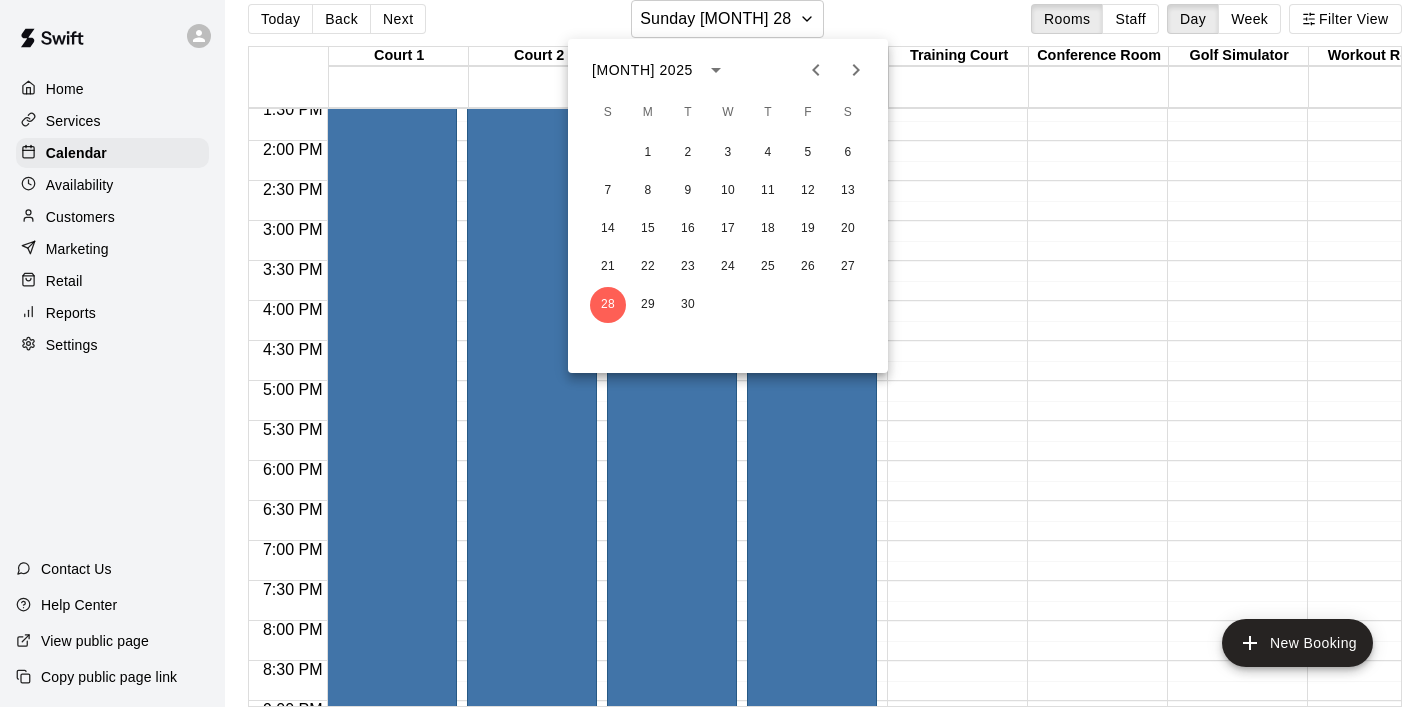 click 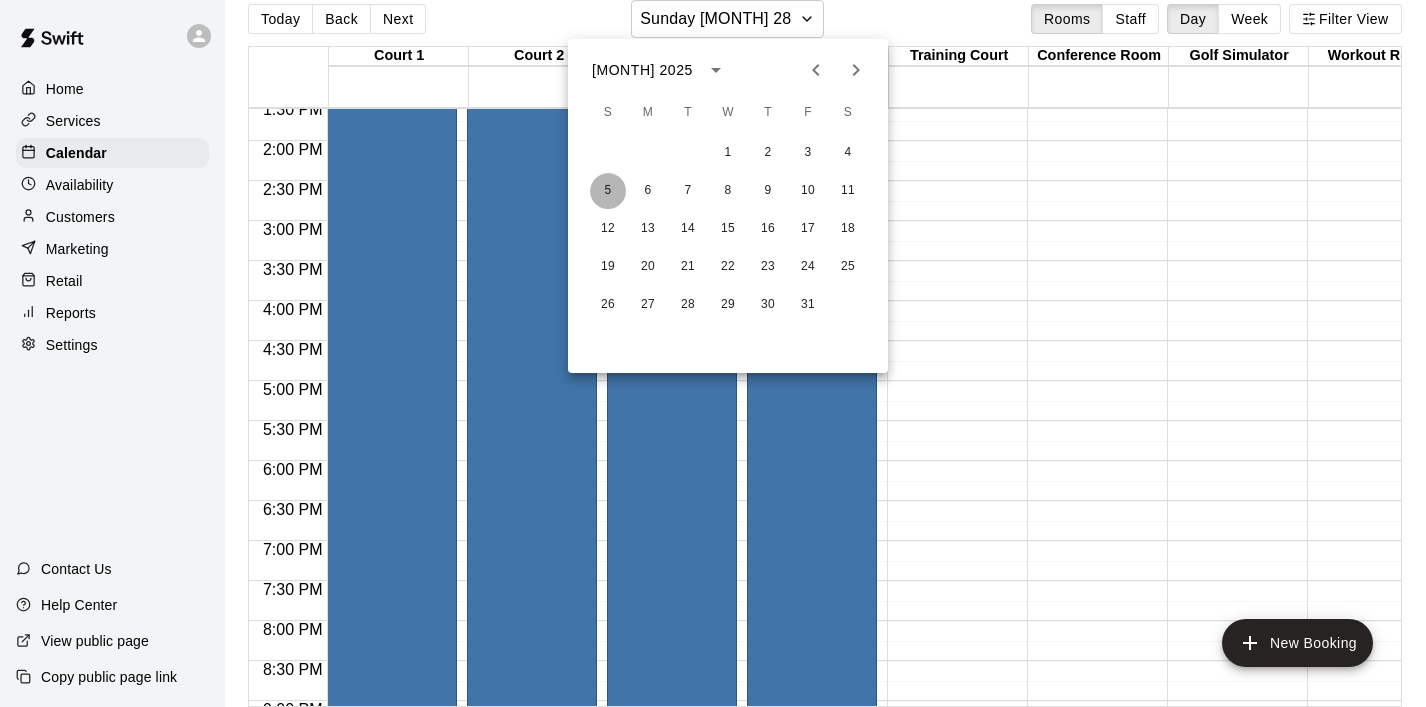 click on "5" at bounding box center [608, 191] 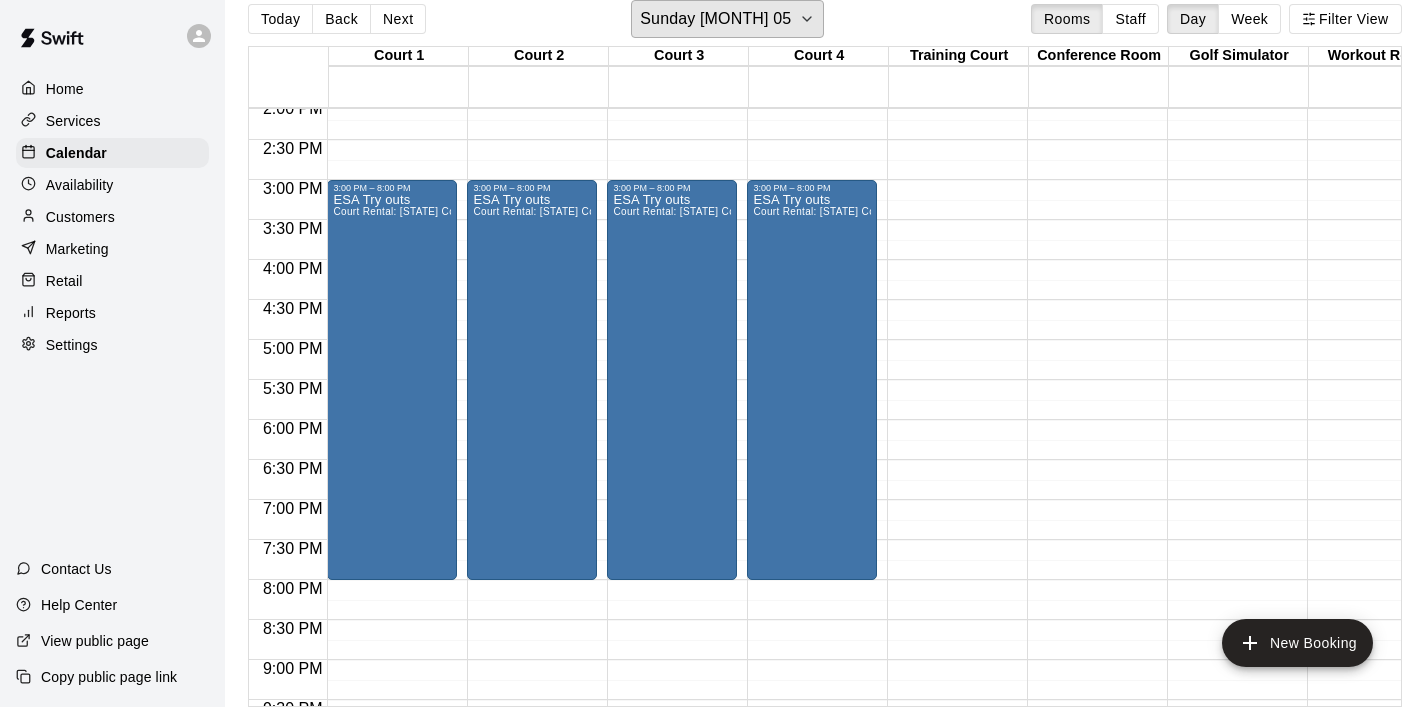 scroll, scrollTop: 1135, scrollLeft: 0, axis: vertical 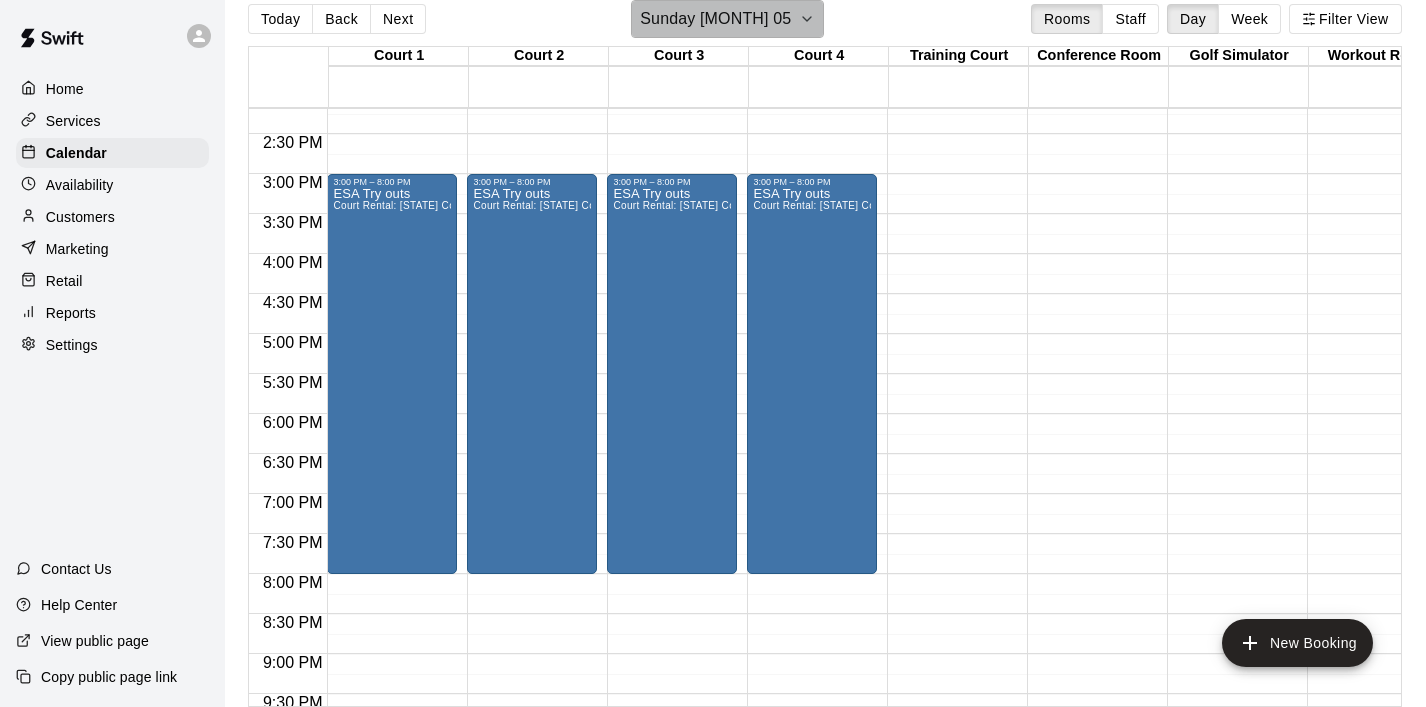 click 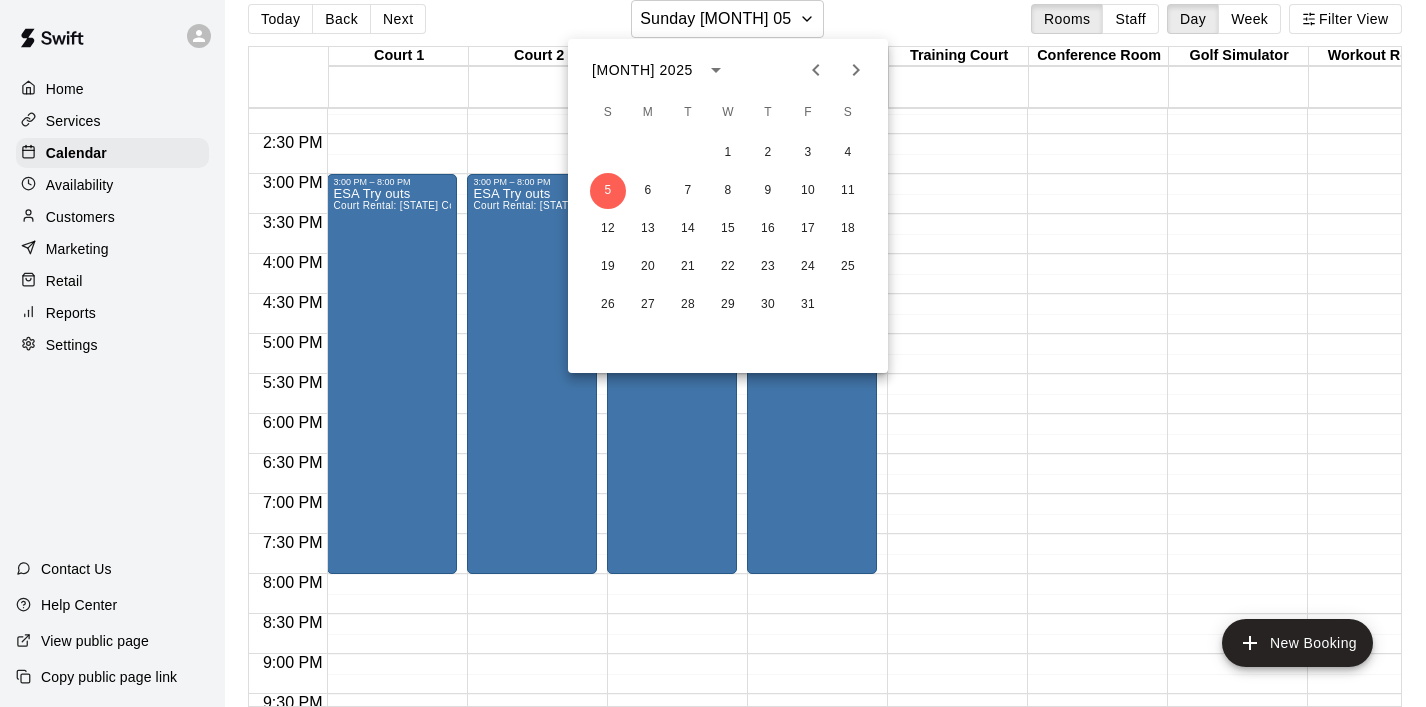 click 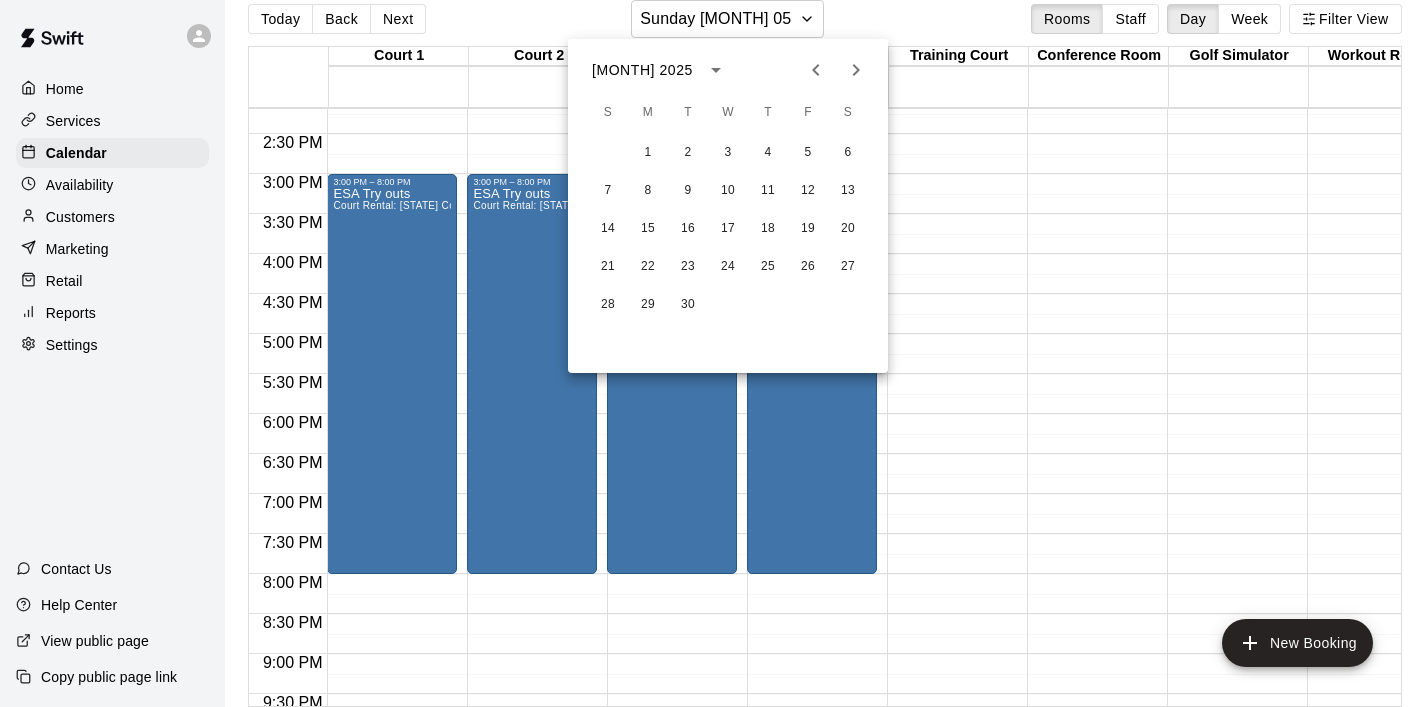 click 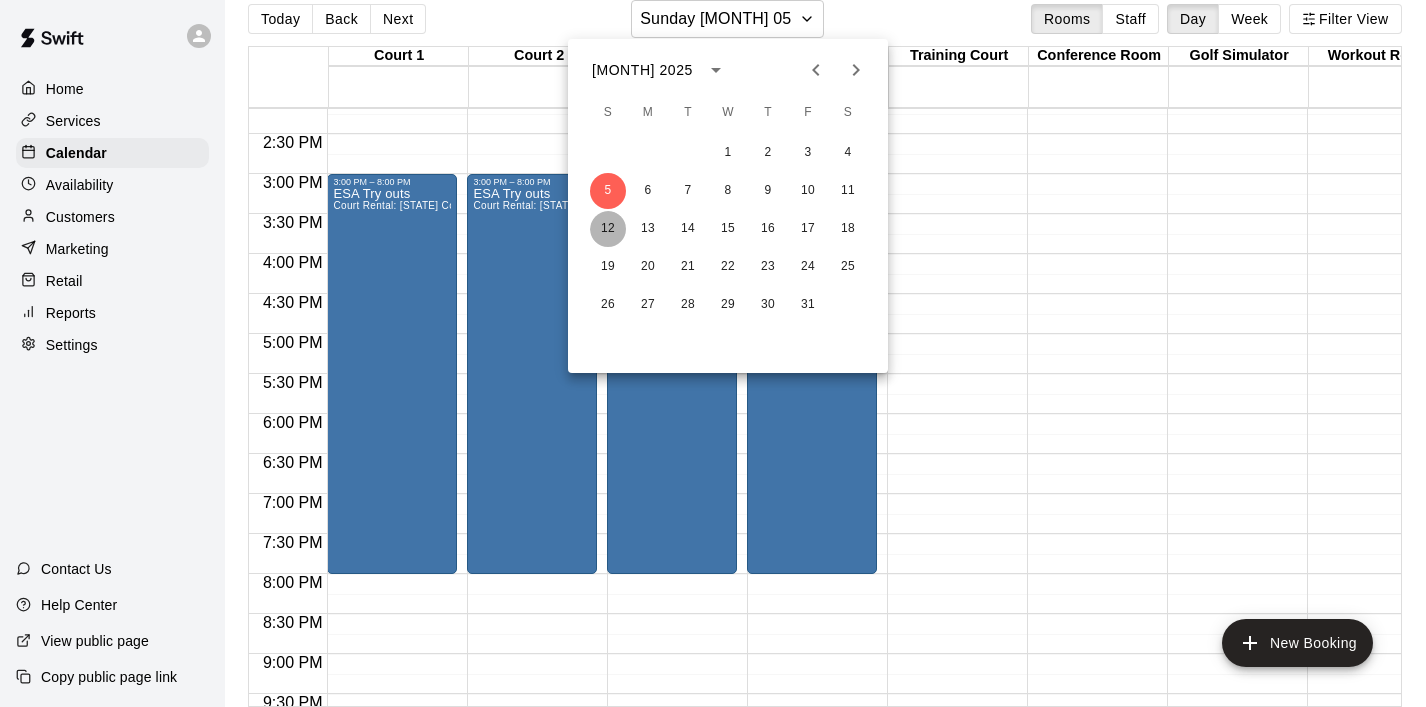 click on "12" at bounding box center (608, 229) 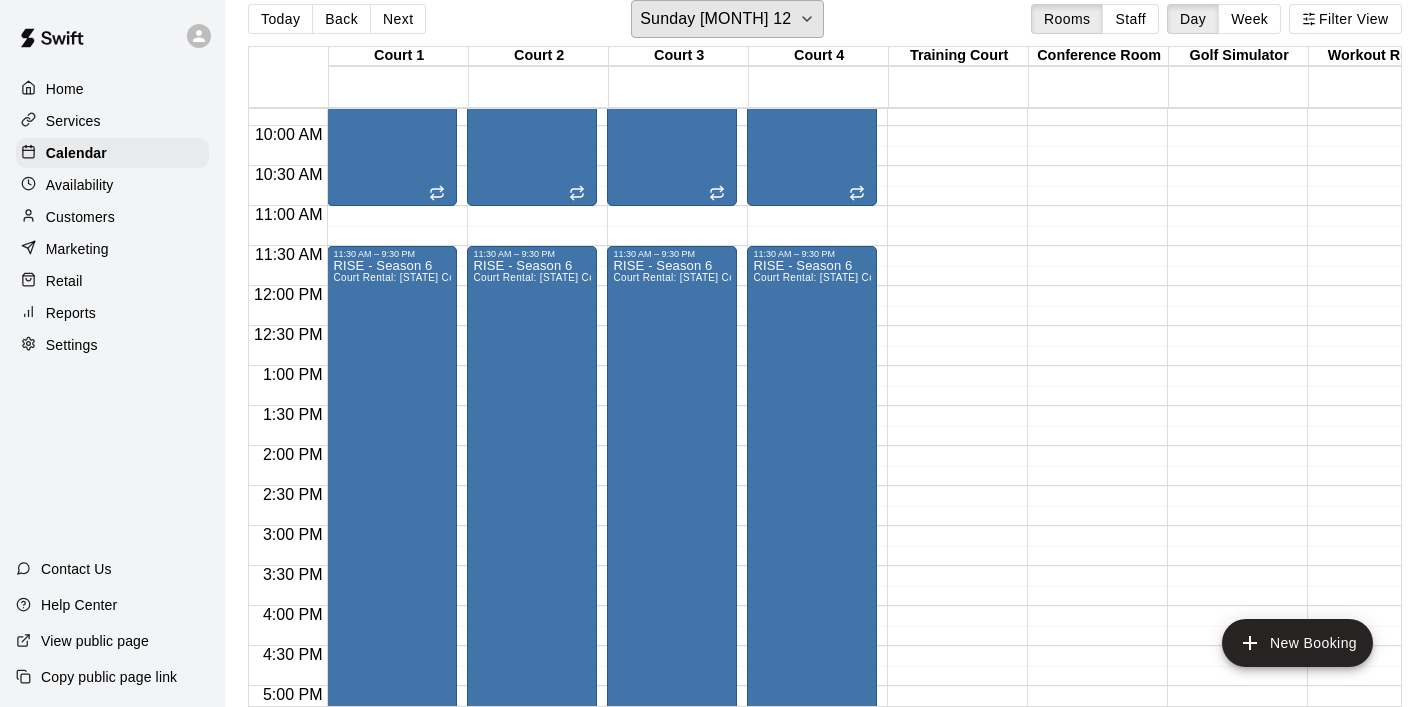 scroll, scrollTop: 788, scrollLeft: 0, axis: vertical 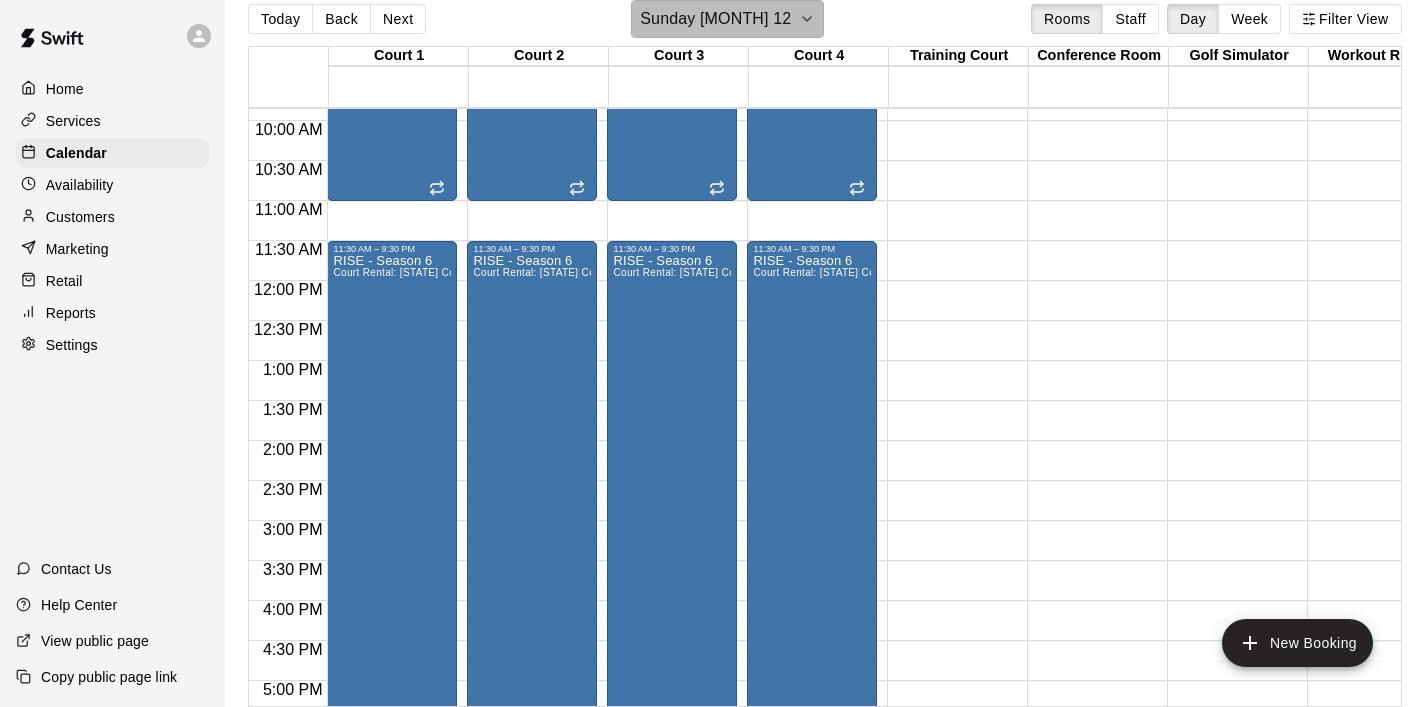 click 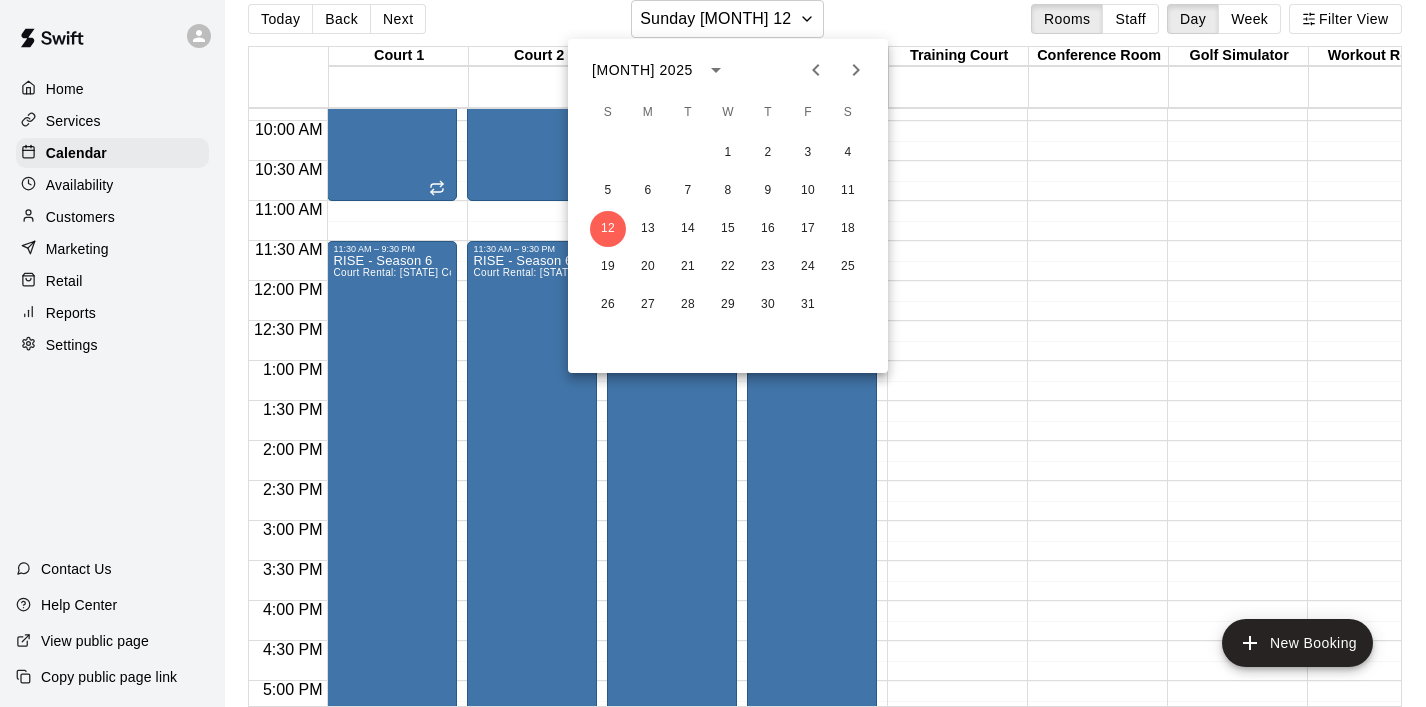 click 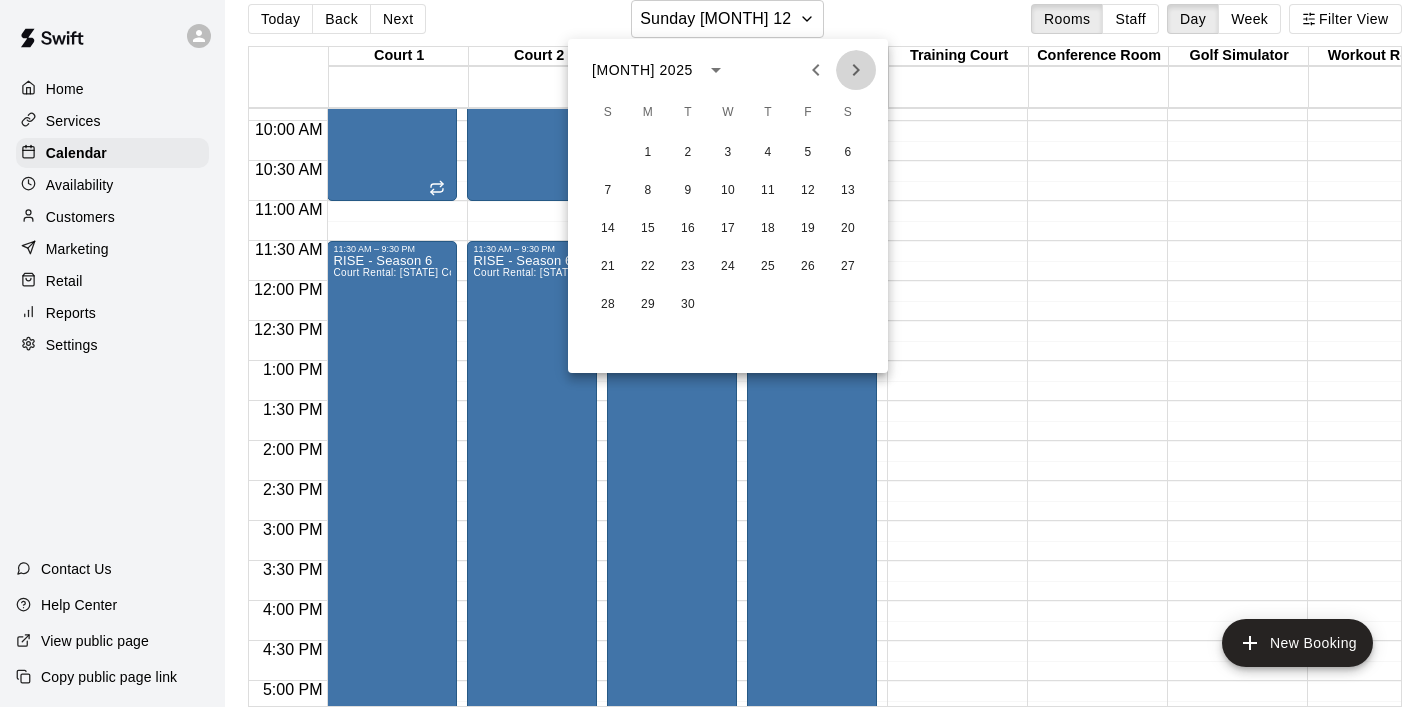 click 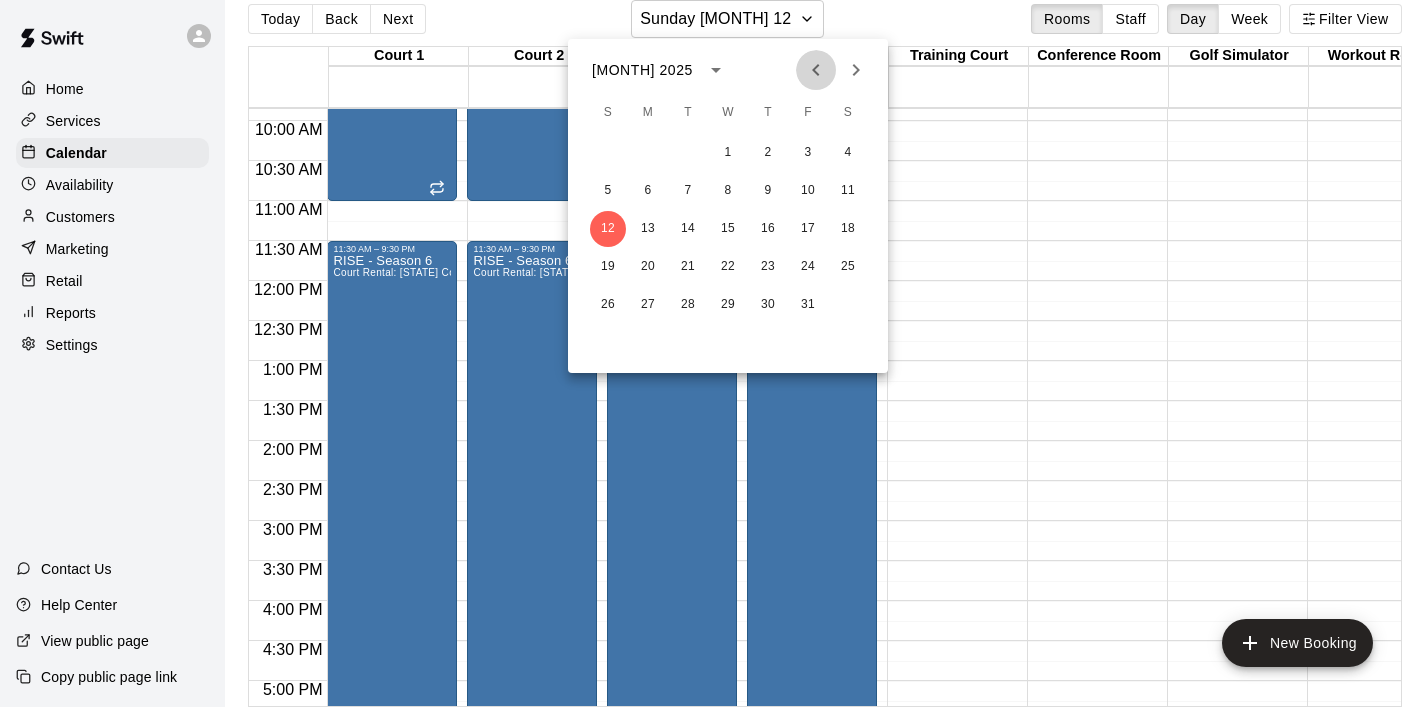 click 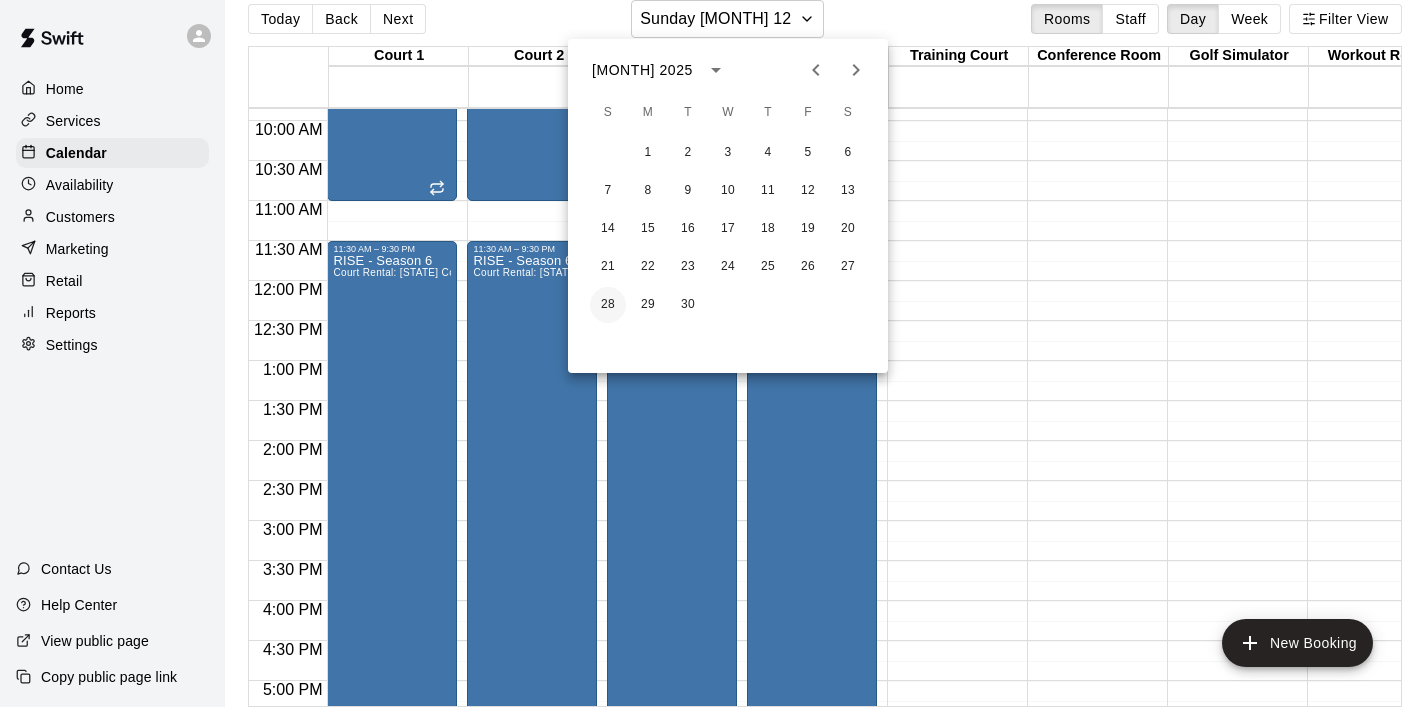 click on "28" at bounding box center (608, 305) 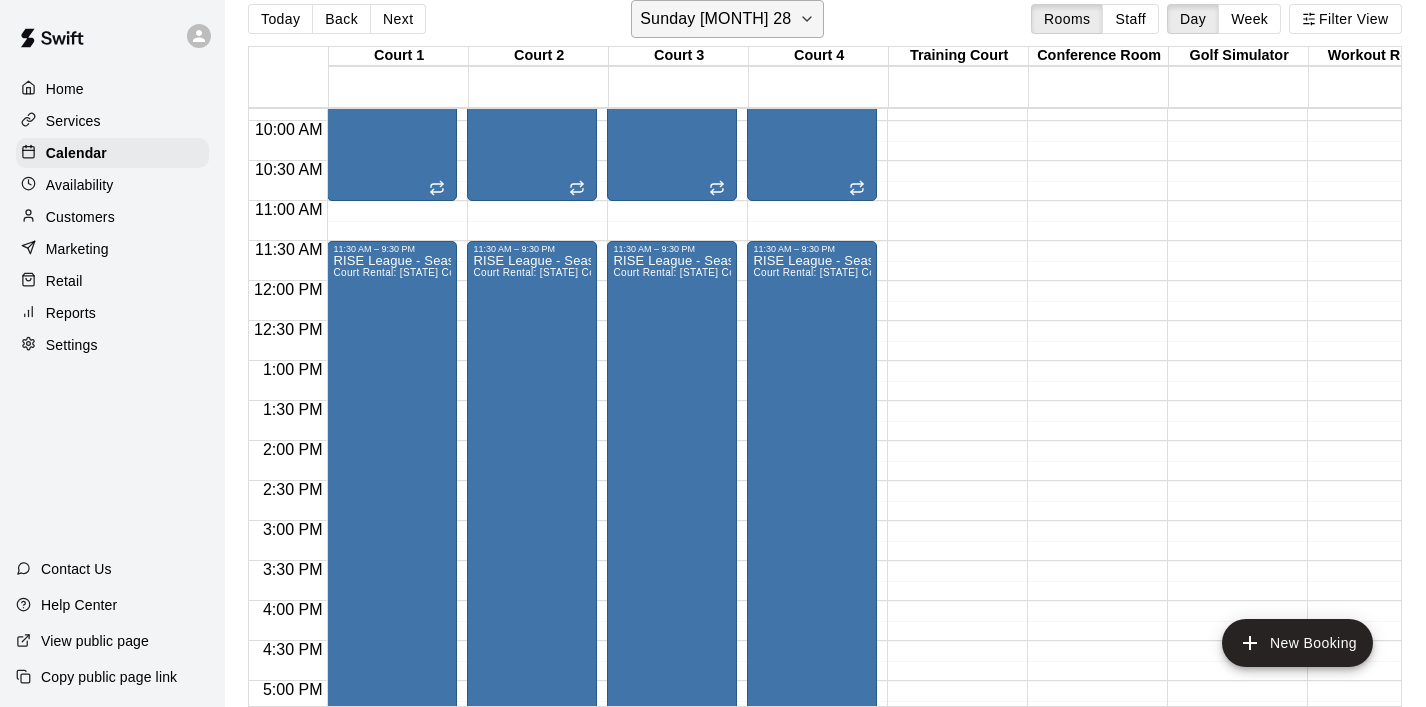 click 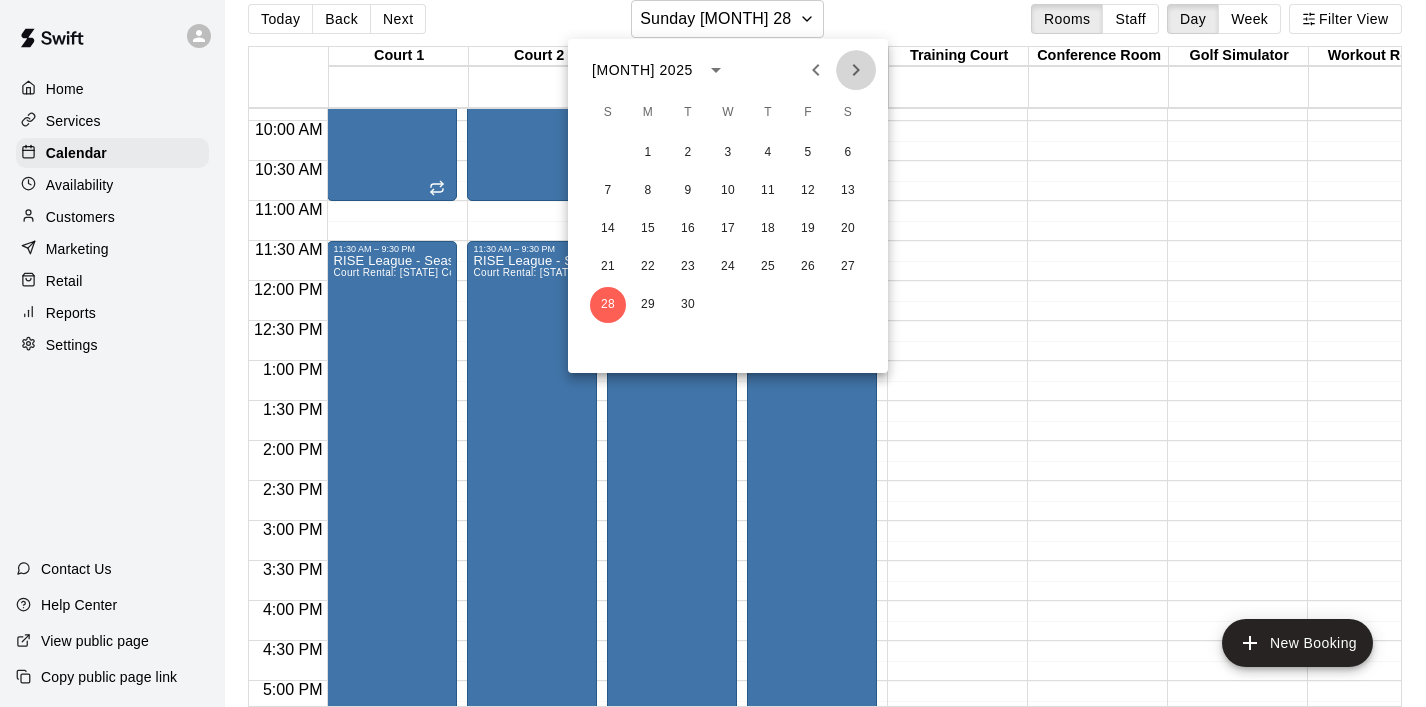 click 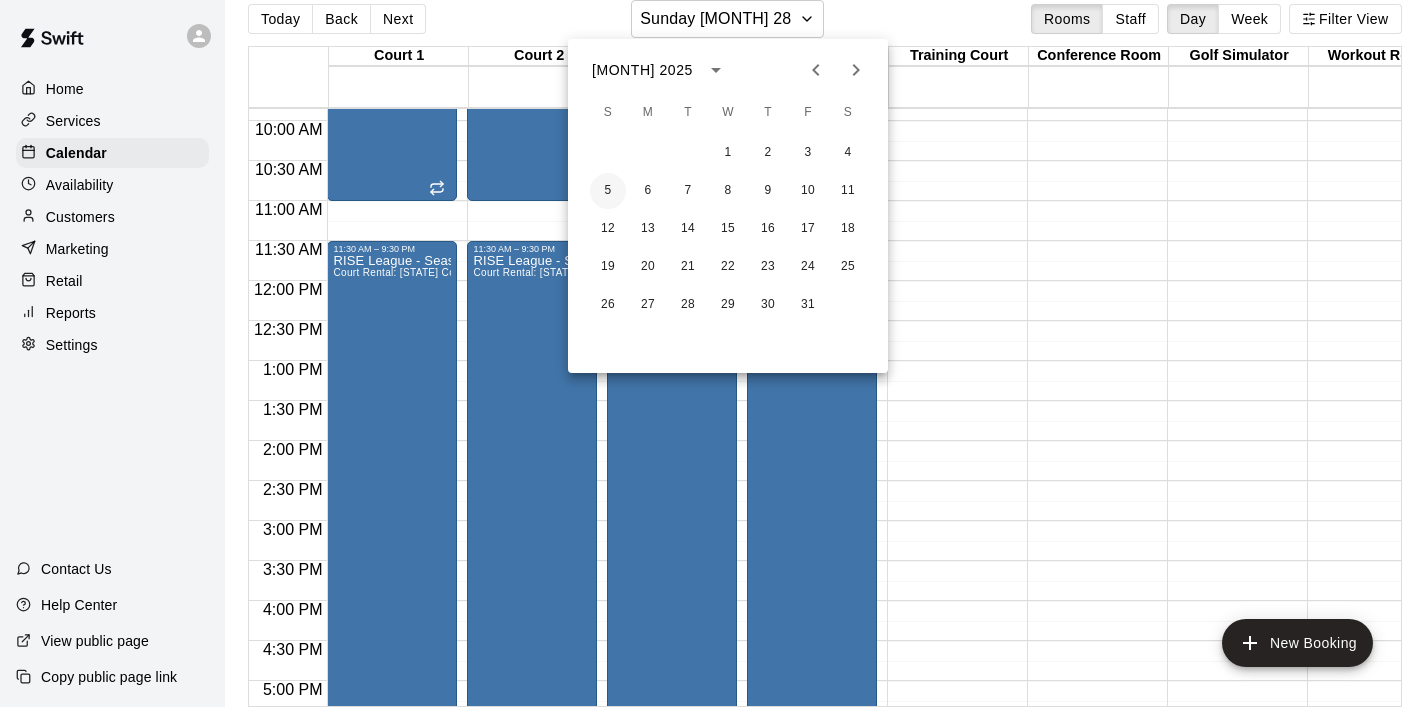 click on "5" at bounding box center (608, 191) 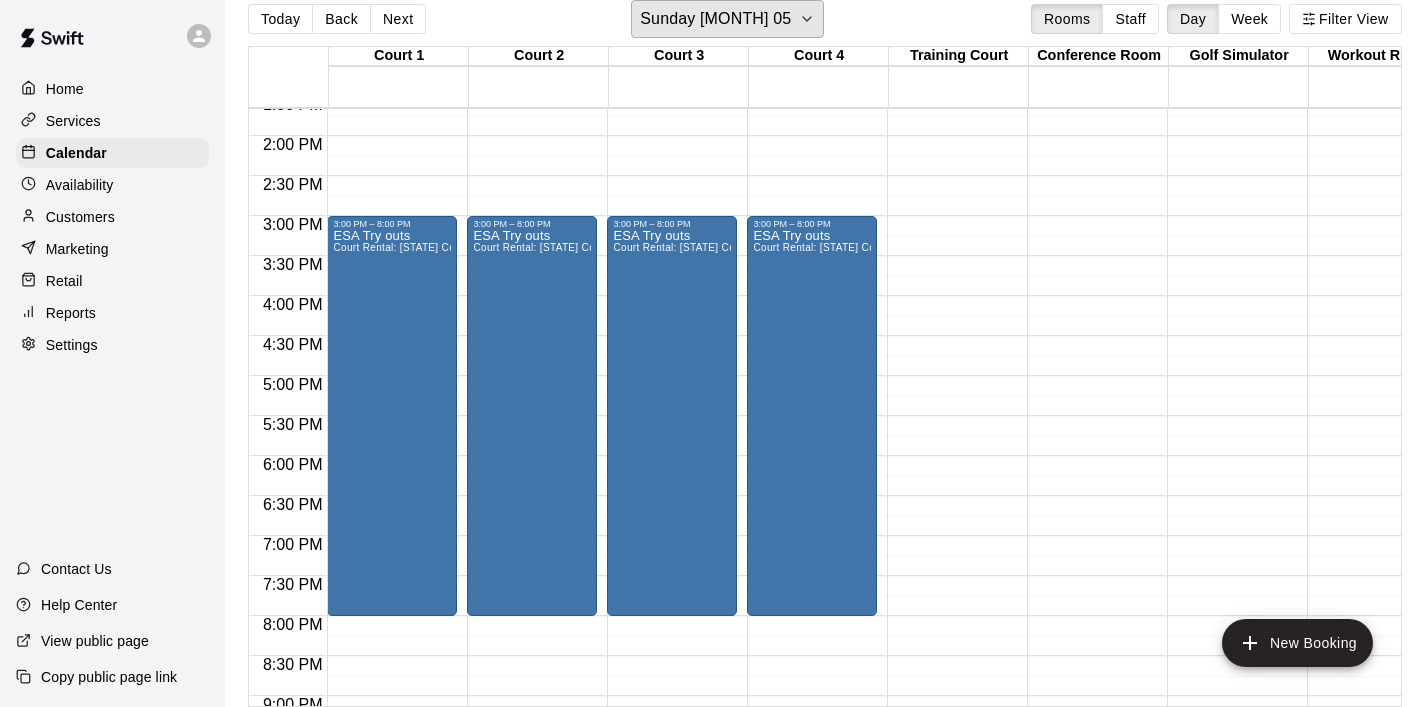 scroll, scrollTop: 1099, scrollLeft: 0, axis: vertical 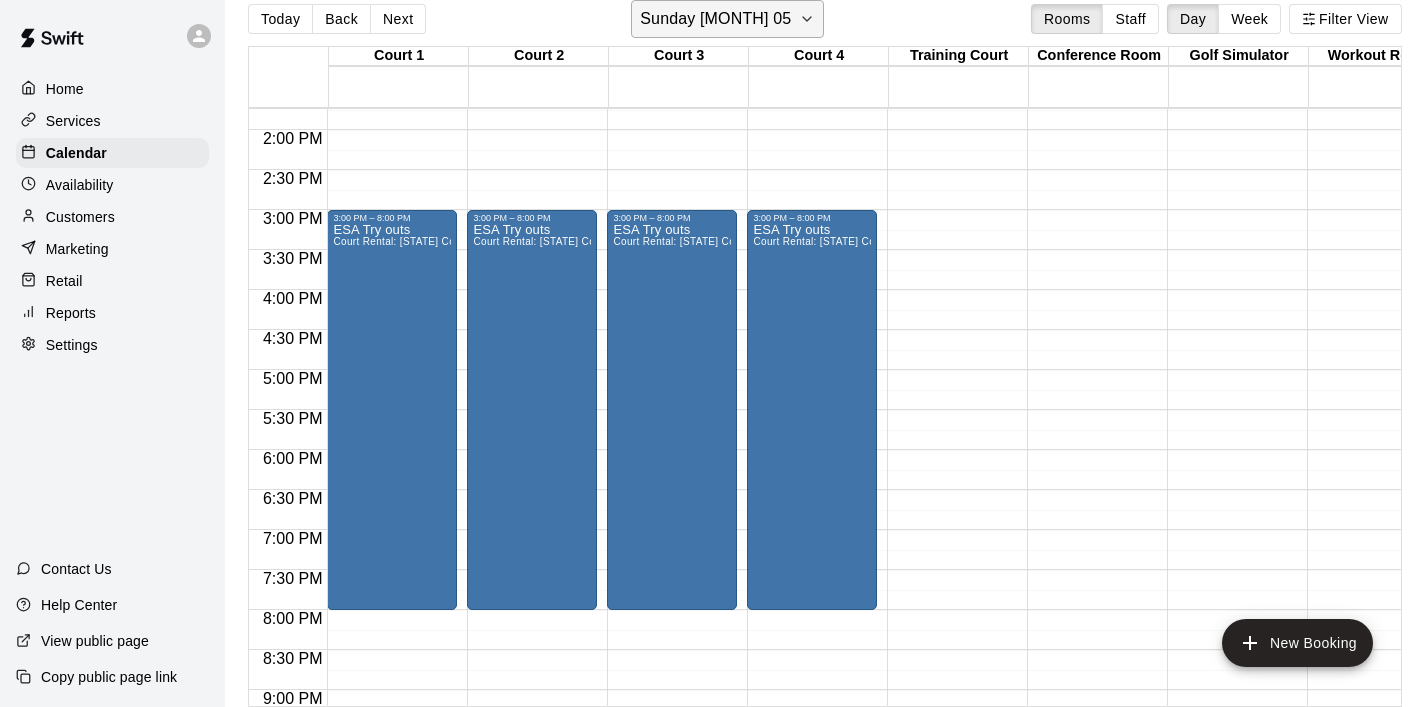 click 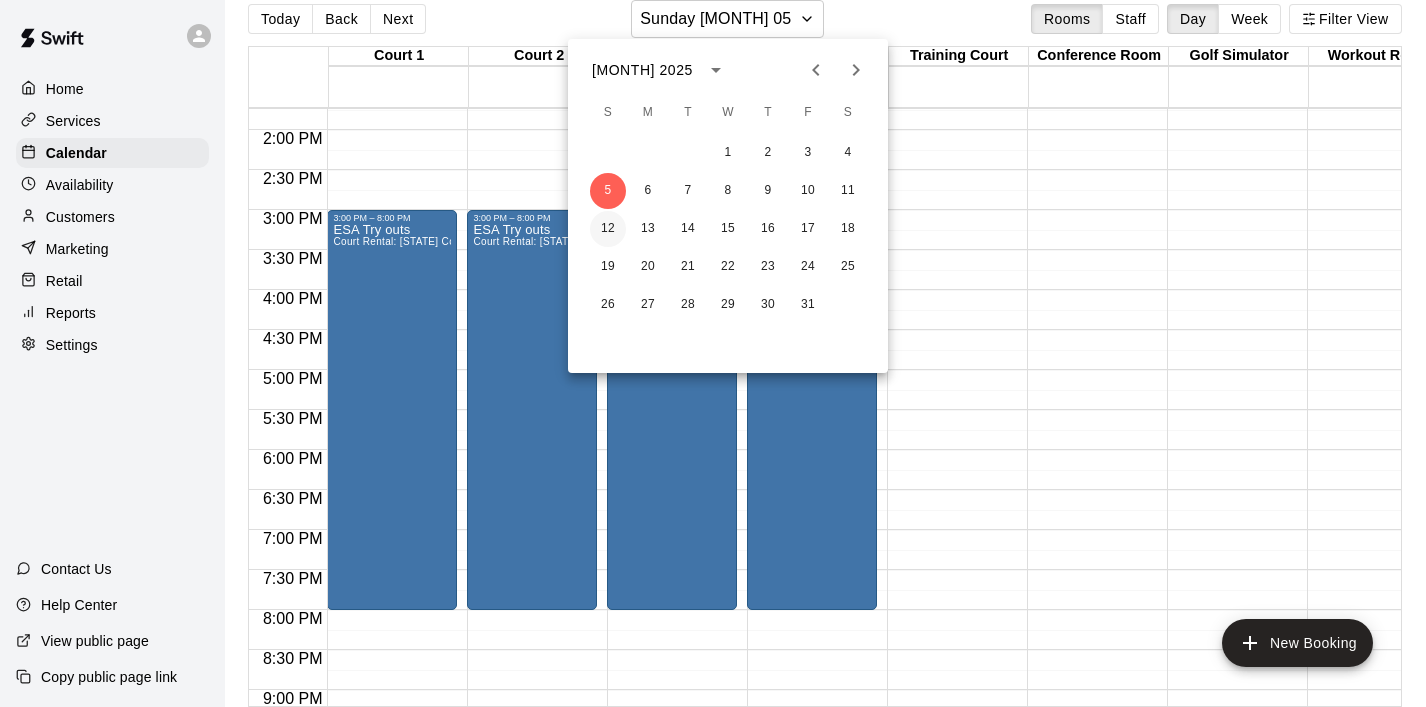 click on "12" at bounding box center [608, 229] 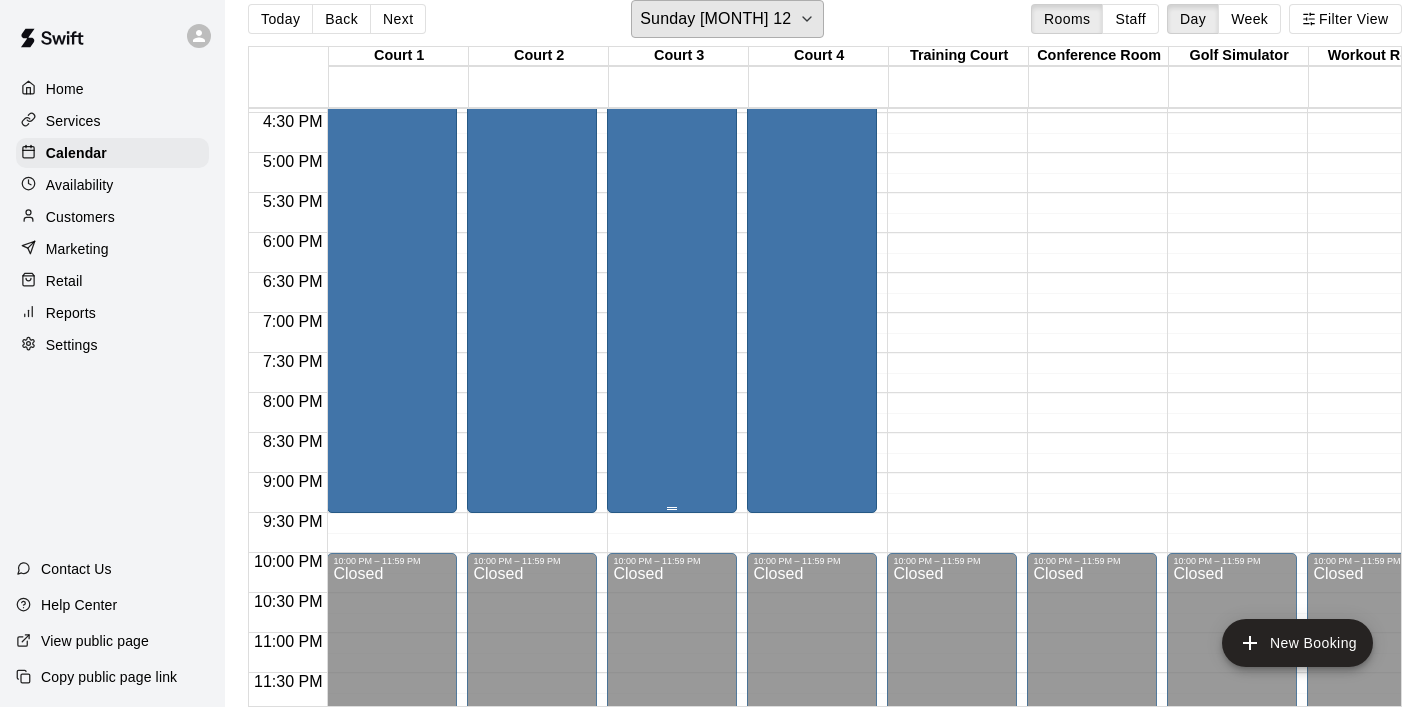 scroll, scrollTop: 1324, scrollLeft: 0, axis: vertical 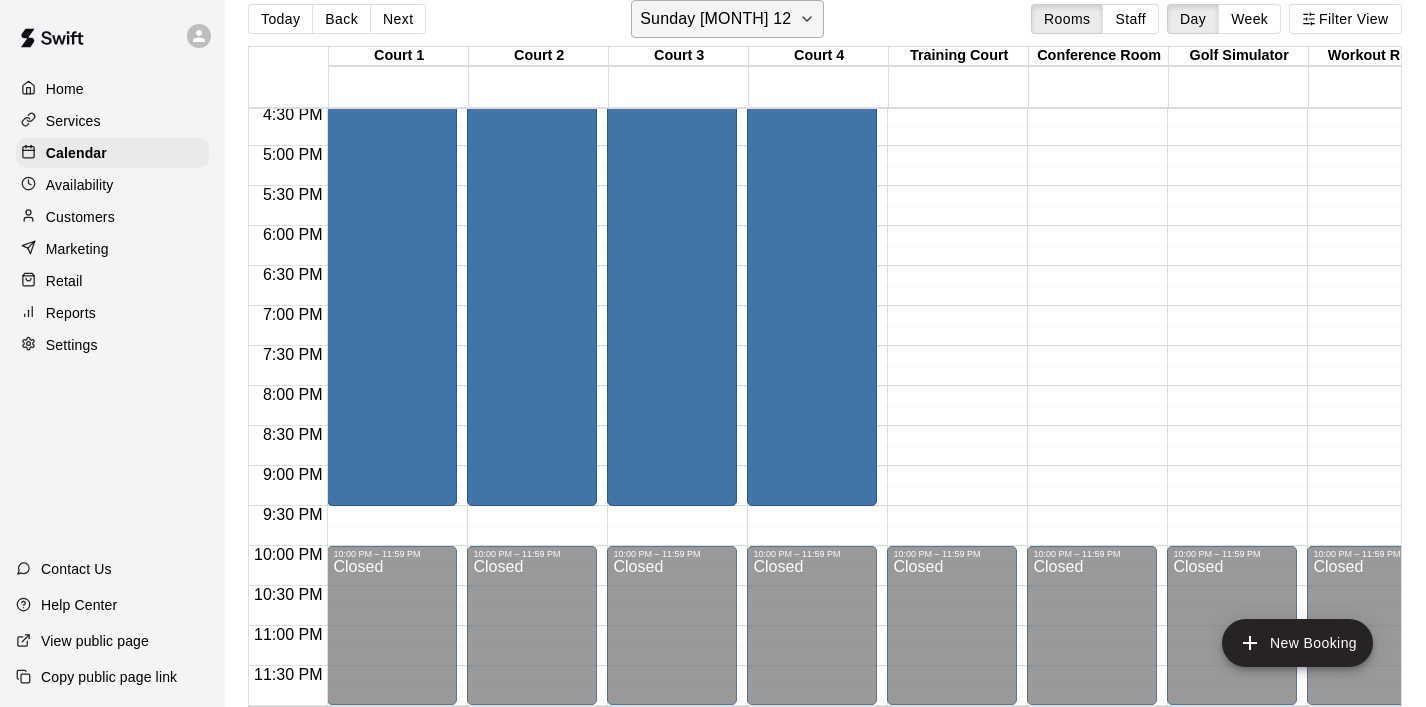 click 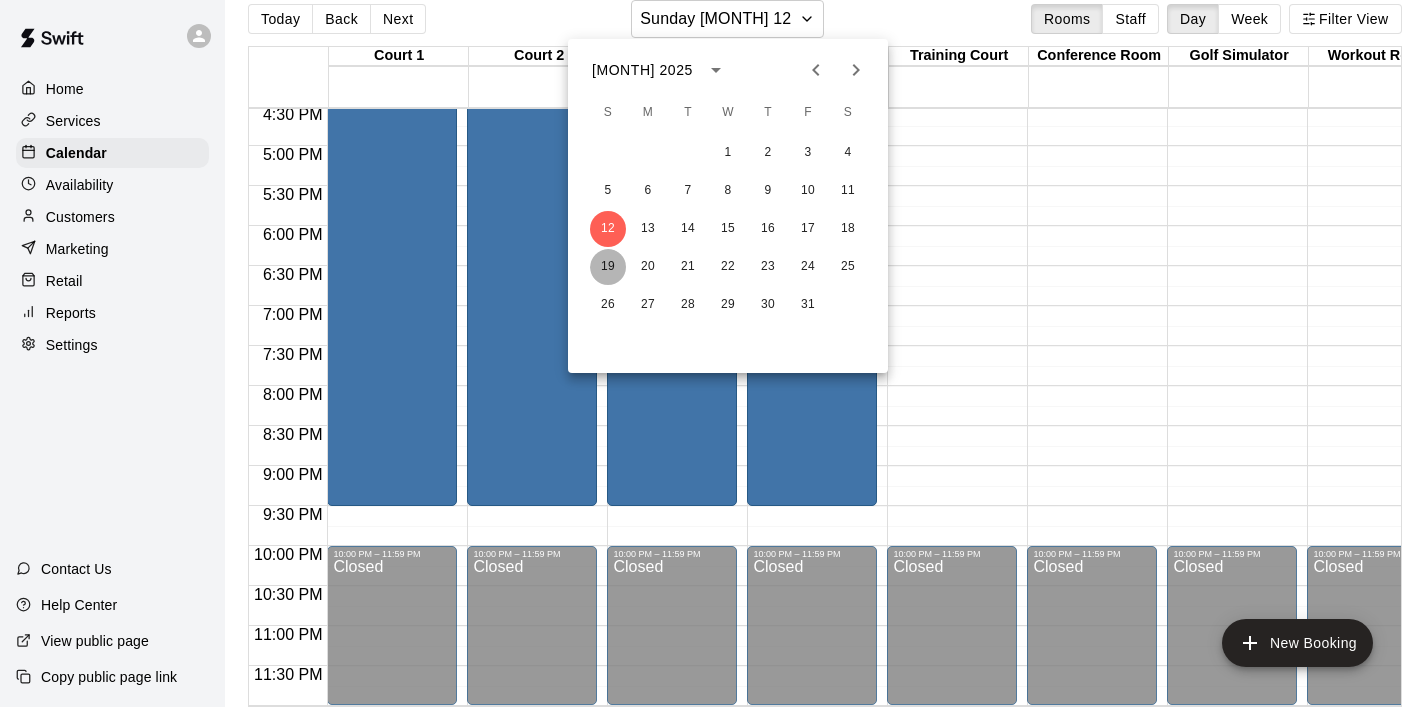 click on "19" at bounding box center (608, 267) 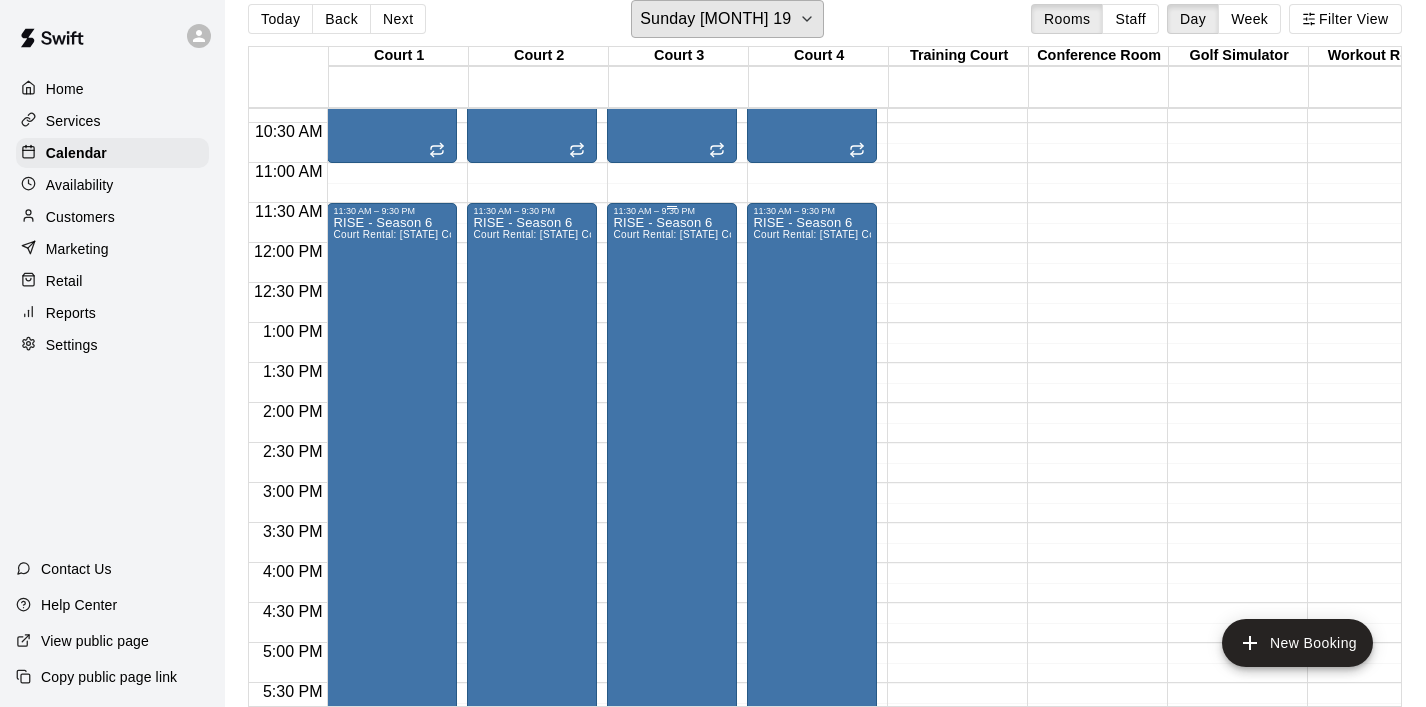 scroll, scrollTop: 791, scrollLeft: 0, axis: vertical 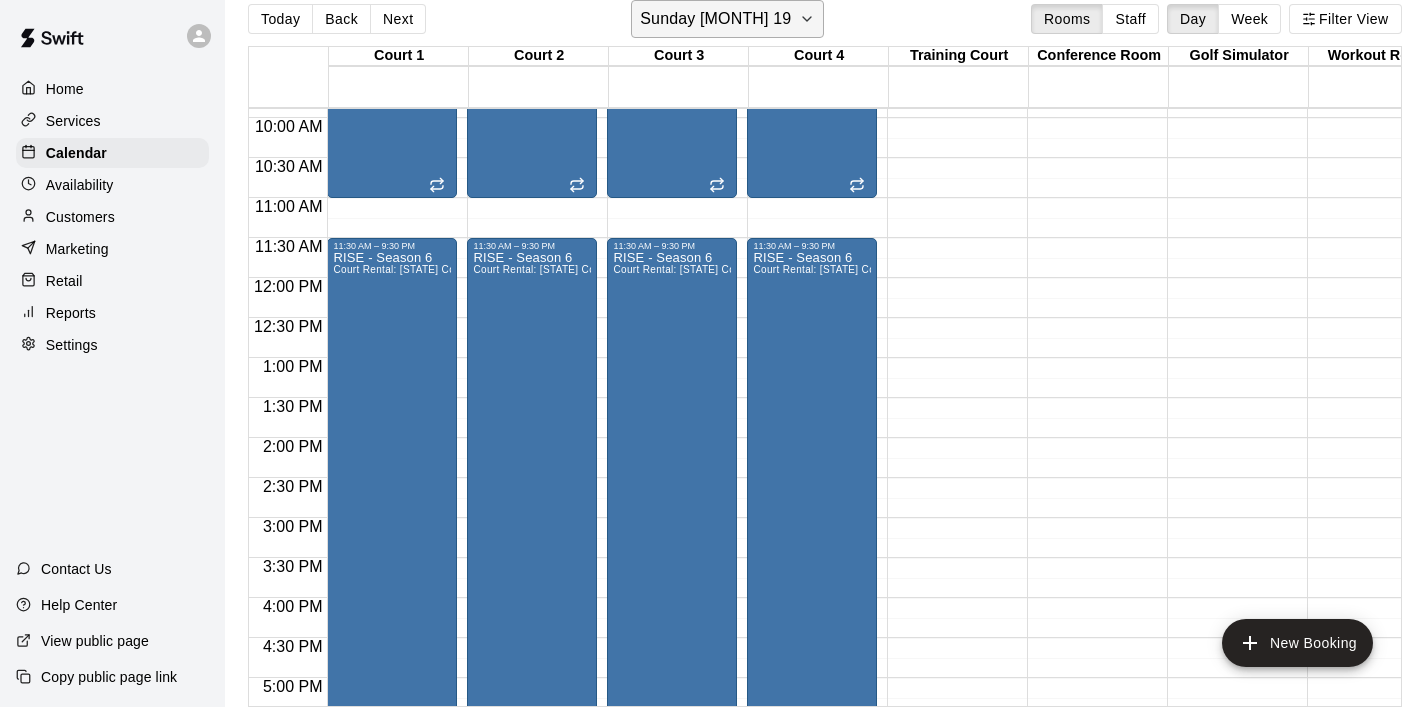 click 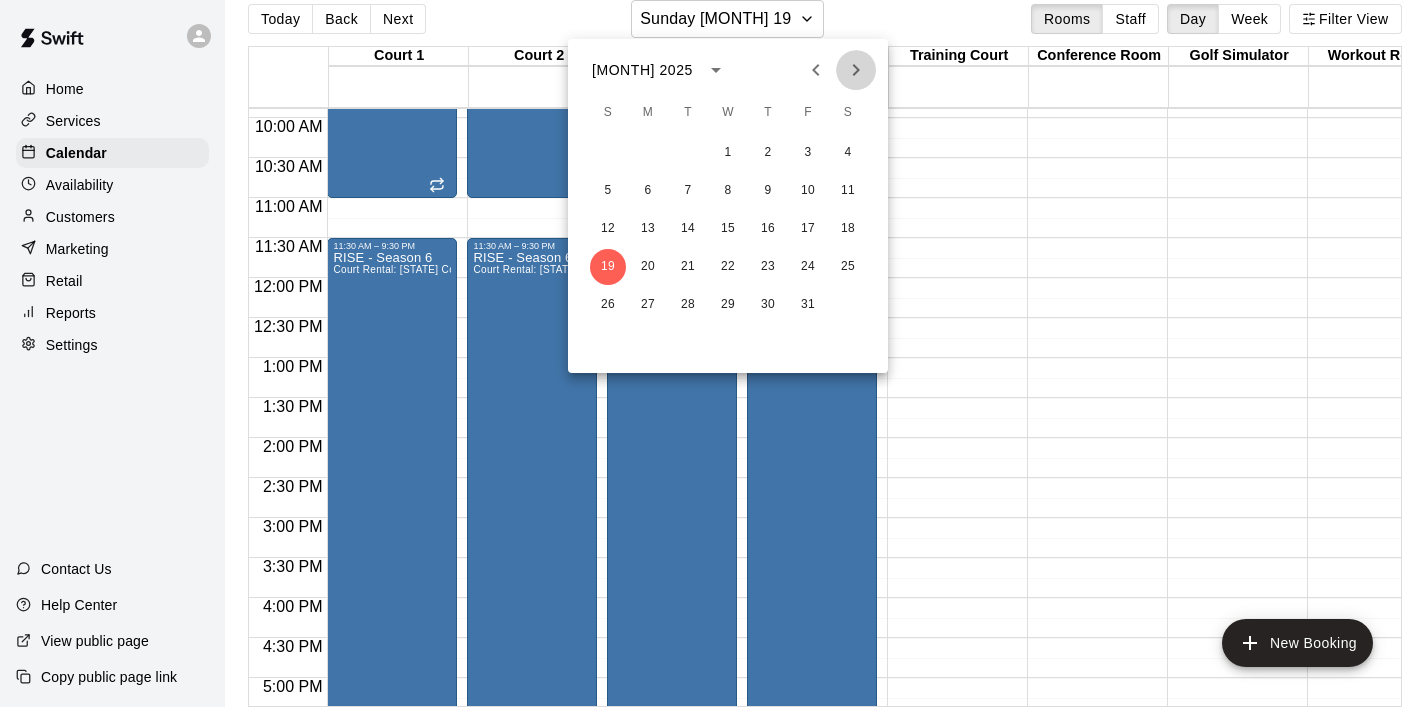 click 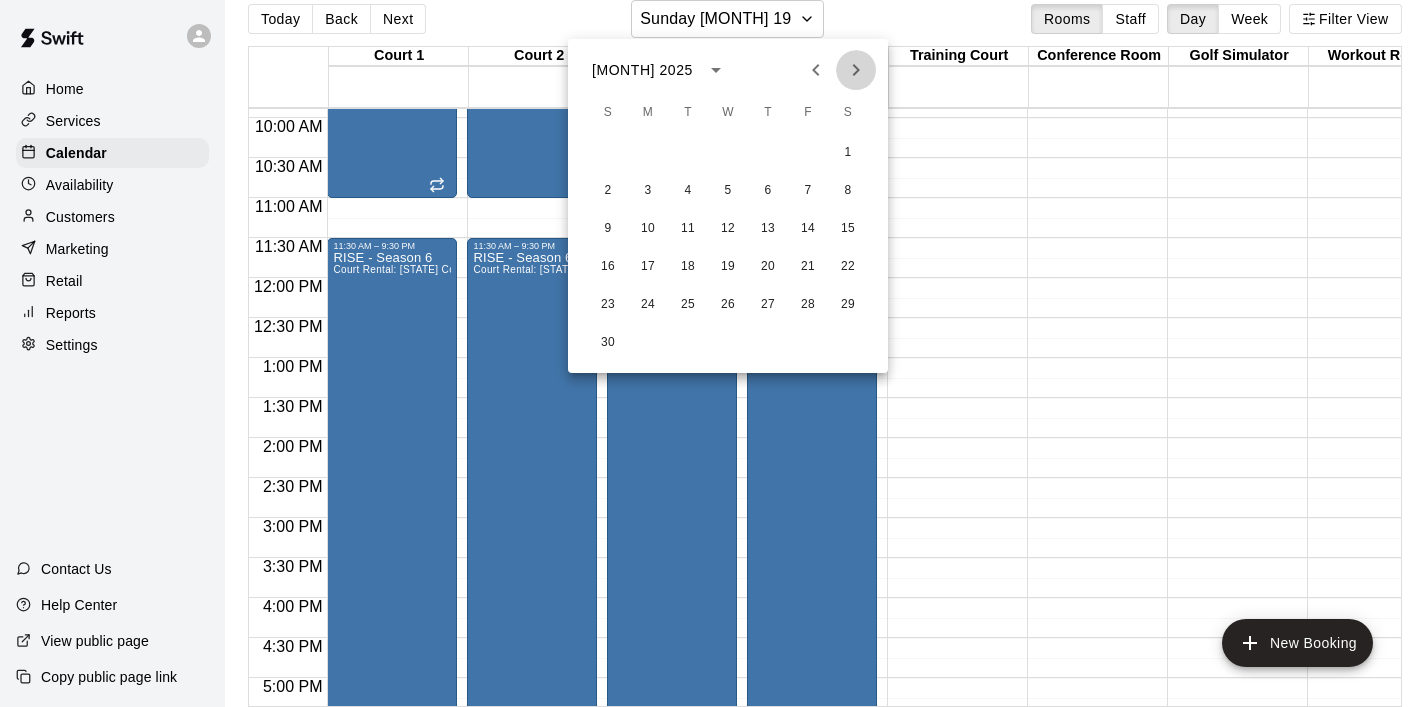click 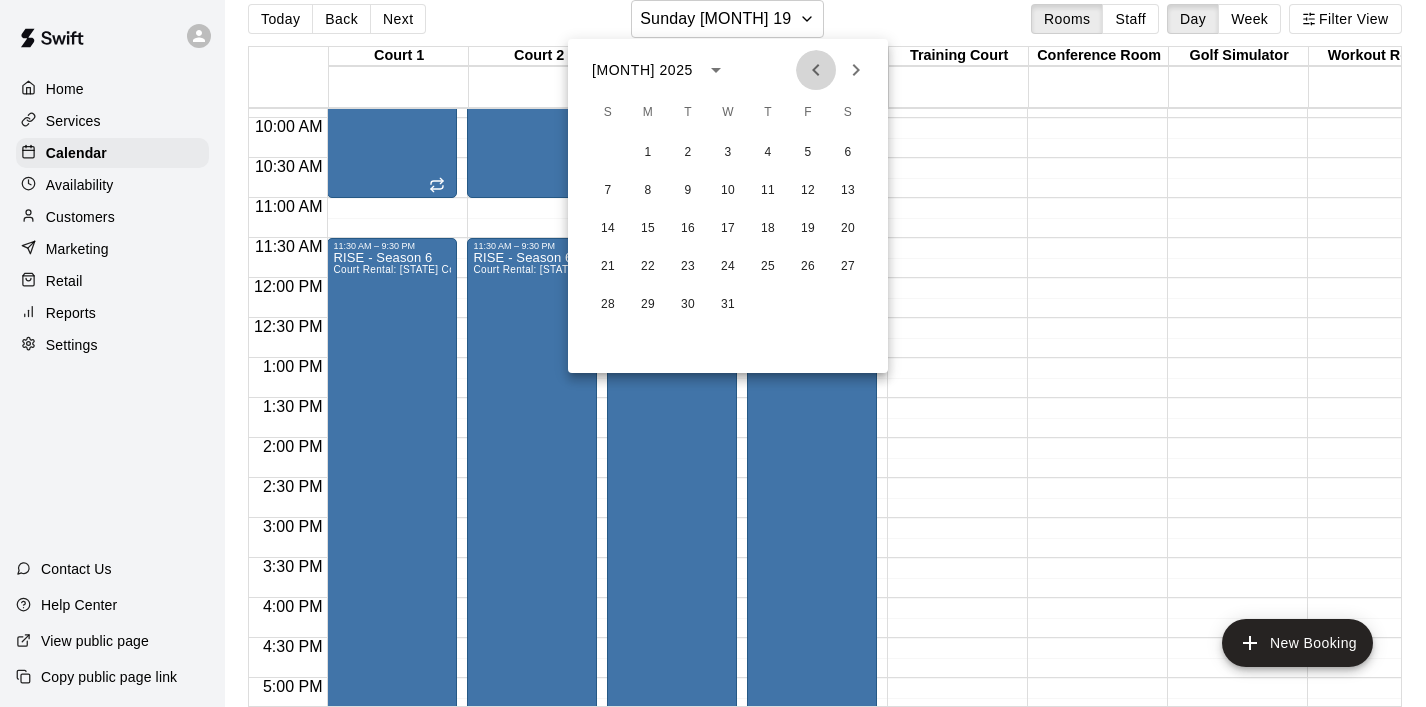 click 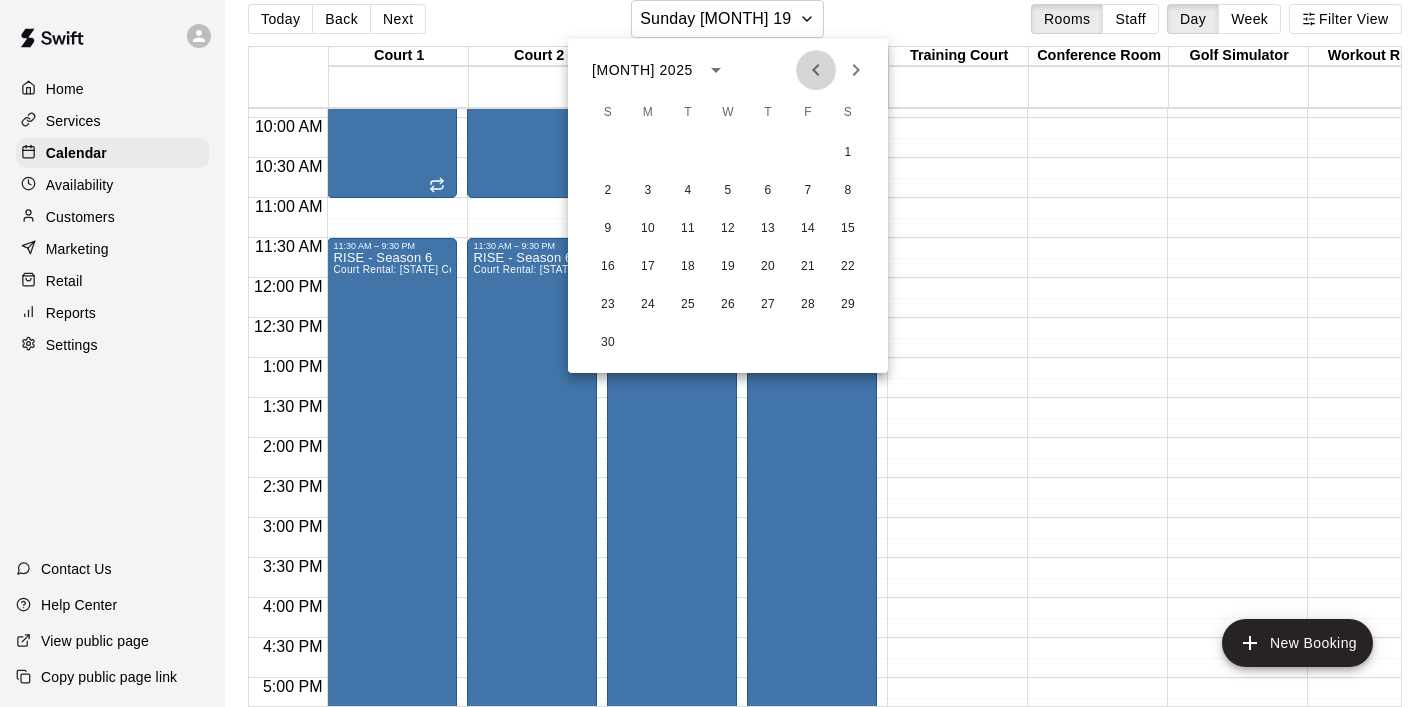 click 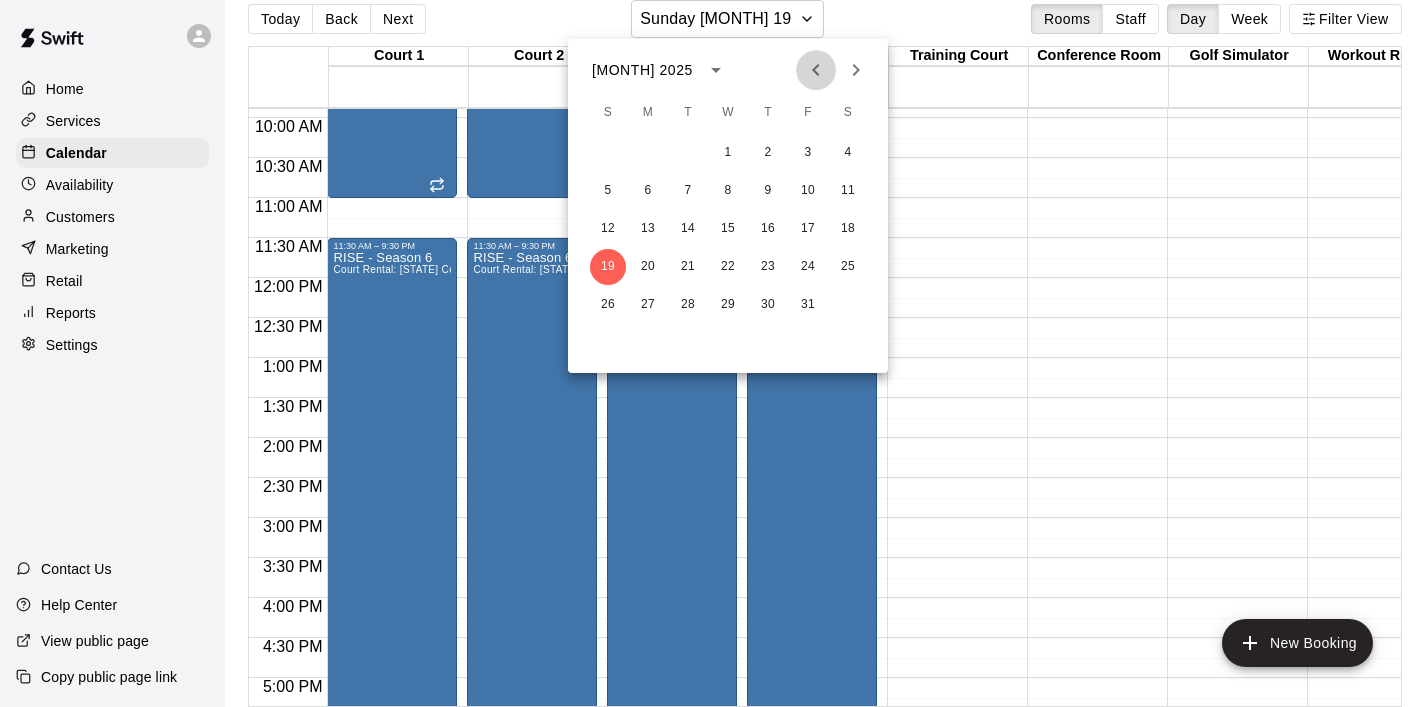 click 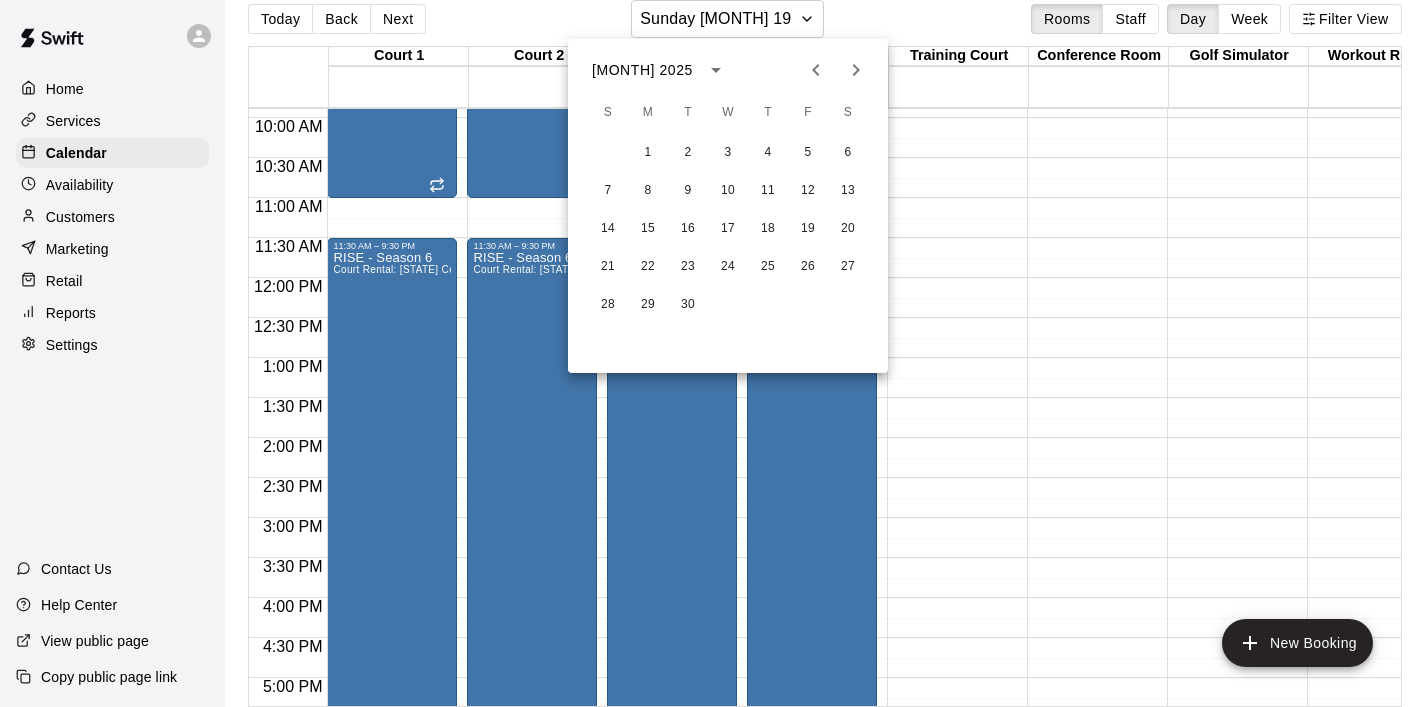 click 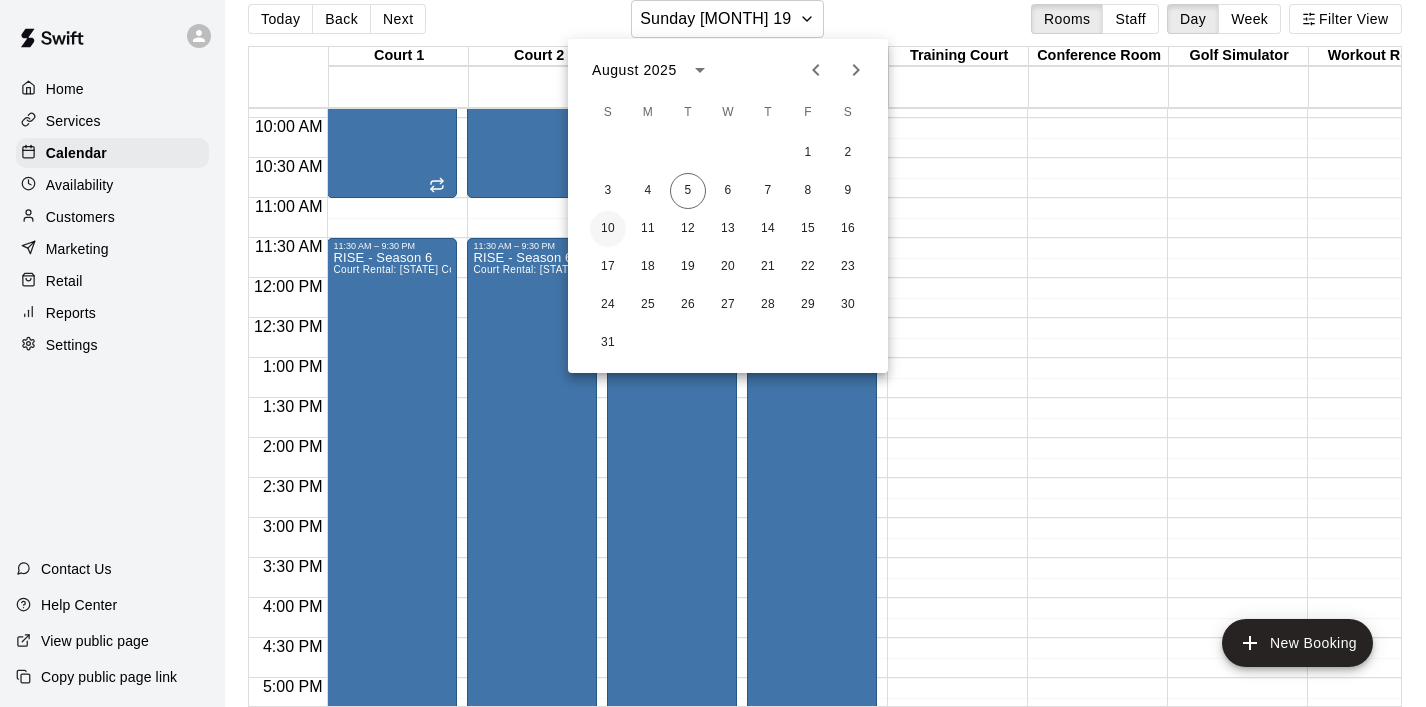 click on "10" at bounding box center [608, 229] 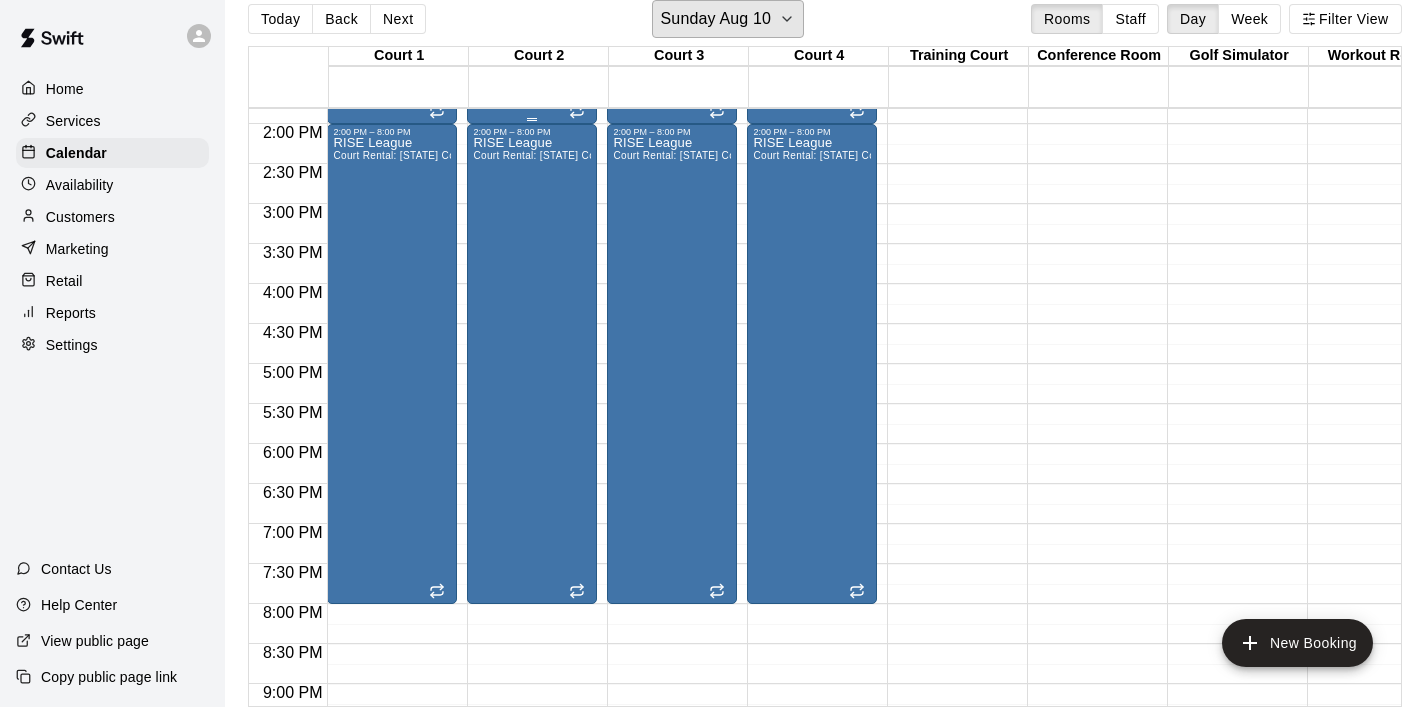 scroll, scrollTop: 1075, scrollLeft: 0, axis: vertical 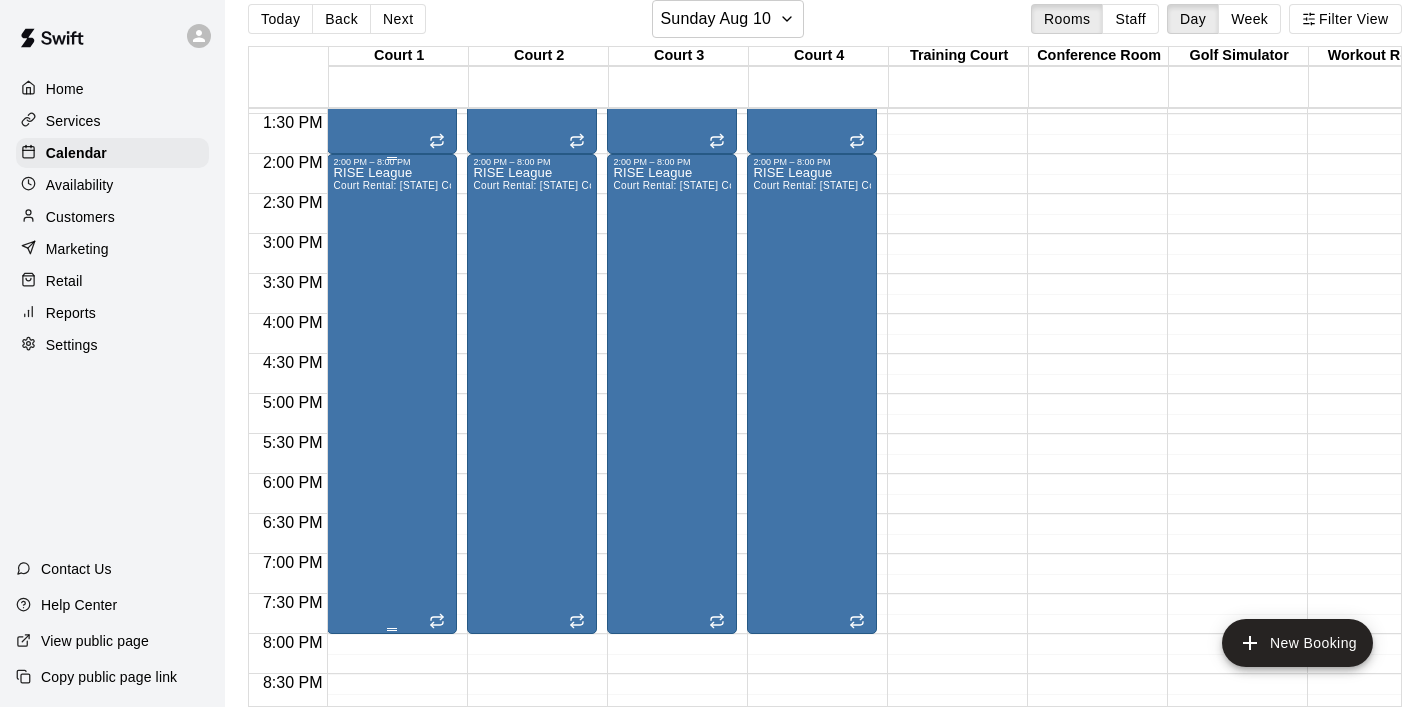 click on "Court Rental: [STATE] Community Club / League Volleyball (After 3 pm)" at bounding box center [392, 520] 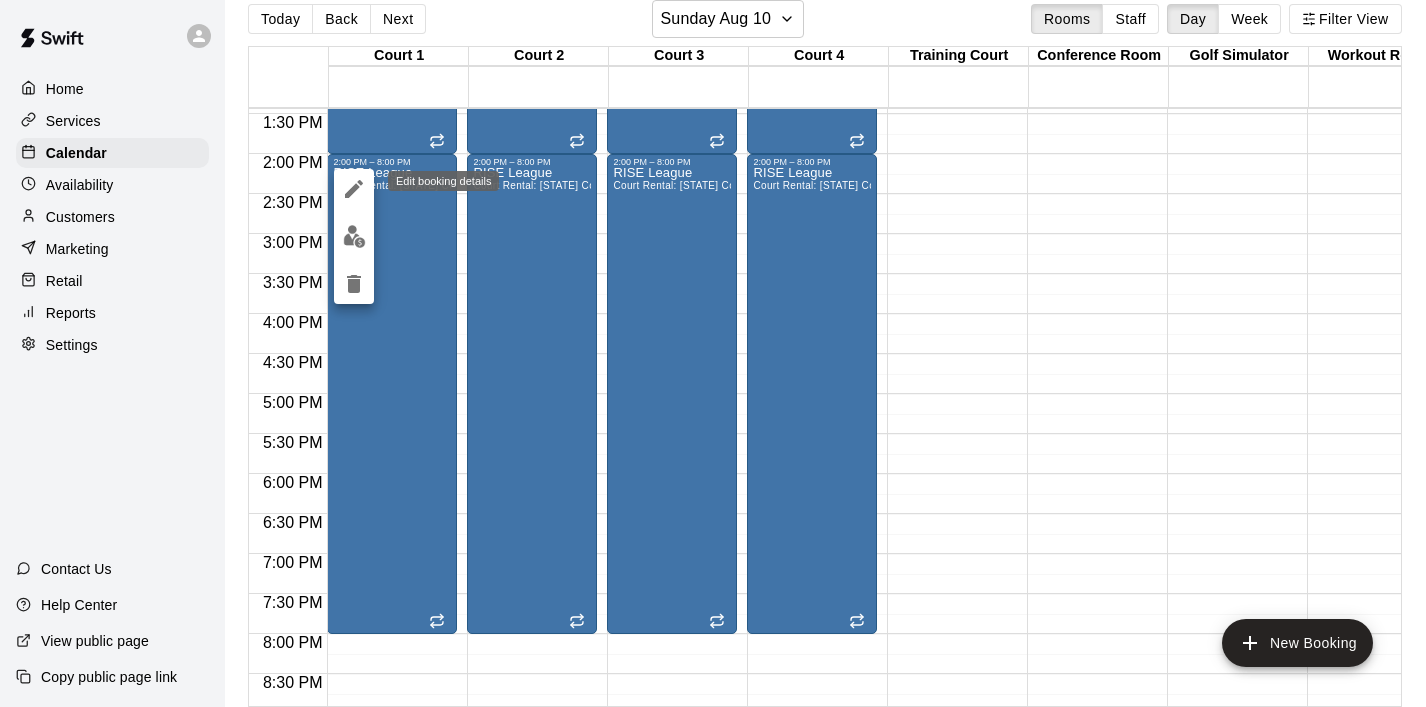 click 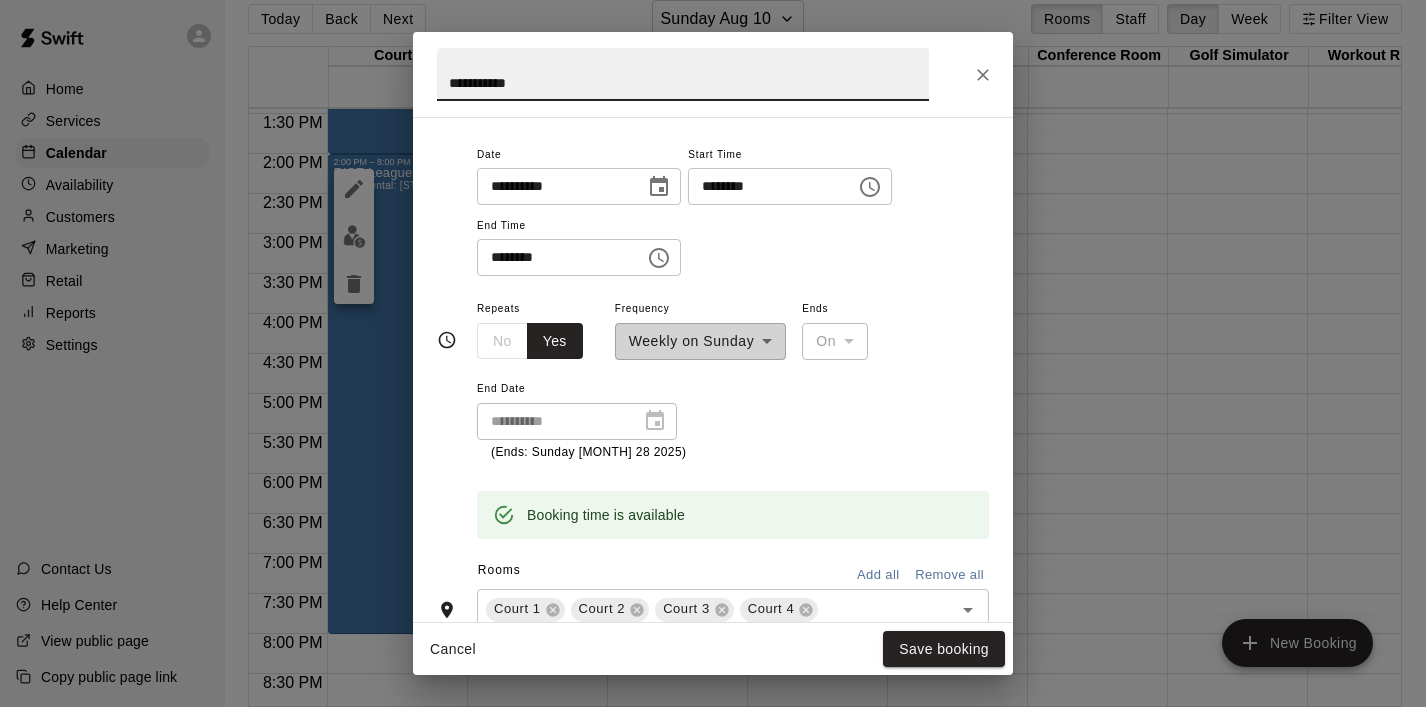 scroll, scrollTop: 158, scrollLeft: 0, axis: vertical 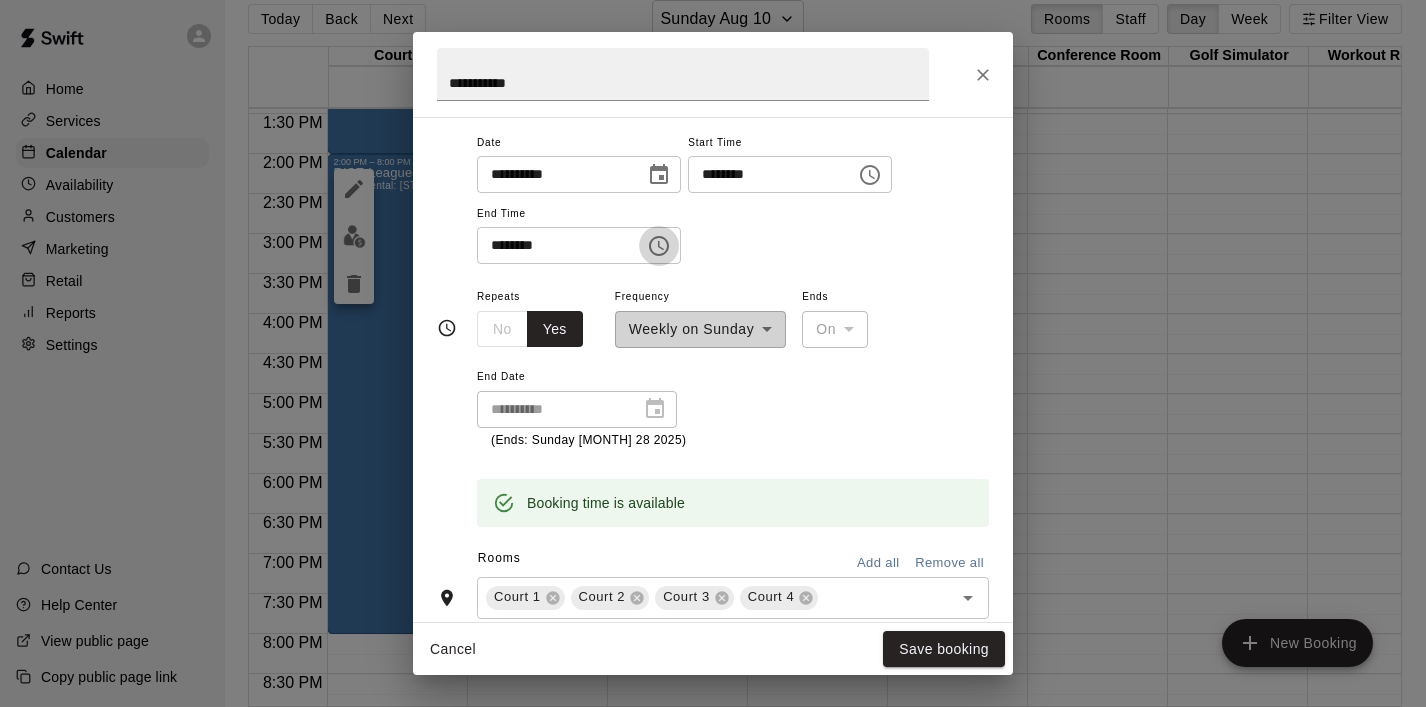 click 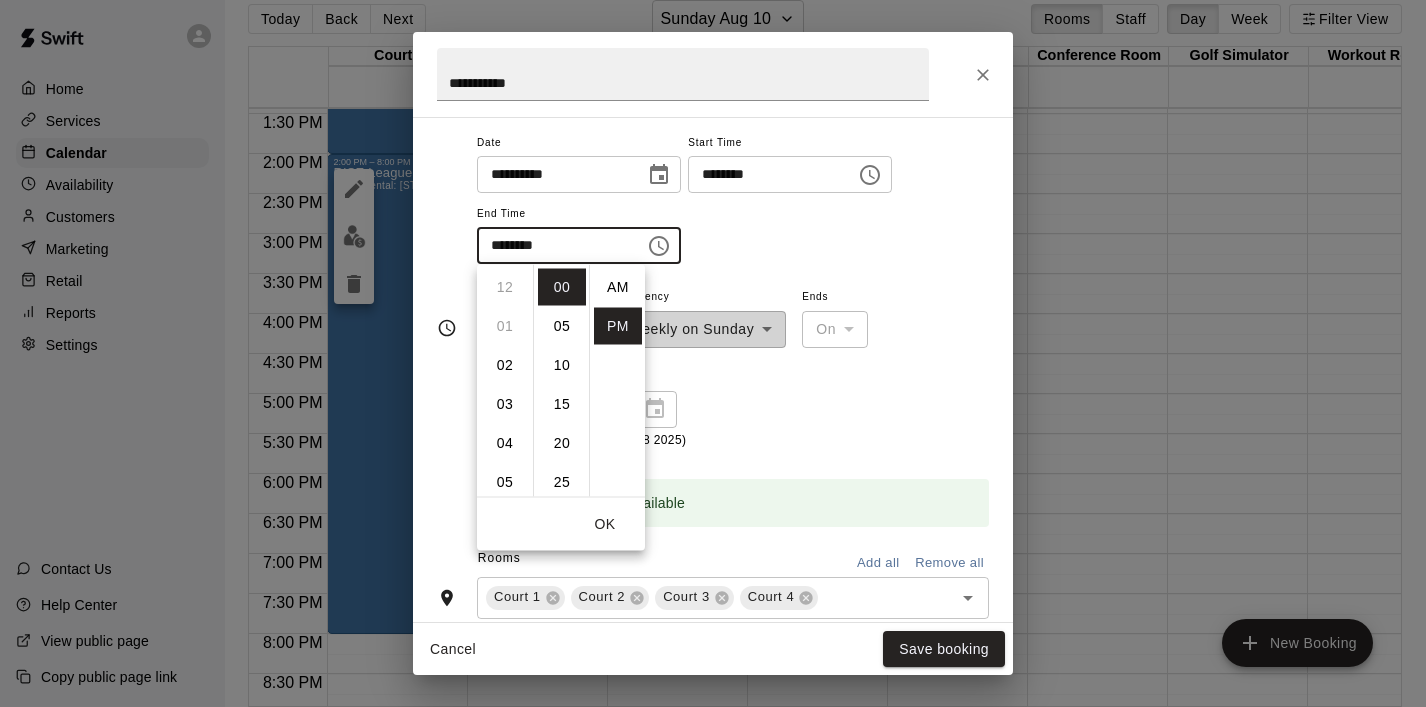 scroll, scrollTop: 312, scrollLeft: 0, axis: vertical 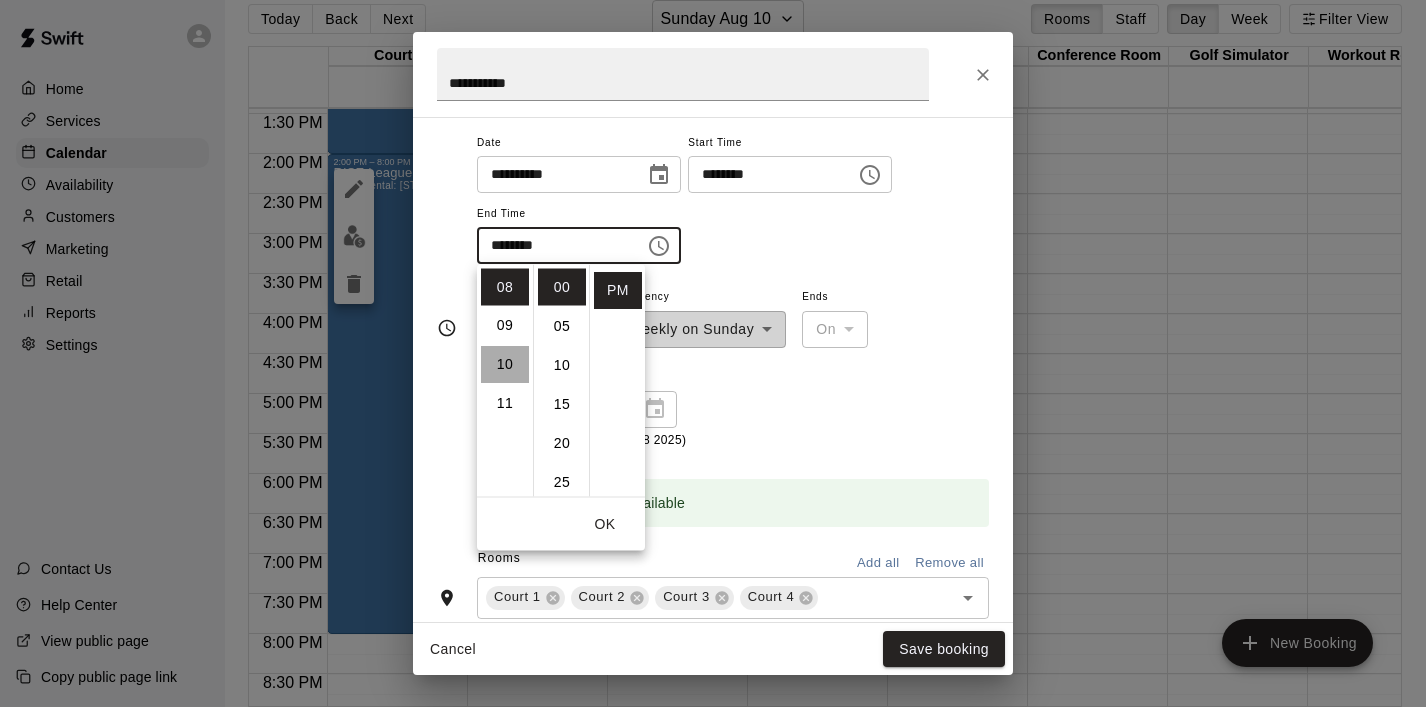 click on "10" at bounding box center (505, 365) 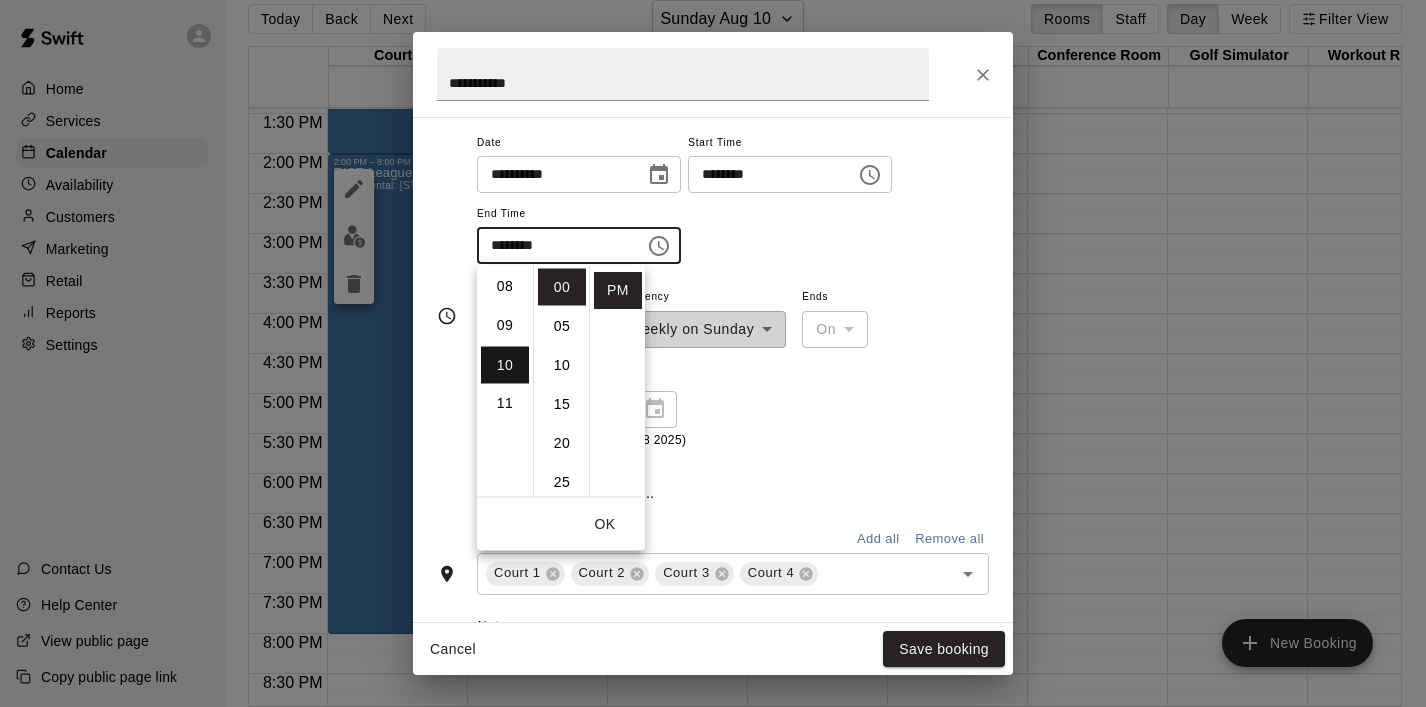 scroll, scrollTop: 390, scrollLeft: 0, axis: vertical 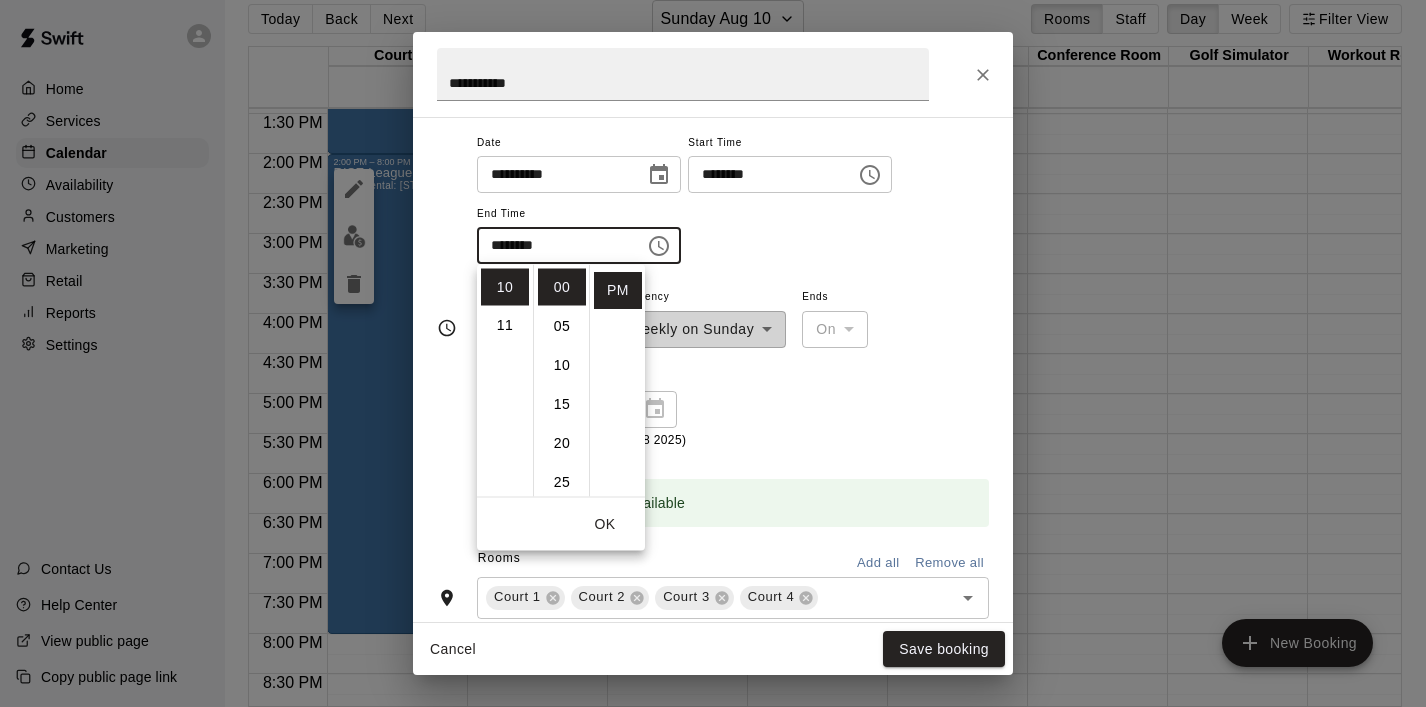 click on "OK" at bounding box center [605, 524] 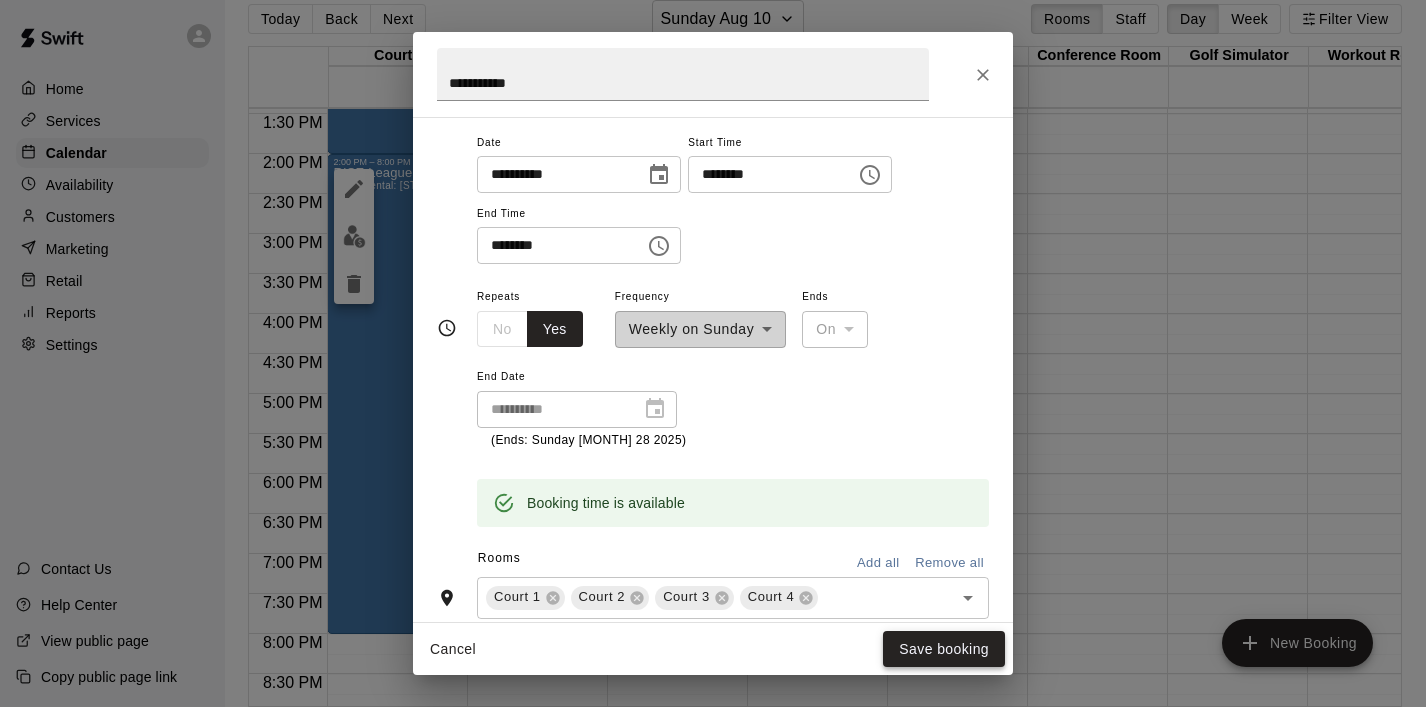 click on "Save booking" at bounding box center (944, 649) 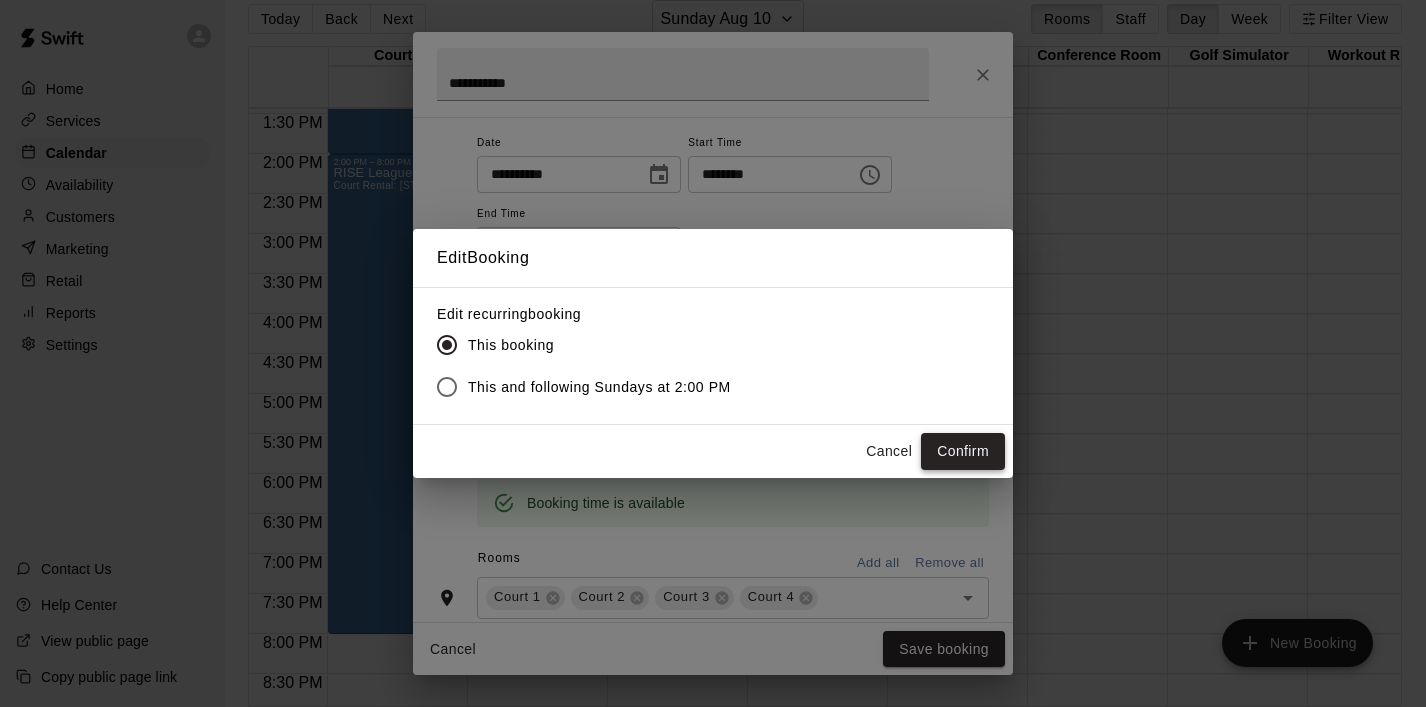 click on "Confirm" at bounding box center (963, 451) 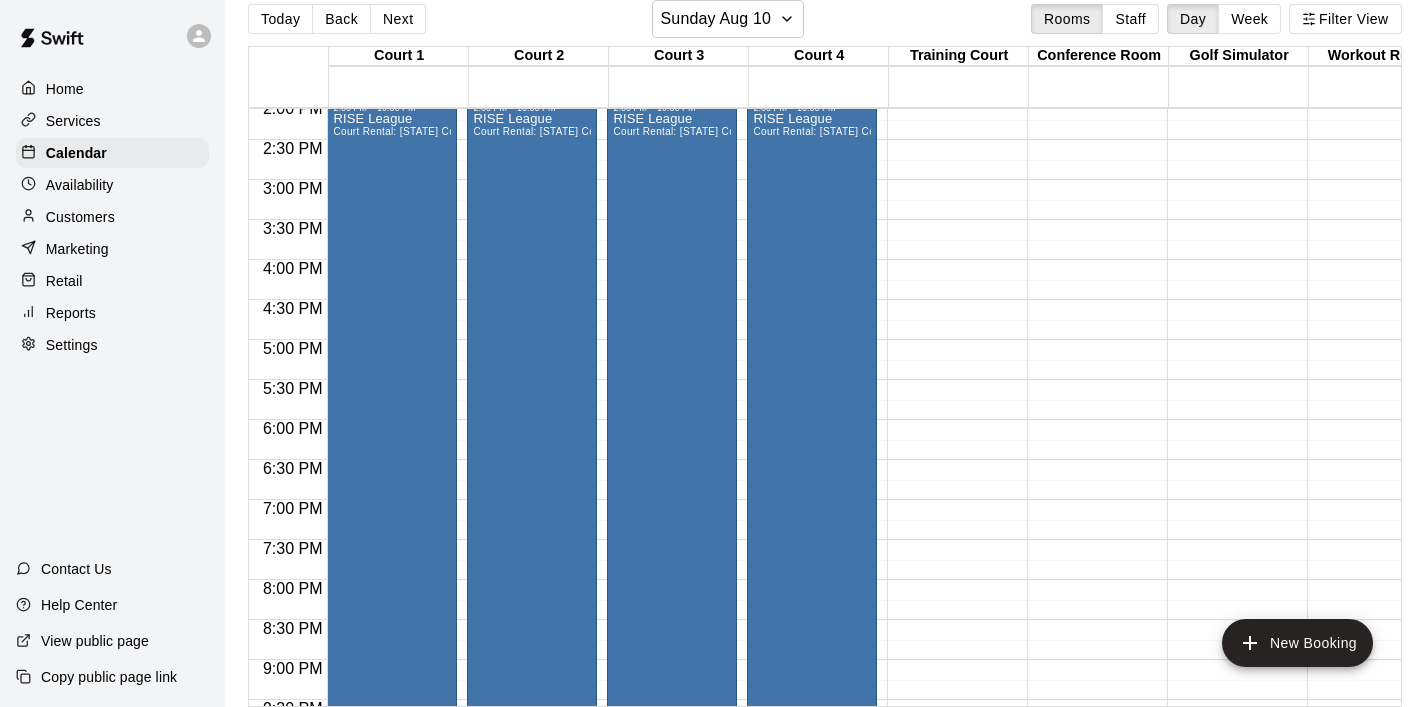 scroll, scrollTop: 1127, scrollLeft: 0, axis: vertical 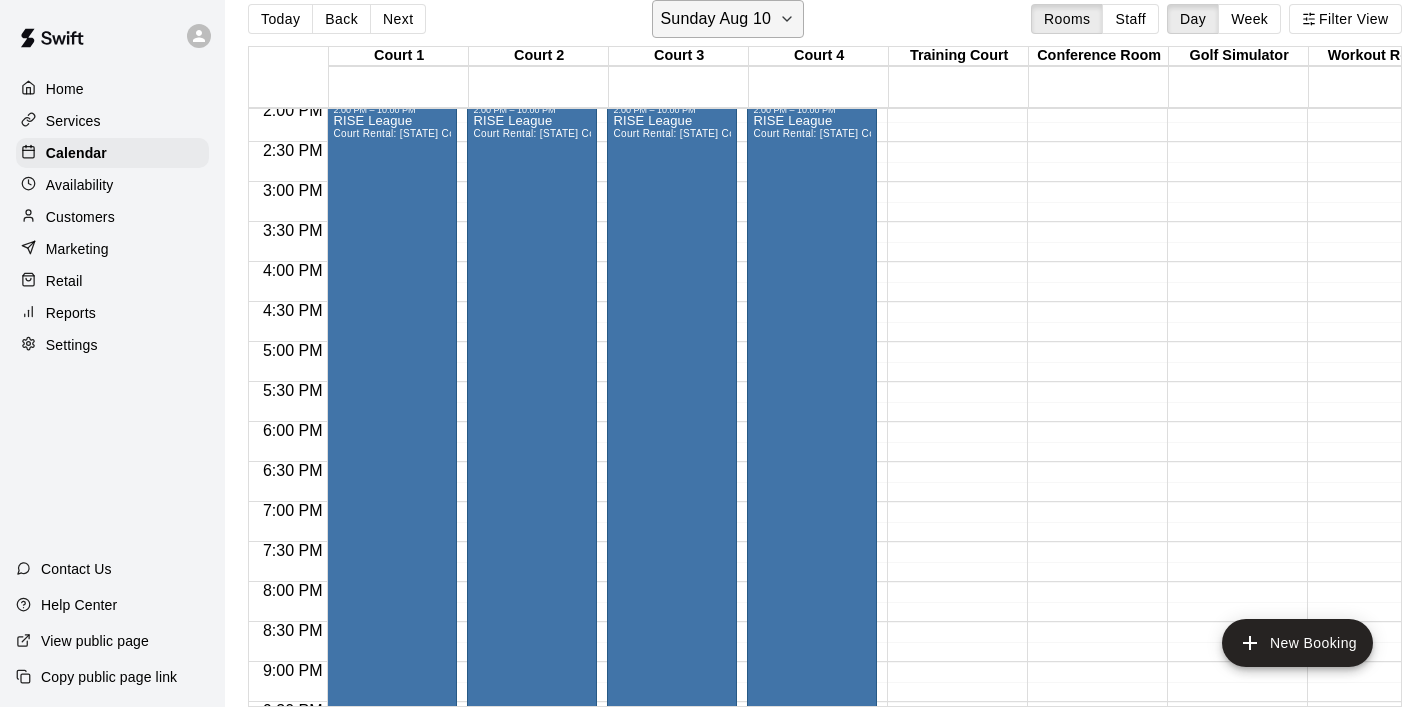 click 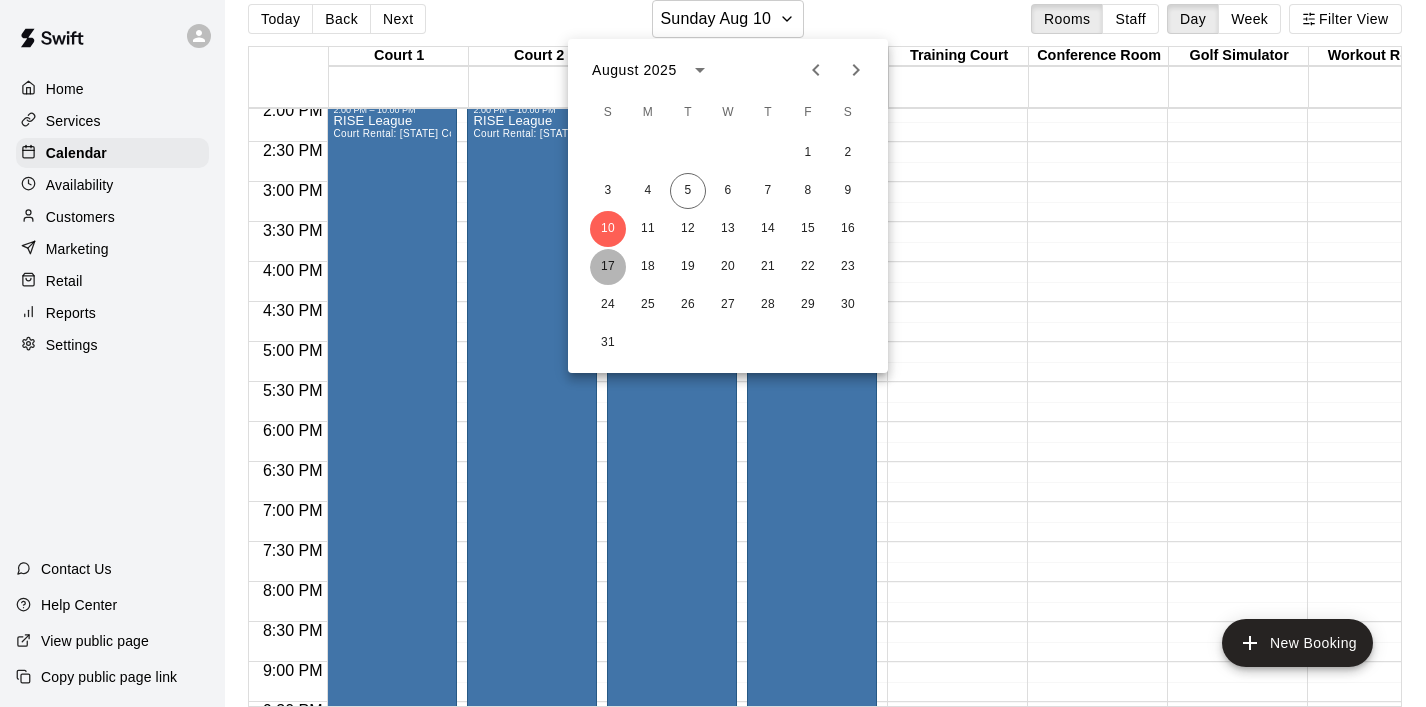 click on "17" at bounding box center [608, 267] 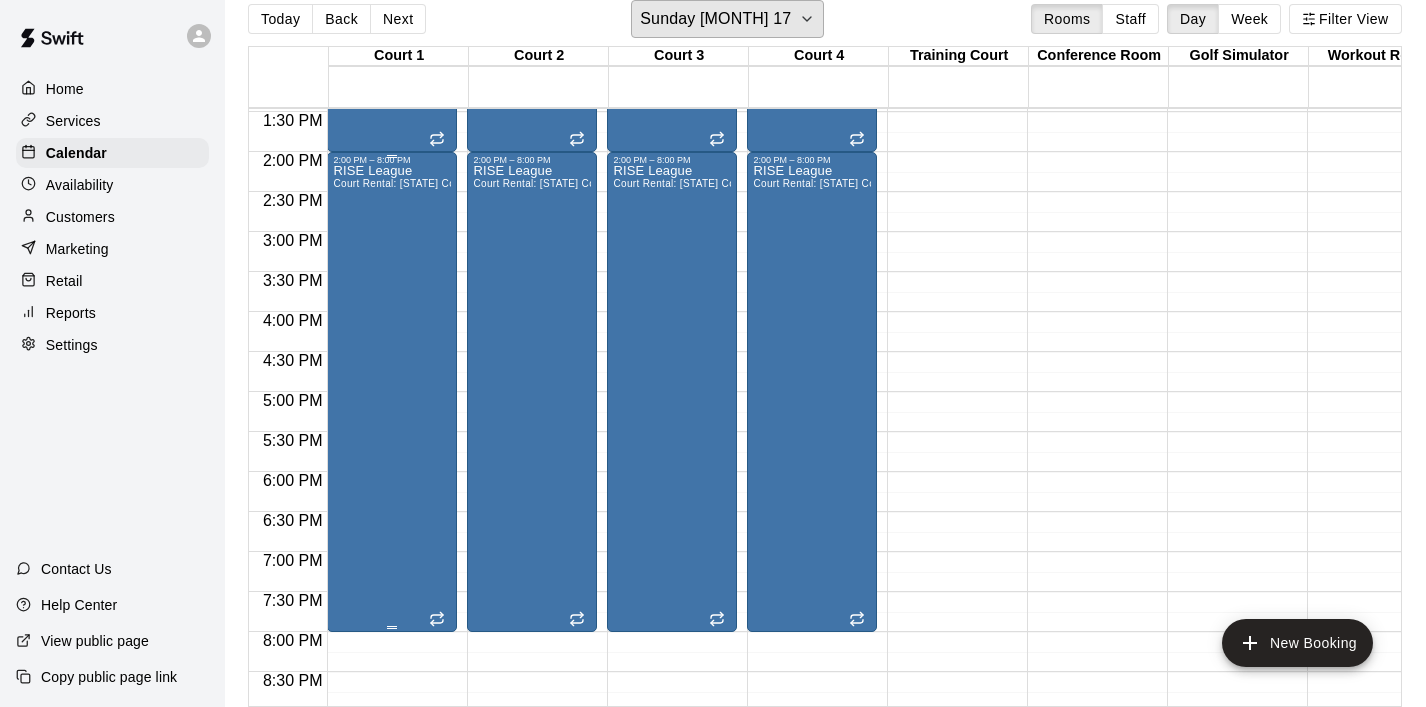 scroll, scrollTop: 1075, scrollLeft: 0, axis: vertical 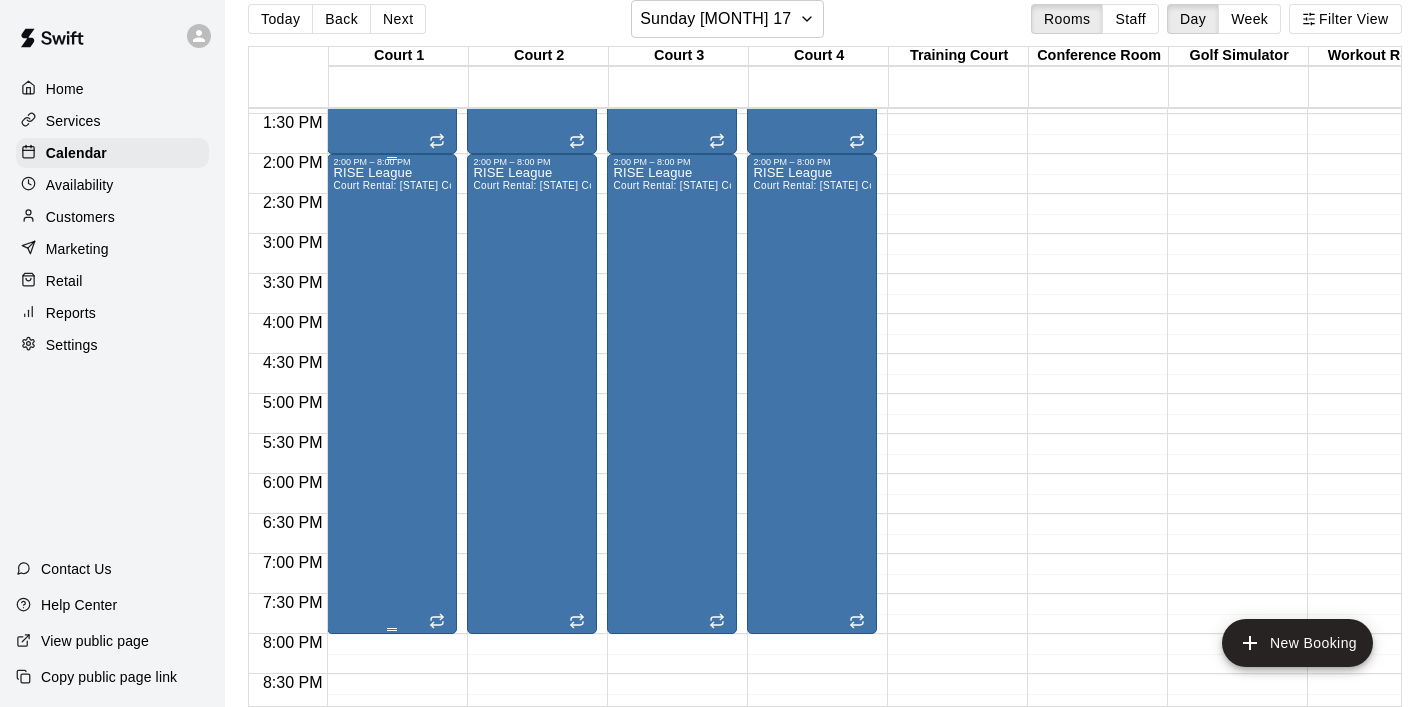 click on "Court Rental: [STATE] Community Club / League Volleyball (After 3 pm)" at bounding box center [392, 520] 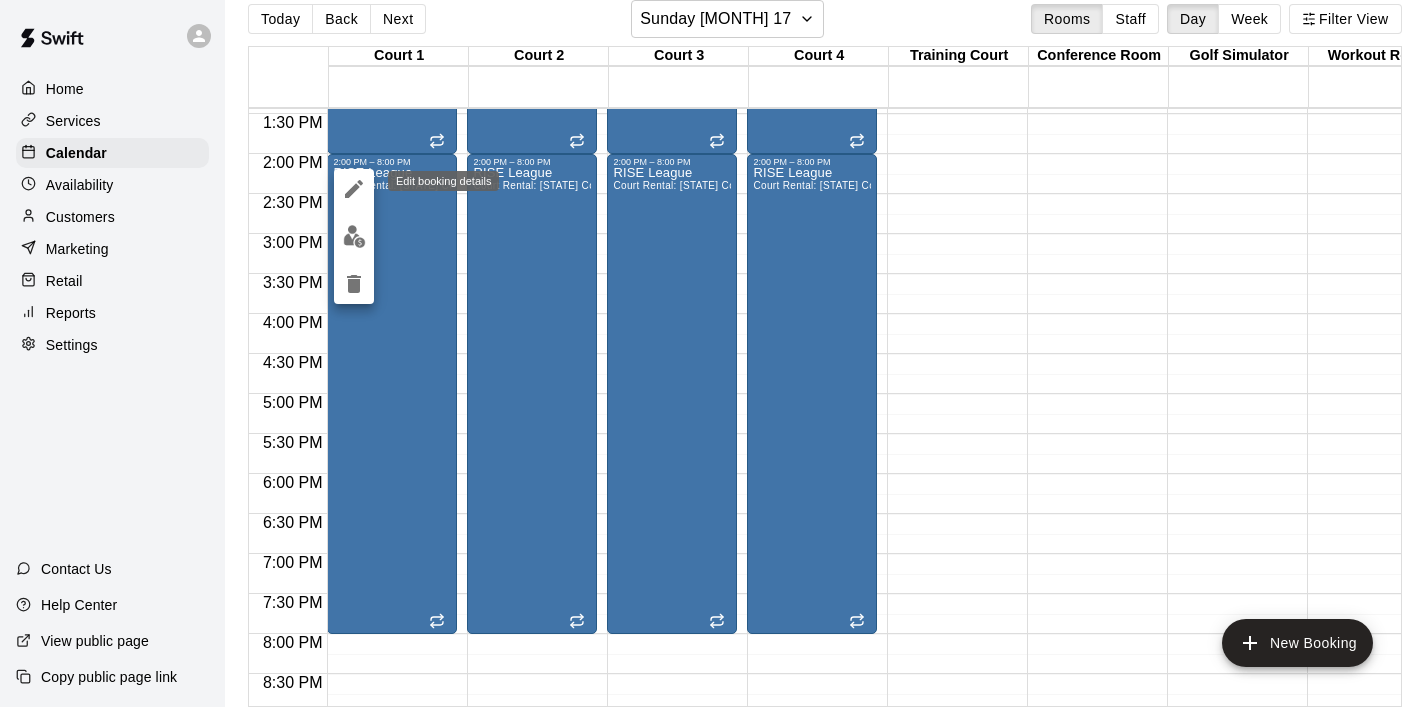 click 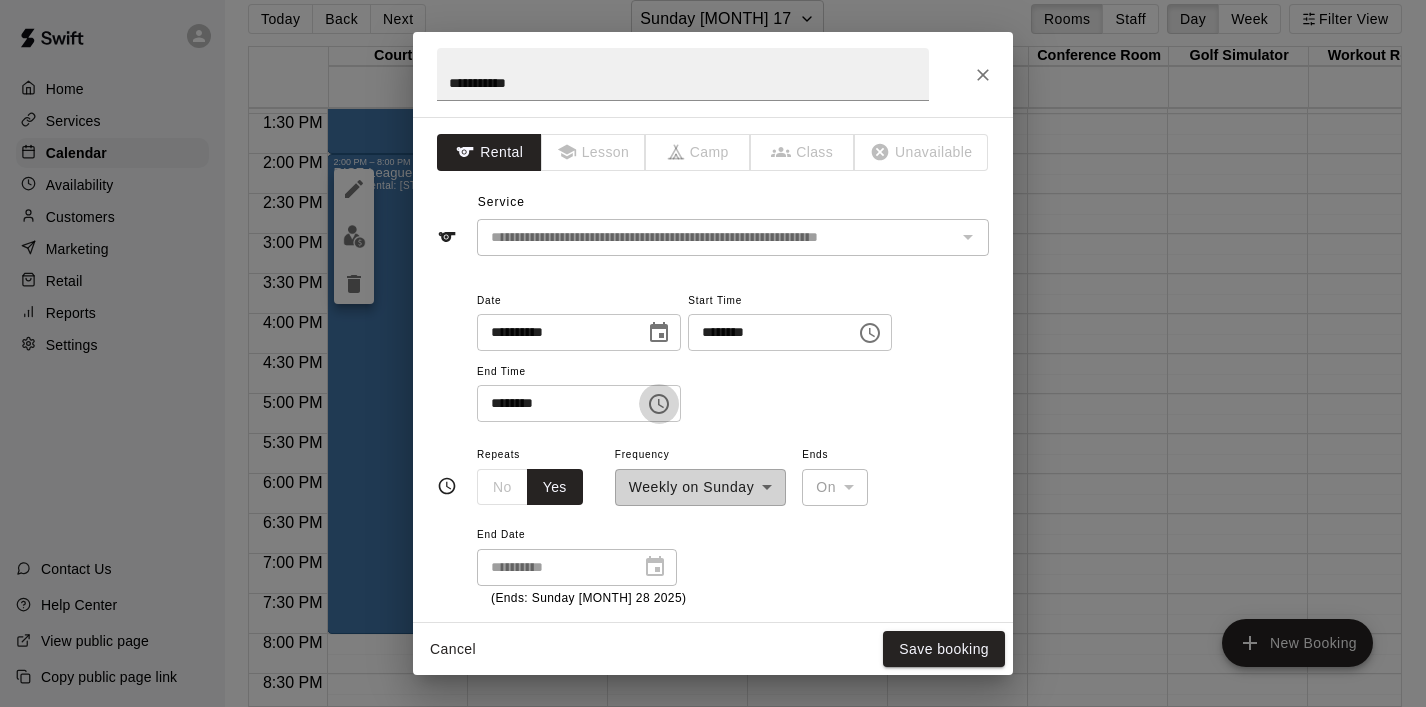 click 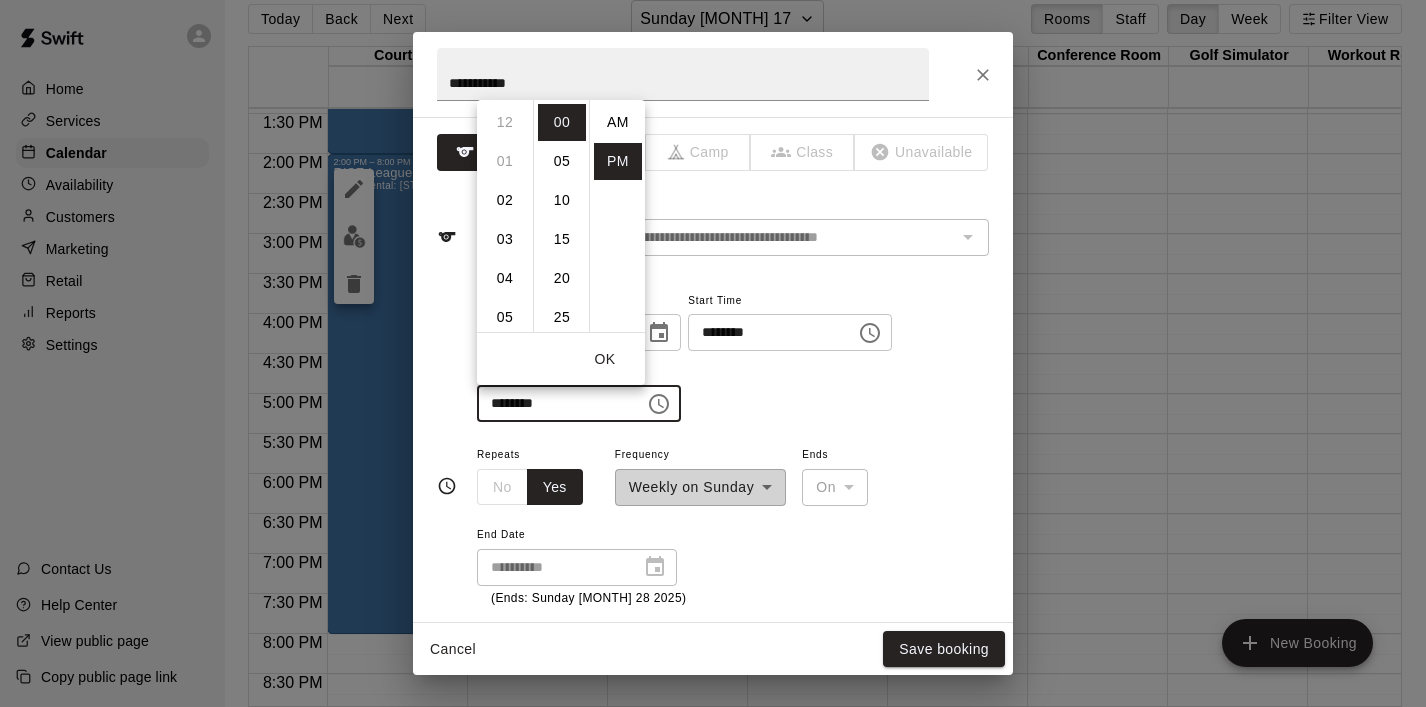 scroll, scrollTop: 312, scrollLeft: 0, axis: vertical 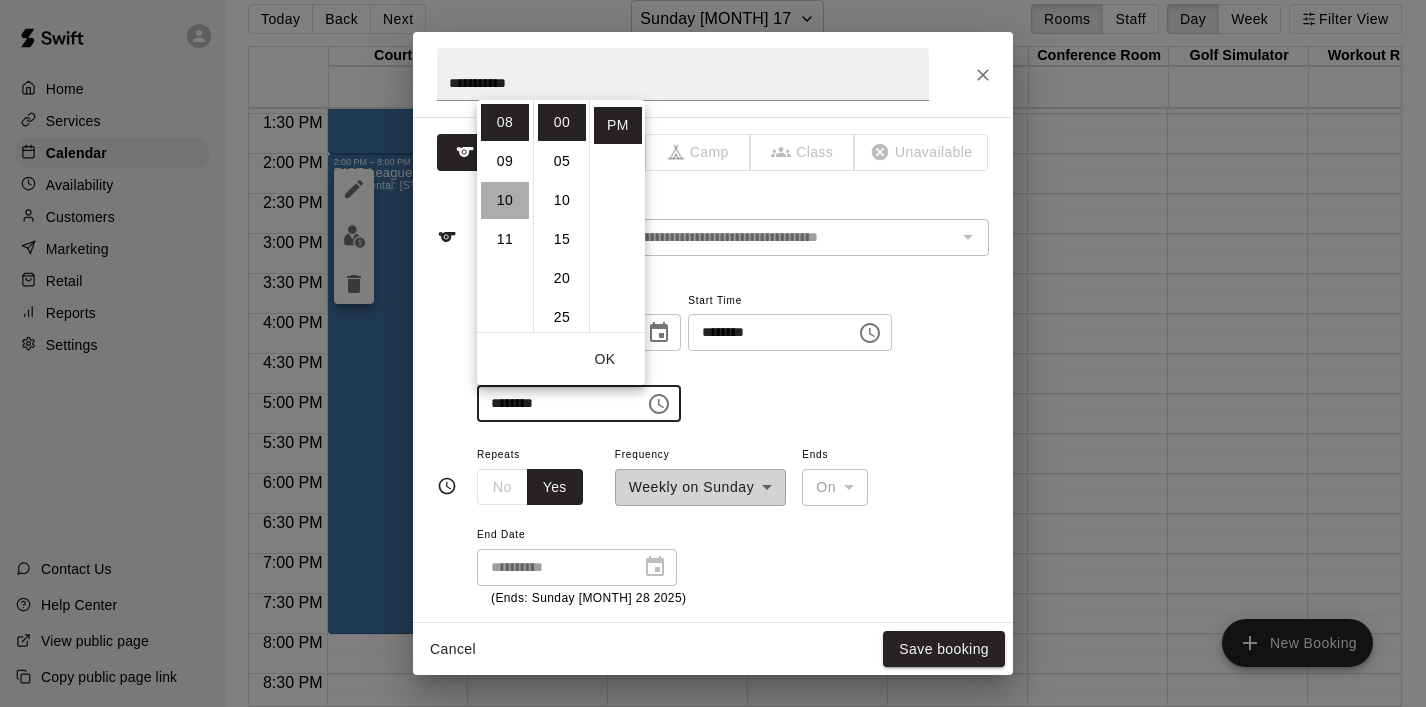 click on "10" at bounding box center [505, 200] 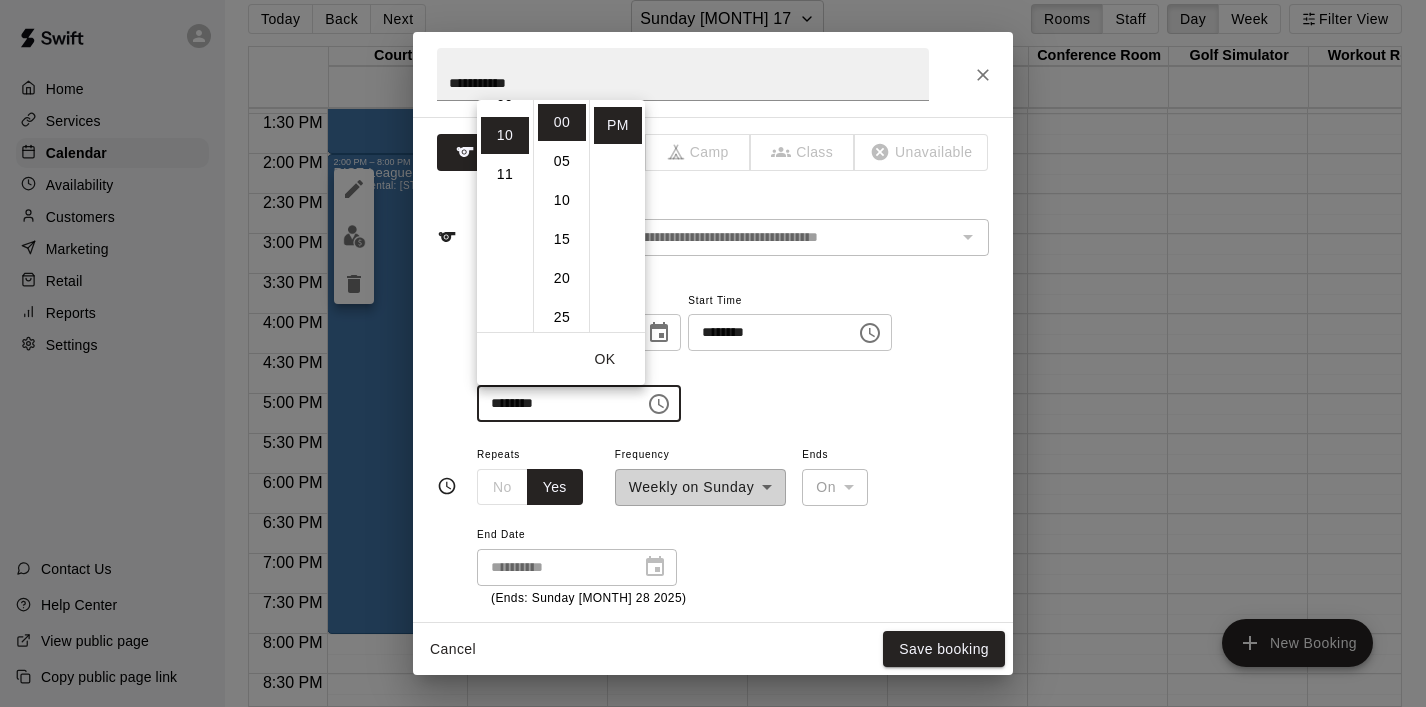scroll, scrollTop: 390, scrollLeft: 0, axis: vertical 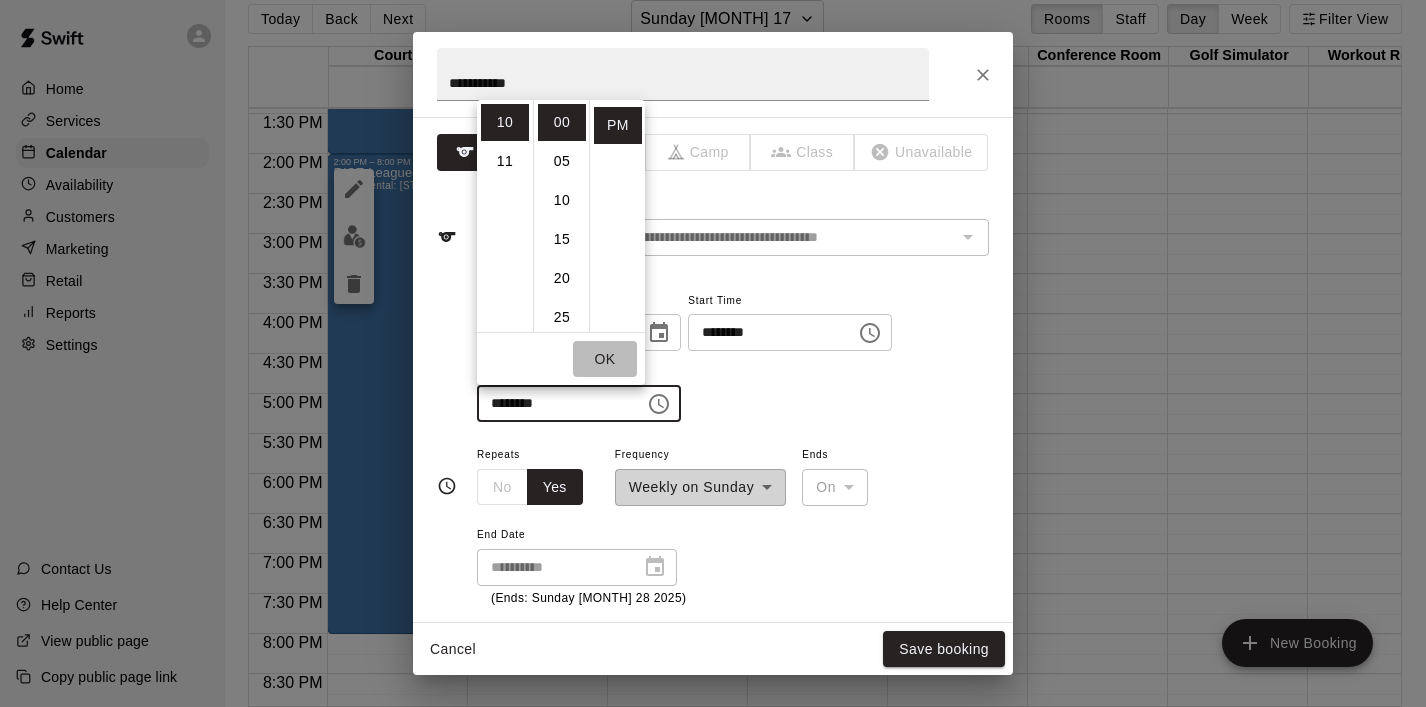 click on "OK" at bounding box center (605, 359) 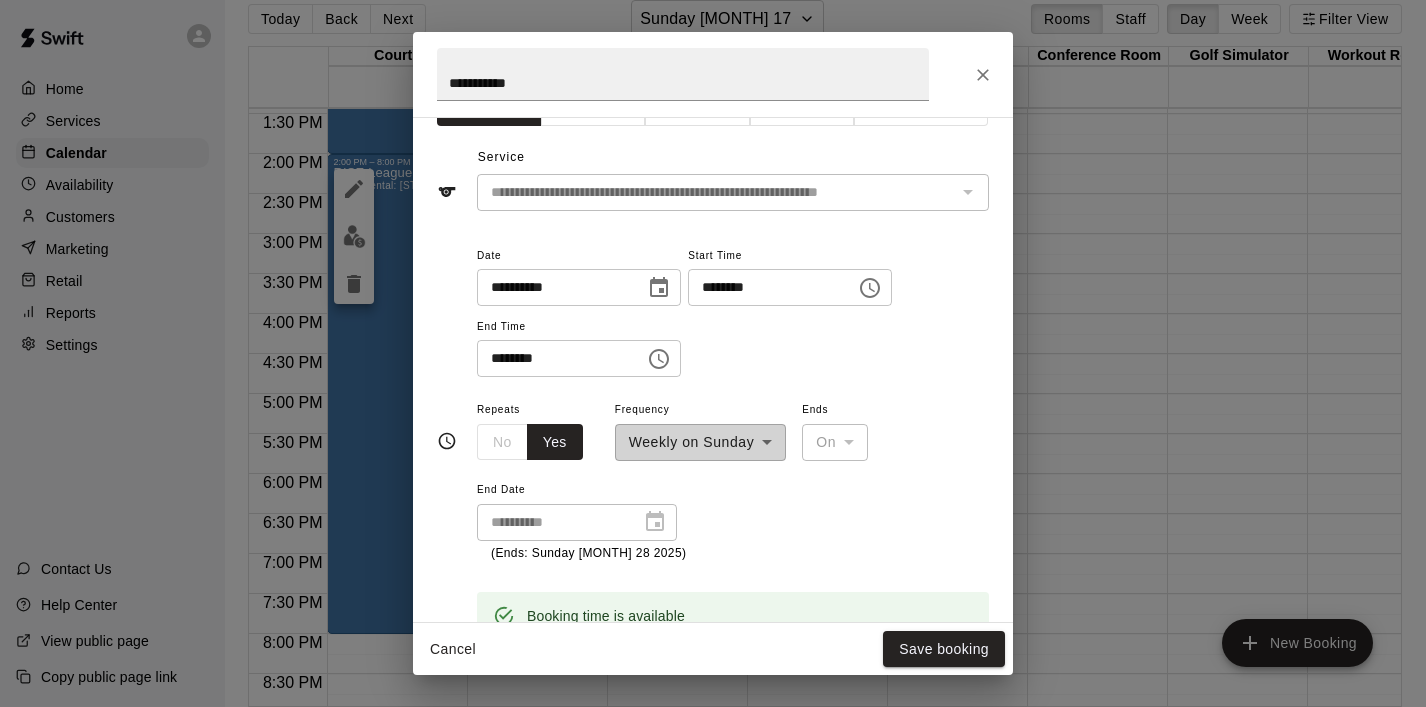 scroll, scrollTop: 80, scrollLeft: 0, axis: vertical 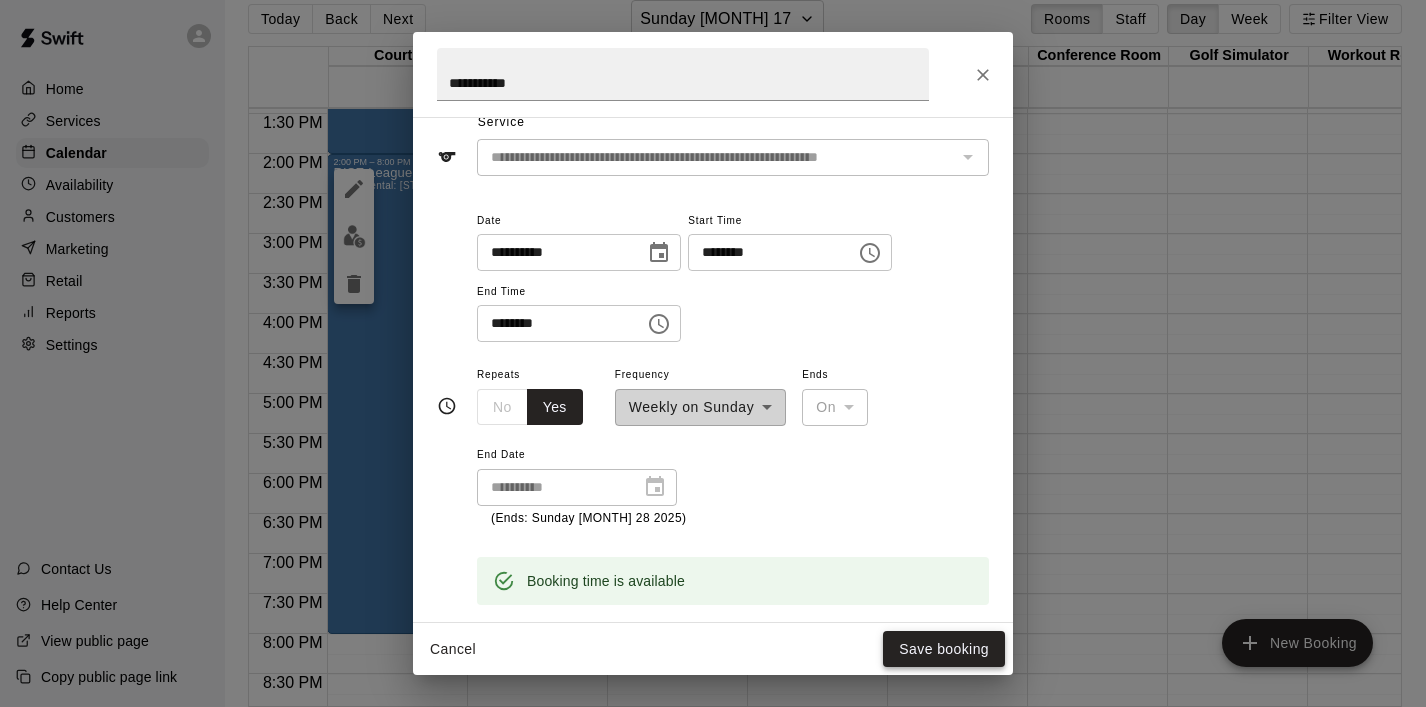 click on "Save booking" at bounding box center (944, 649) 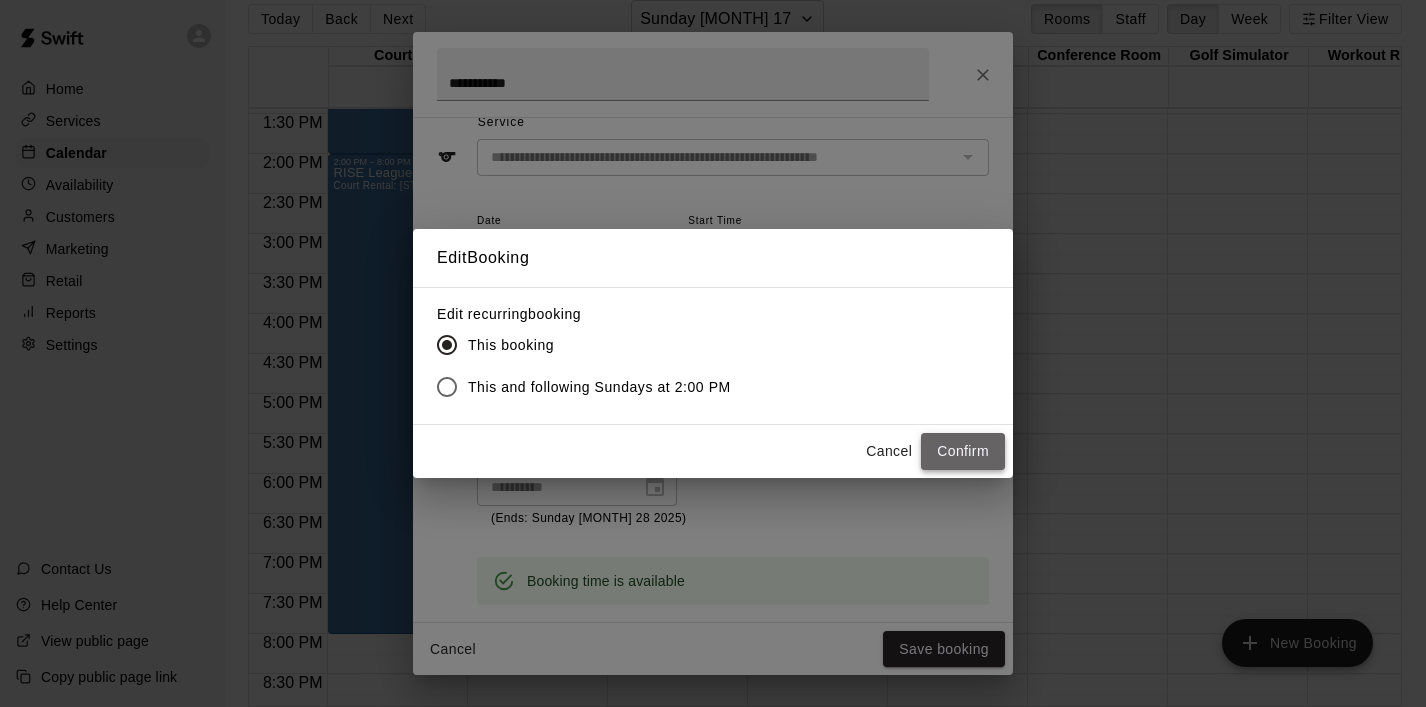 click on "Confirm" at bounding box center (963, 451) 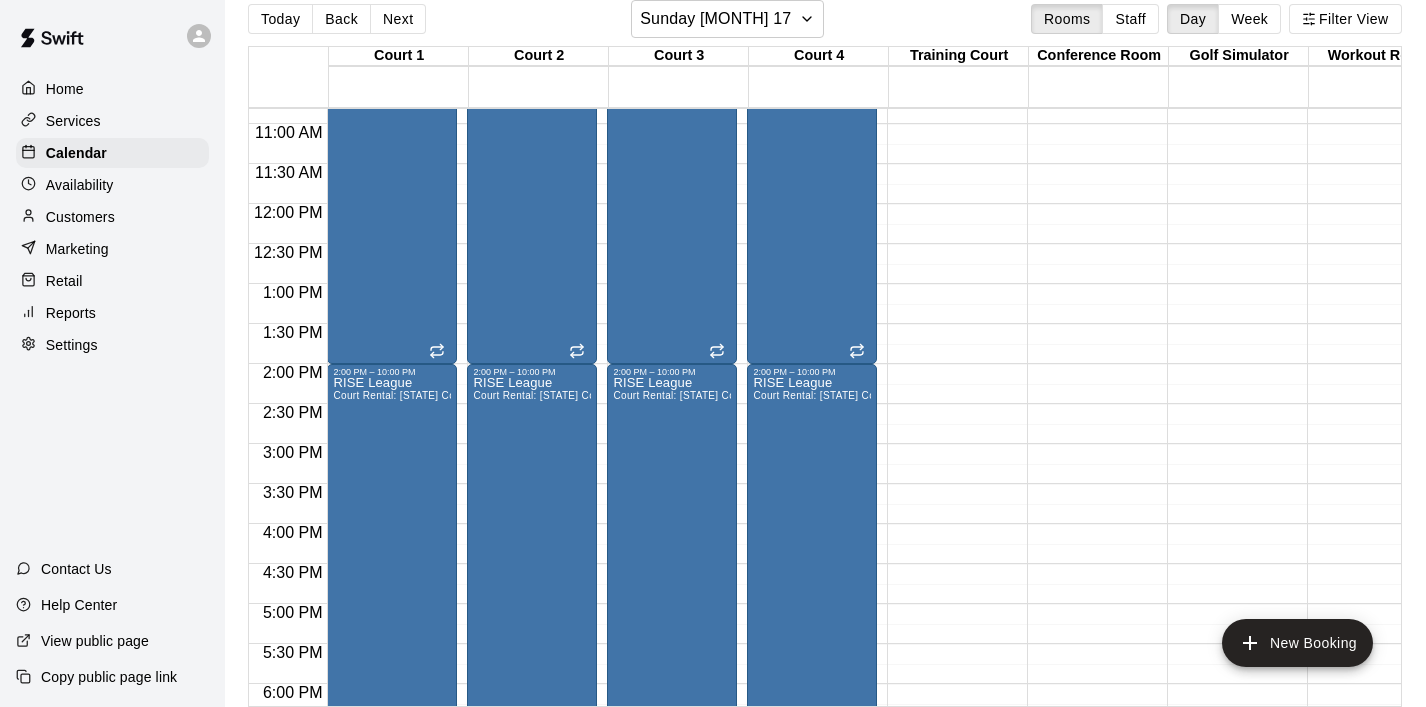 scroll, scrollTop: 859, scrollLeft: 0, axis: vertical 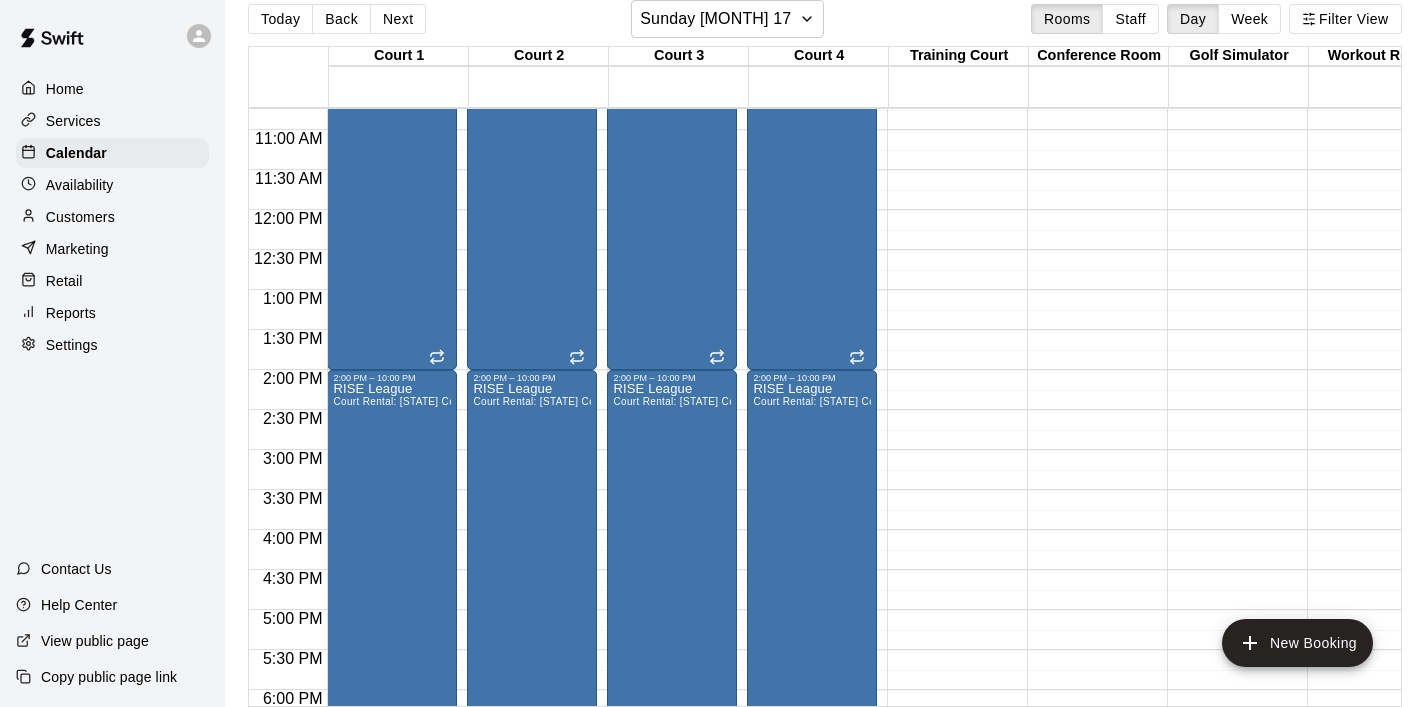click on "Home" at bounding box center [65, 89] 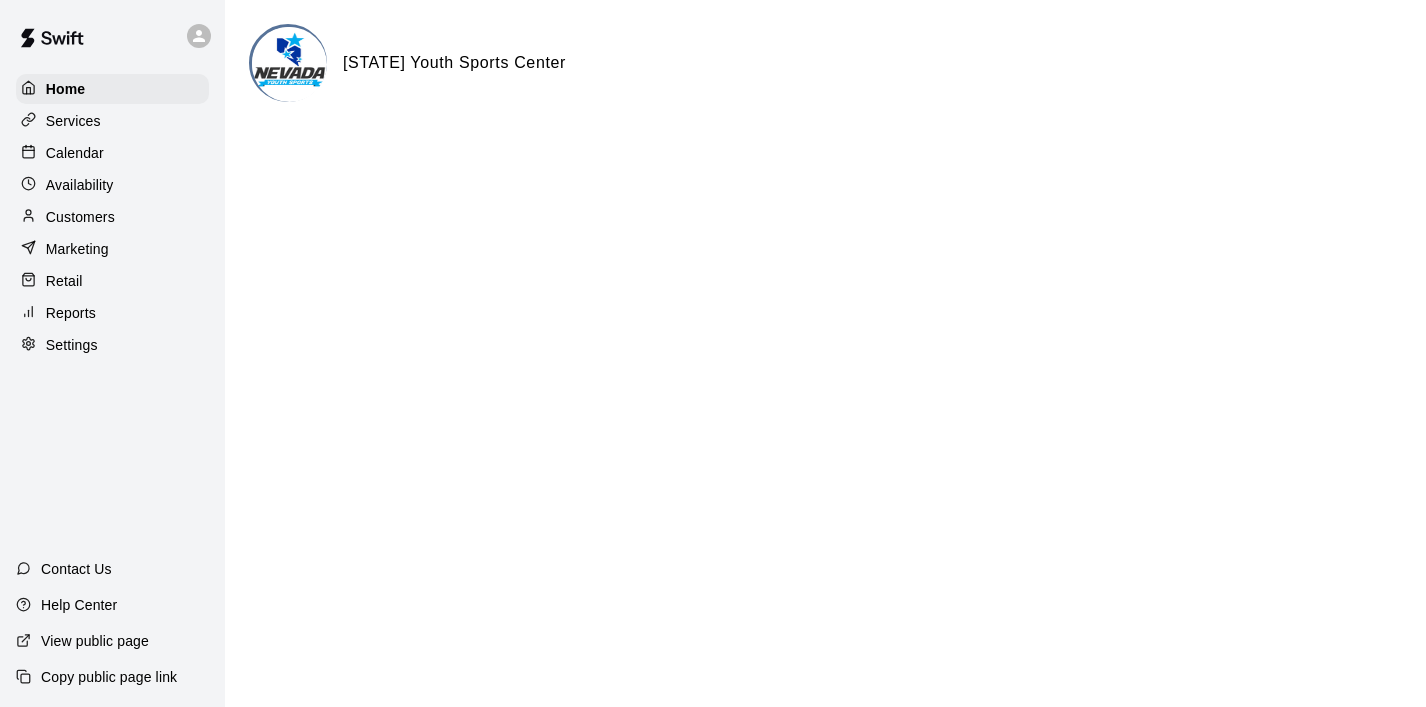 click on "Calendar" at bounding box center [75, 153] 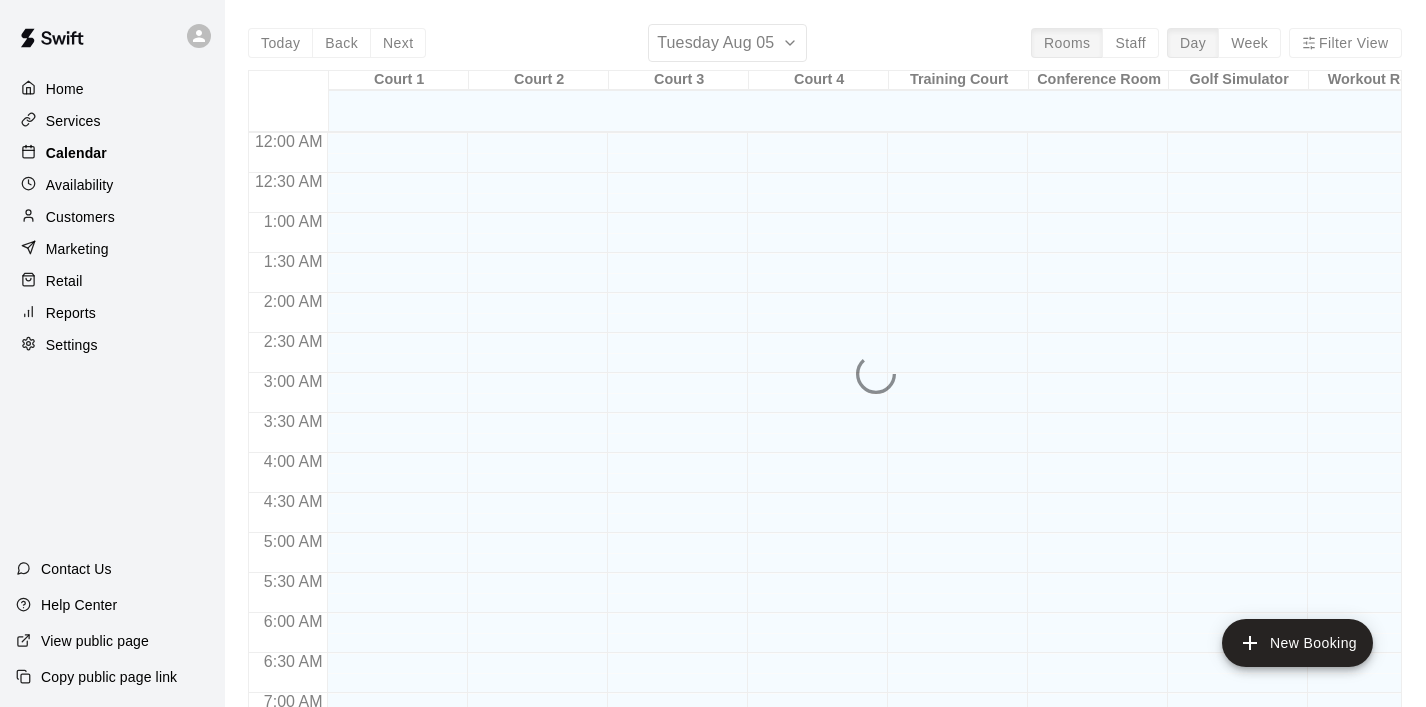 scroll, scrollTop: 1087, scrollLeft: 0, axis: vertical 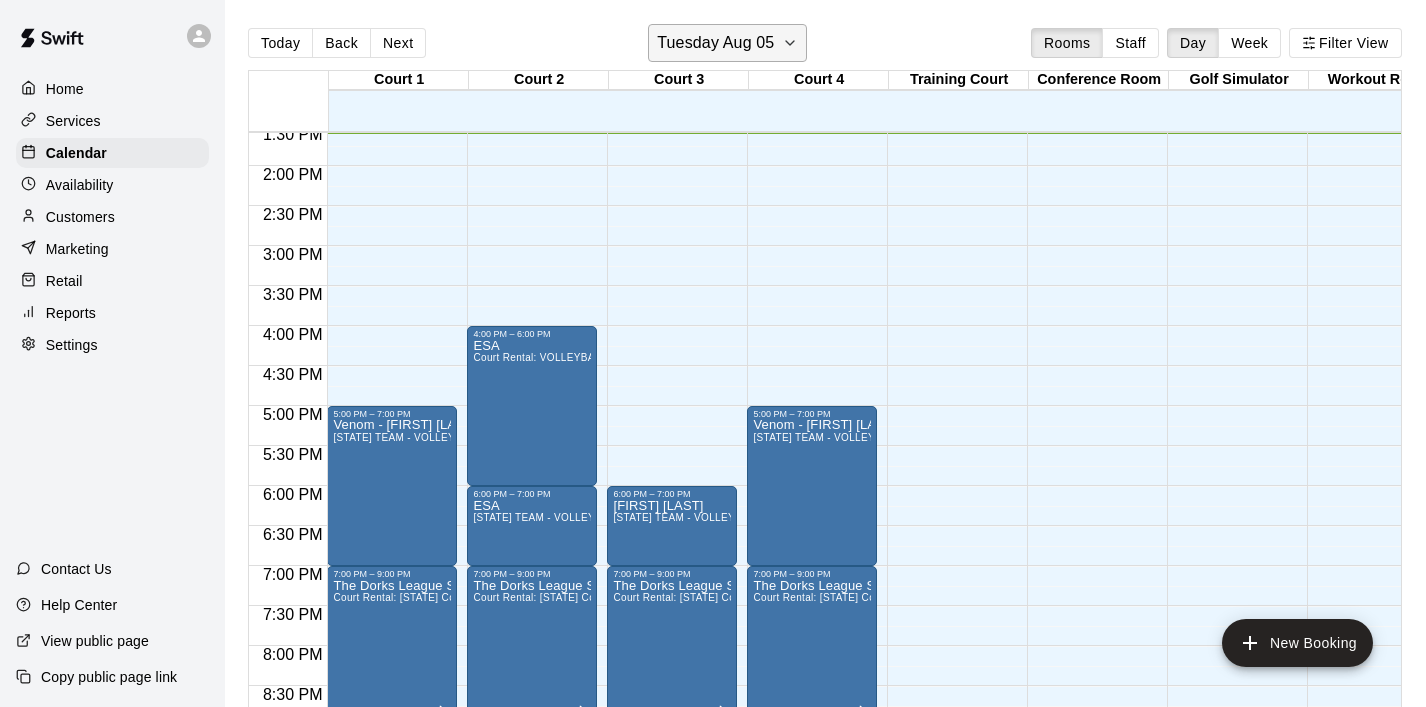 click 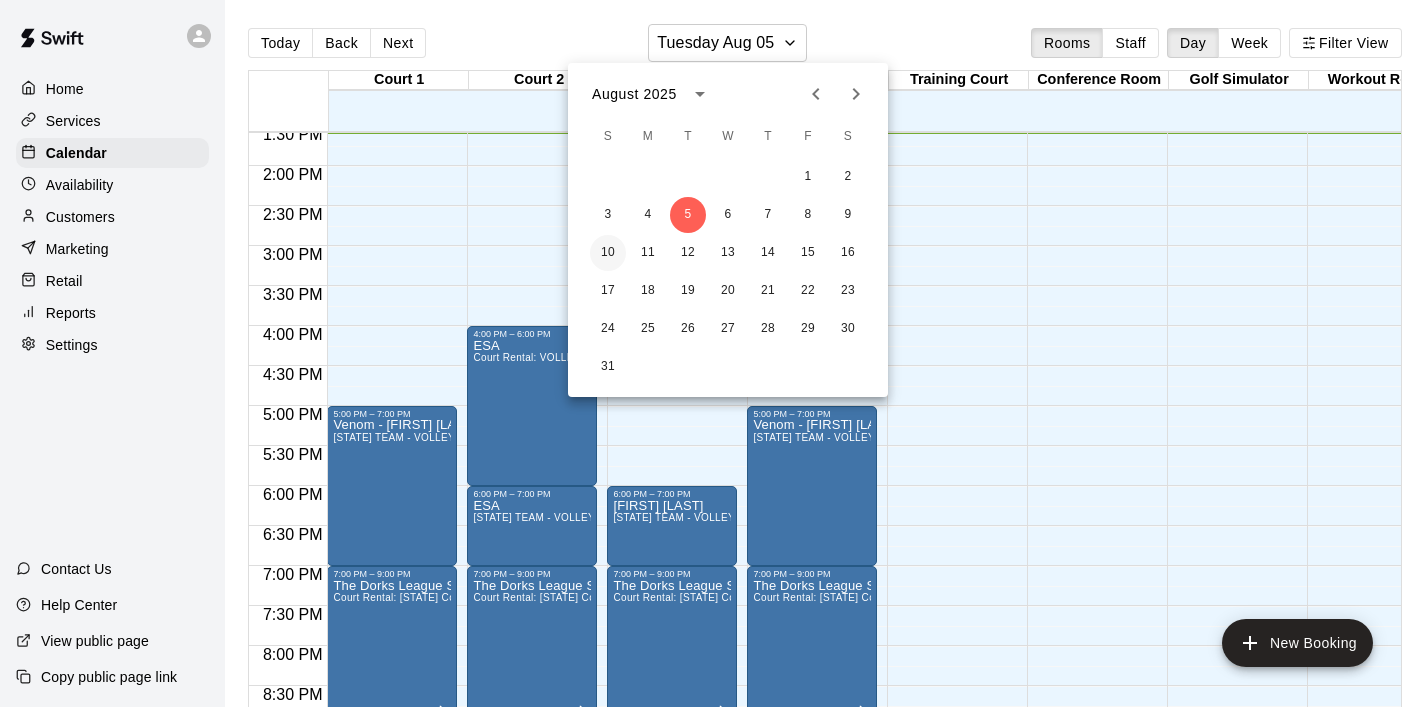 click on "10" at bounding box center [608, 253] 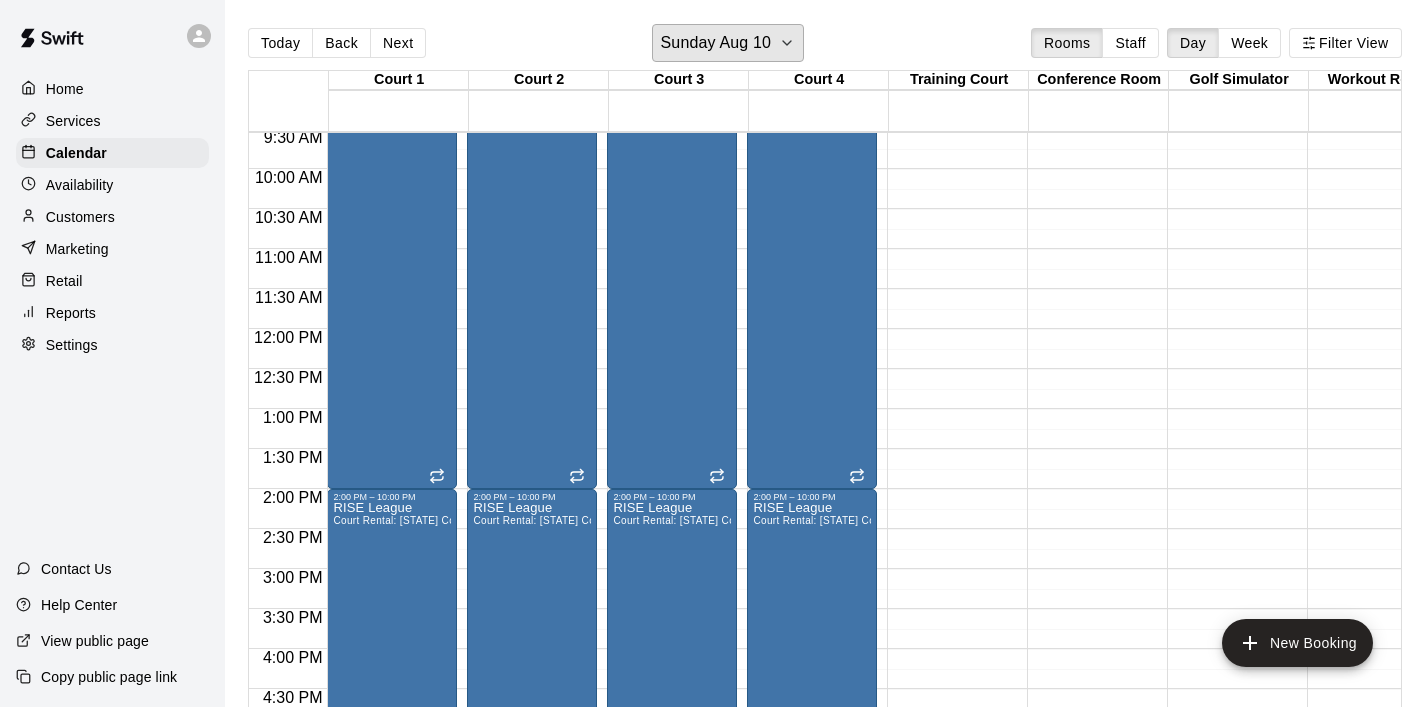 scroll, scrollTop: 772, scrollLeft: 3, axis: both 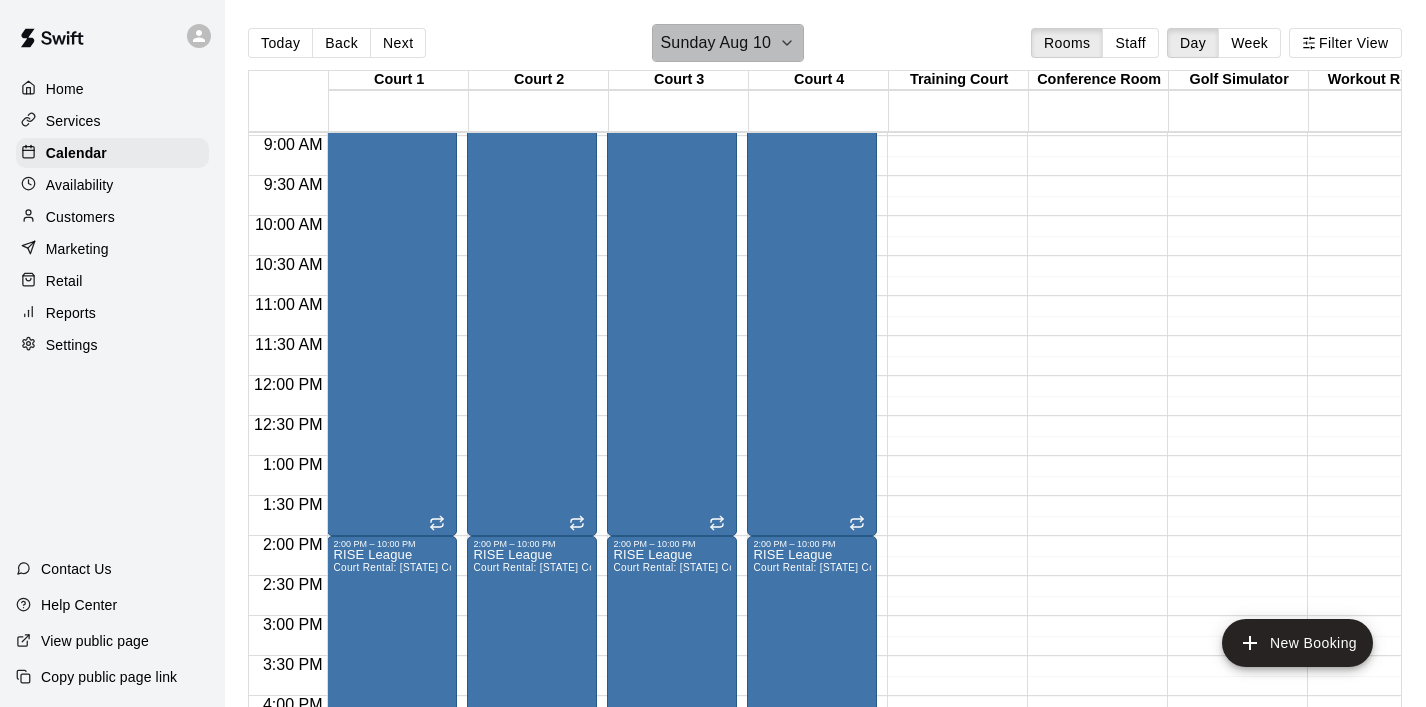 click 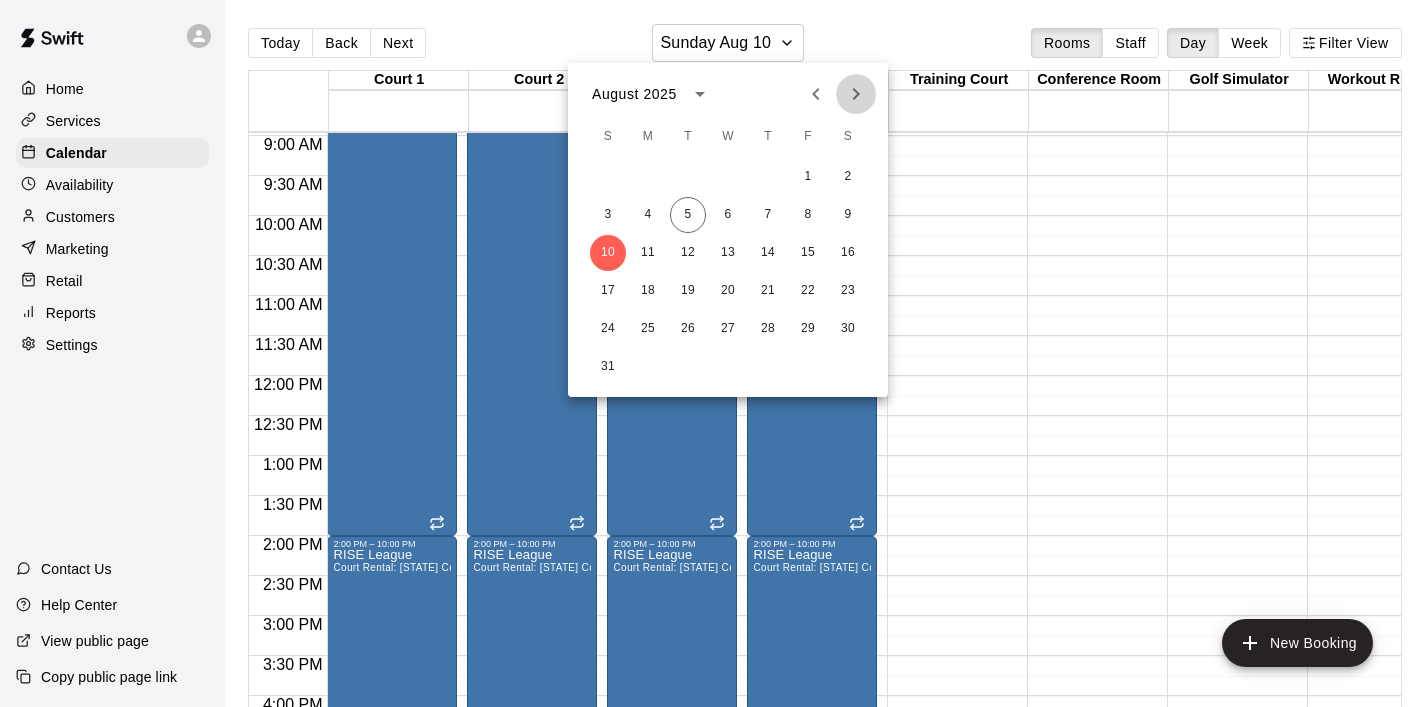 click 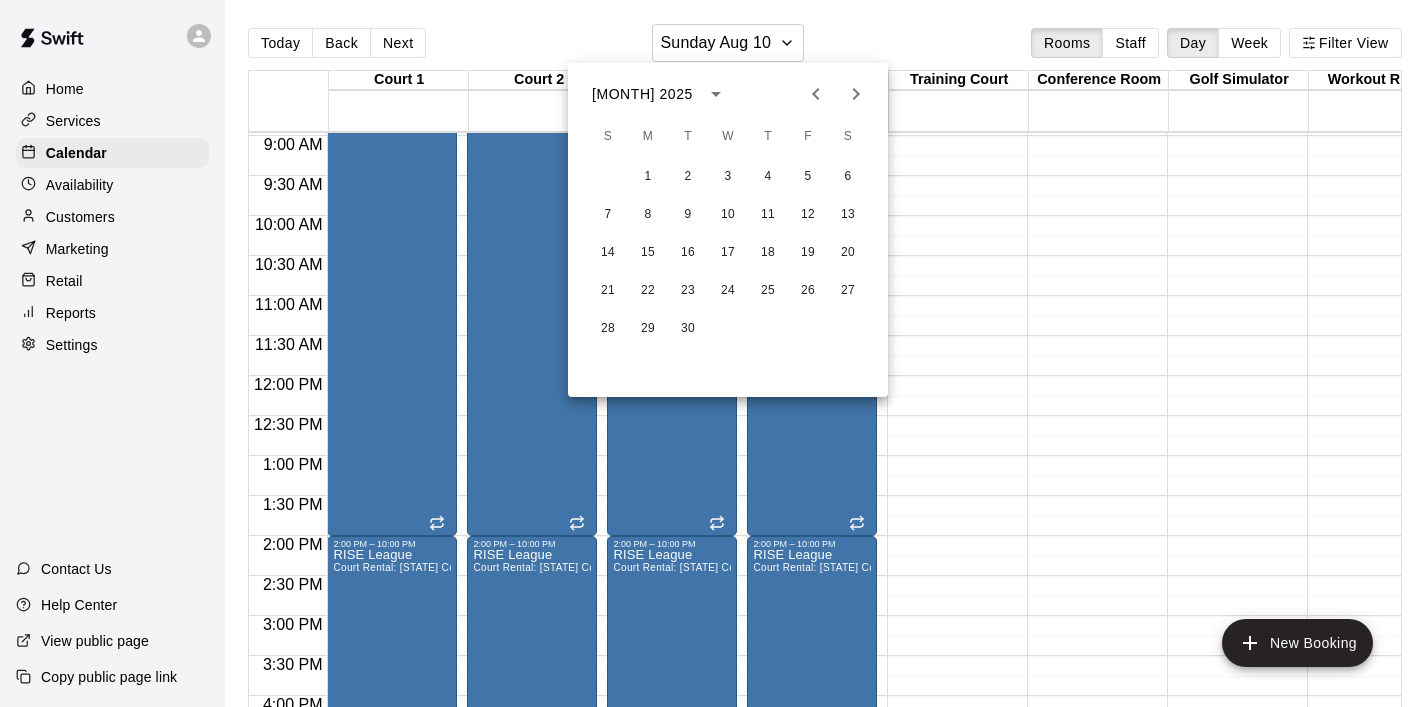 click 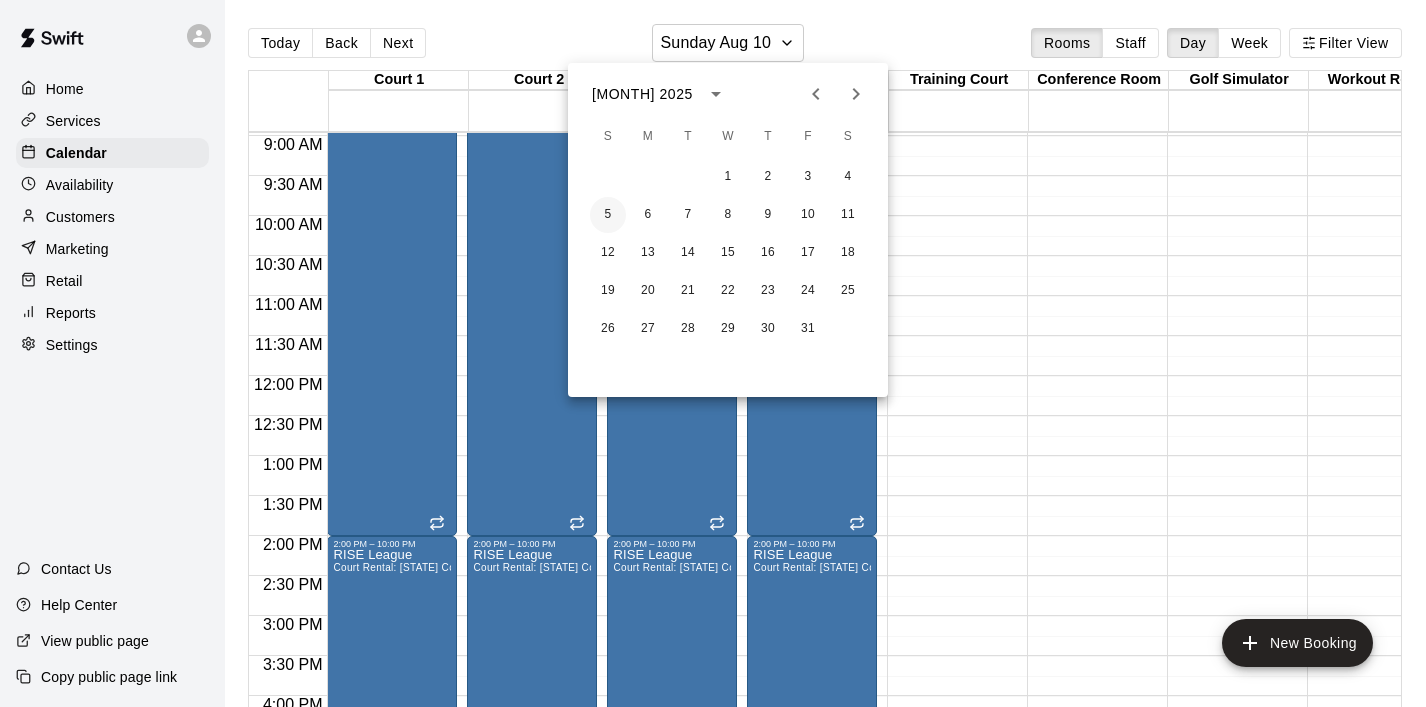 click on "5" at bounding box center (608, 215) 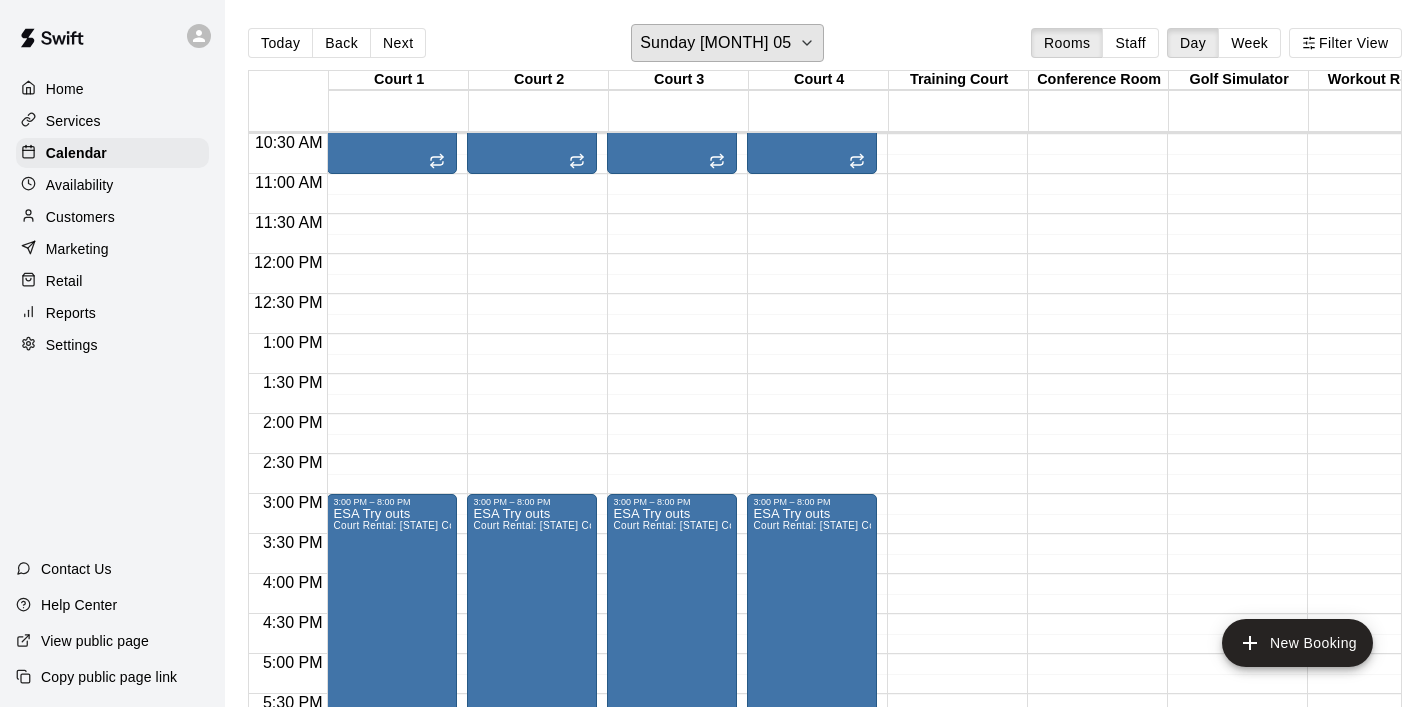 scroll, scrollTop: 843, scrollLeft: 0, axis: vertical 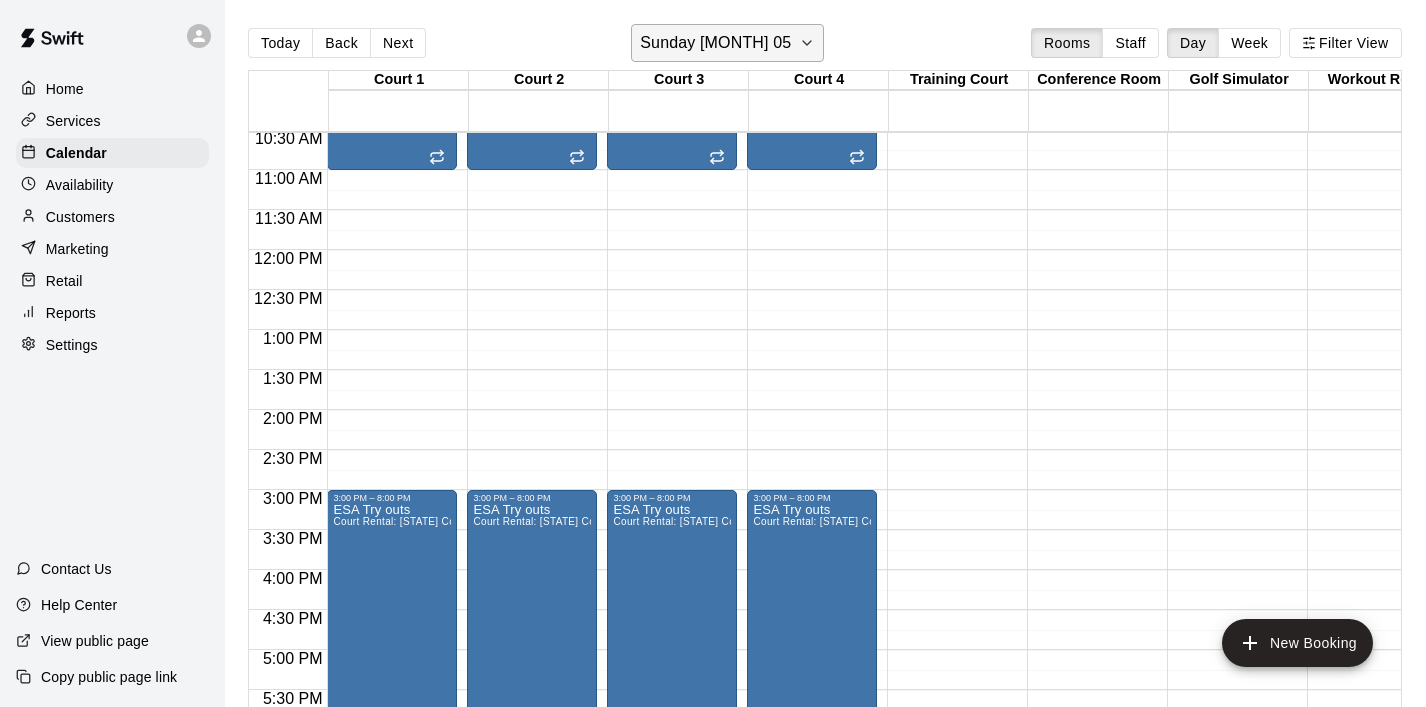 click 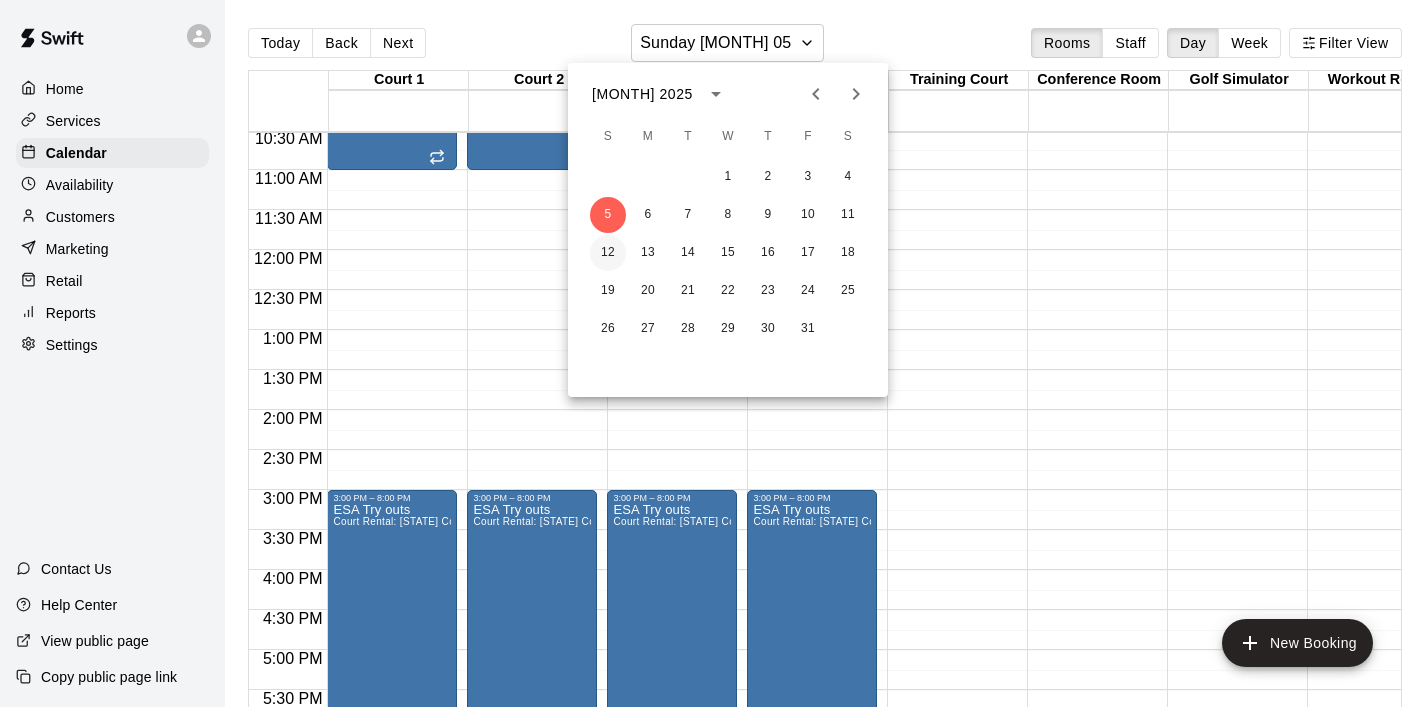 click on "12" at bounding box center (608, 253) 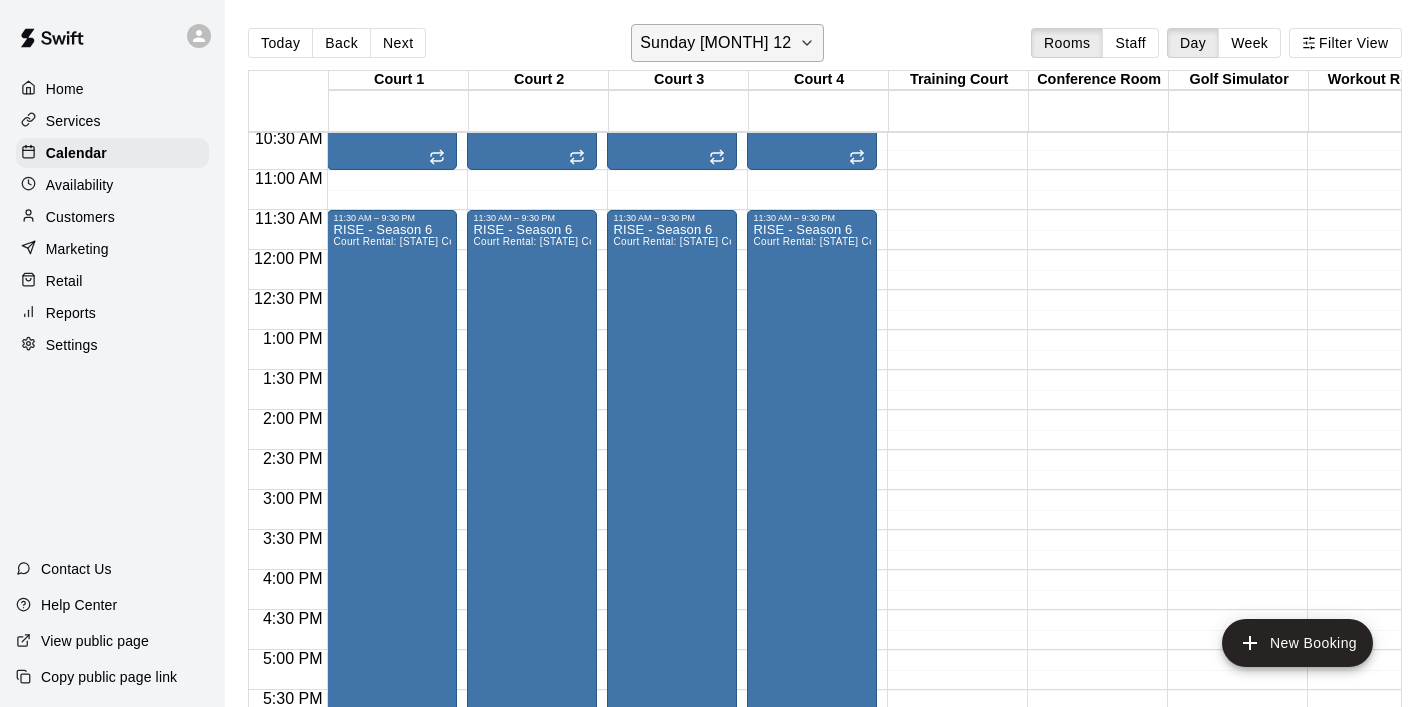 click 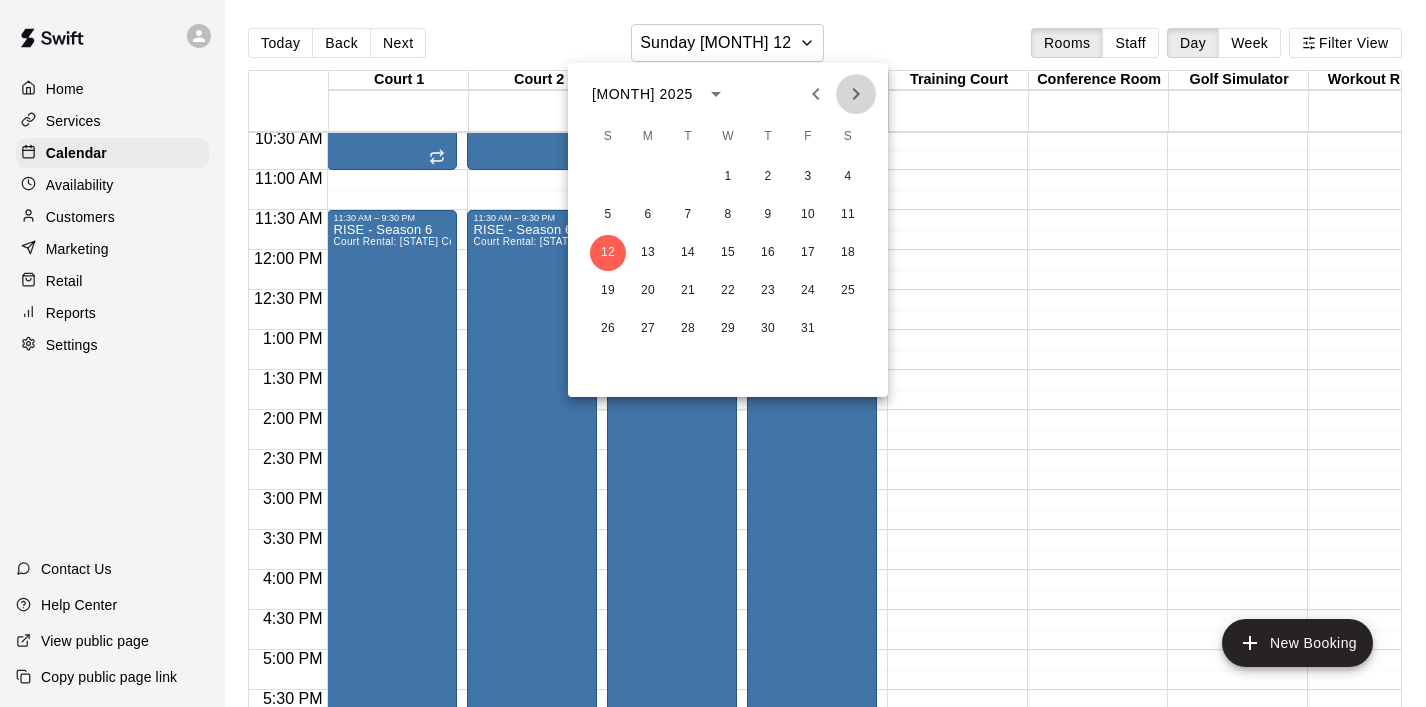click 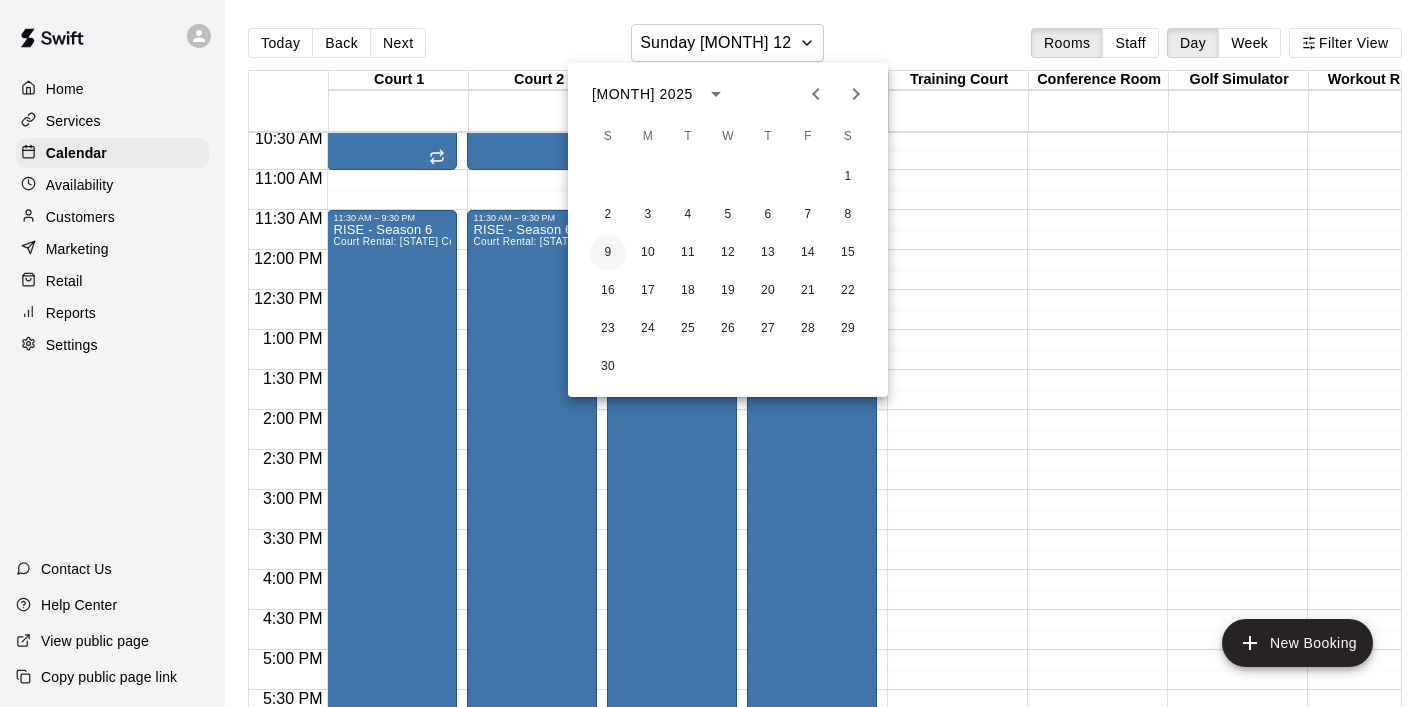 click on "9" at bounding box center (608, 253) 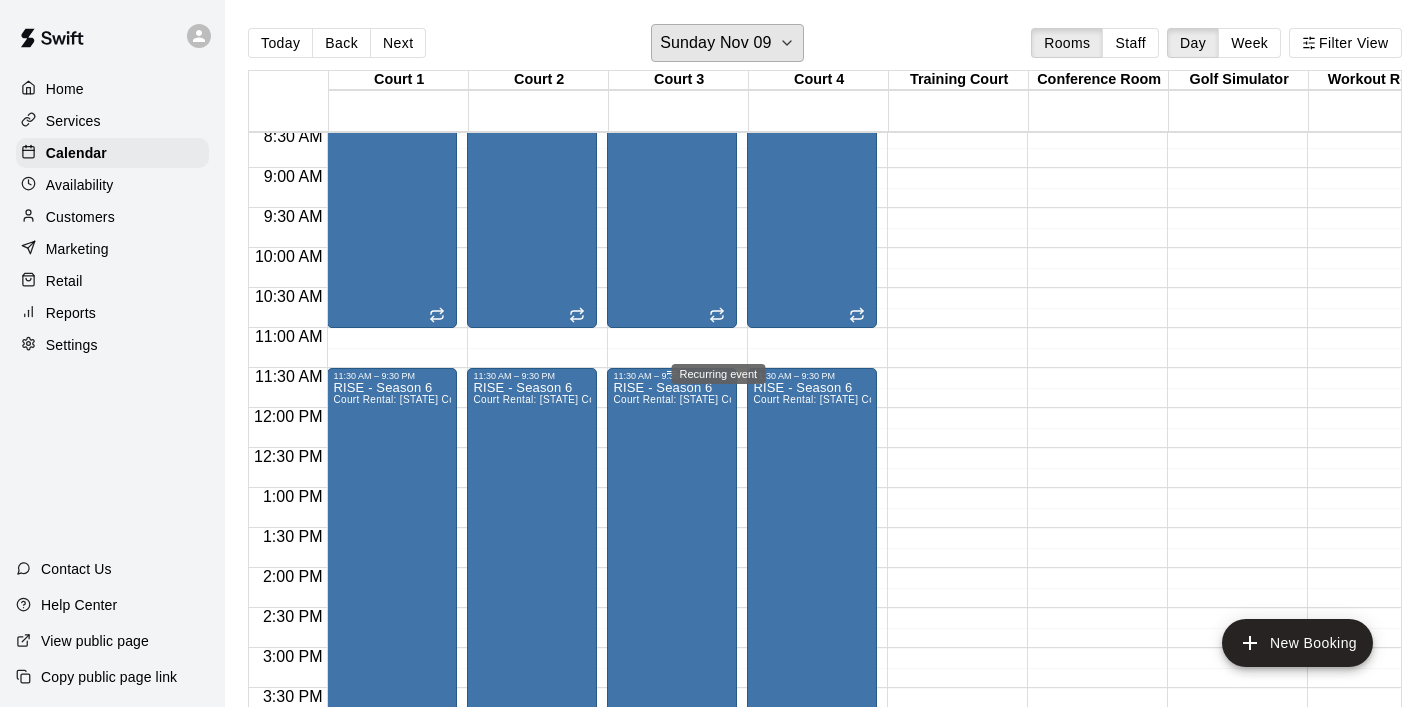 scroll, scrollTop: 696, scrollLeft: 0, axis: vertical 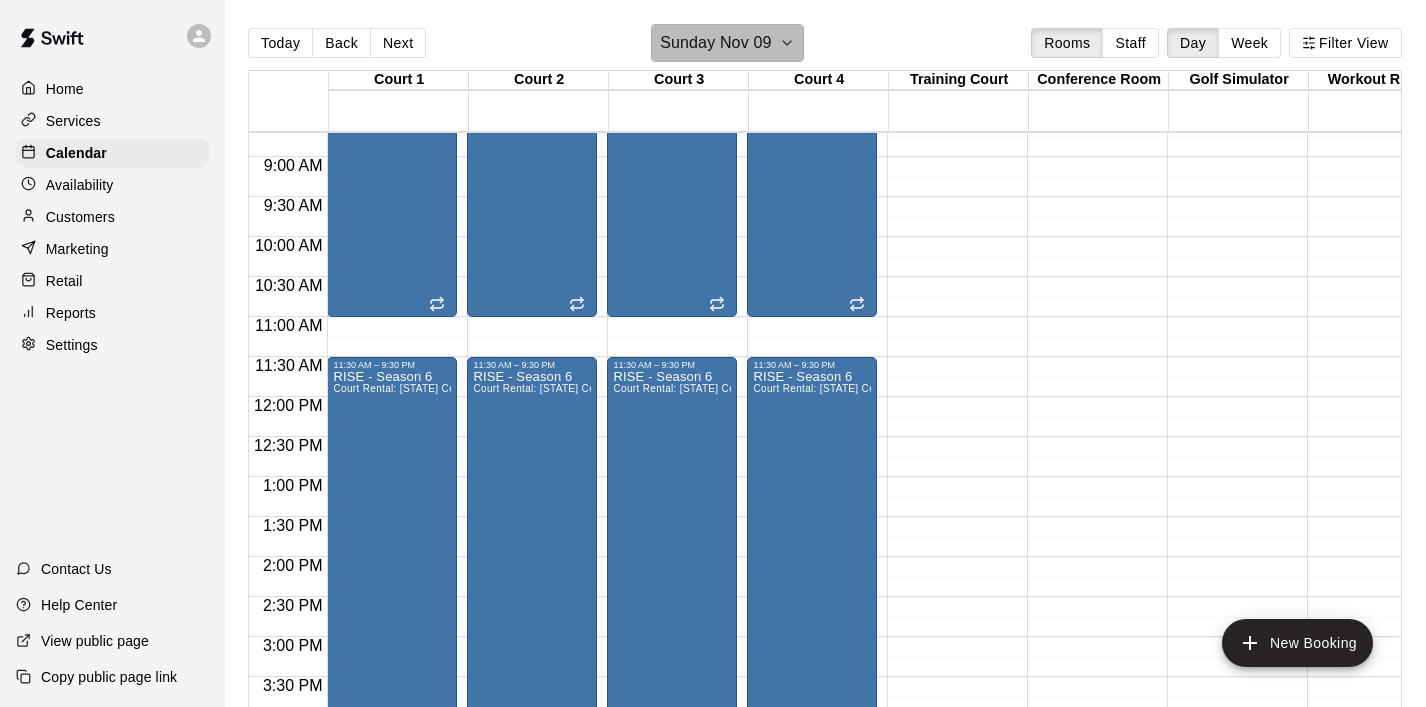 click 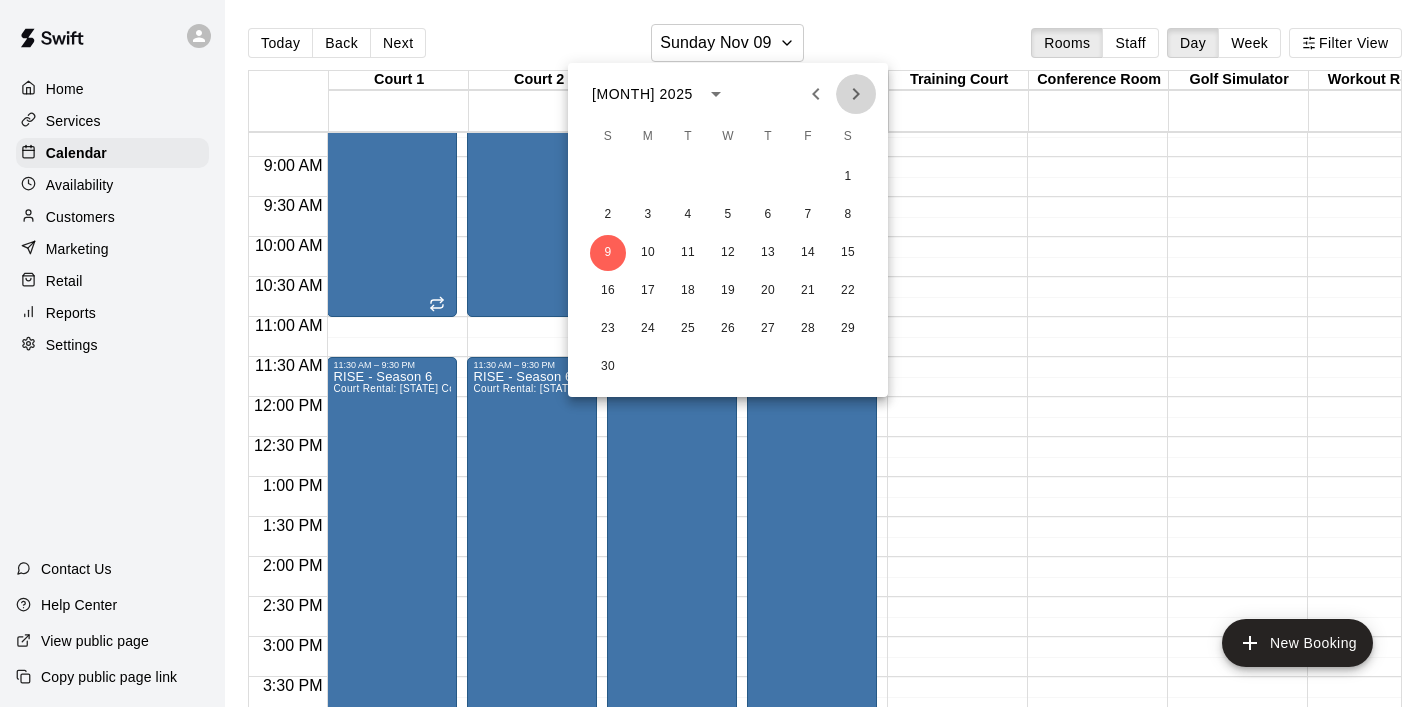 click 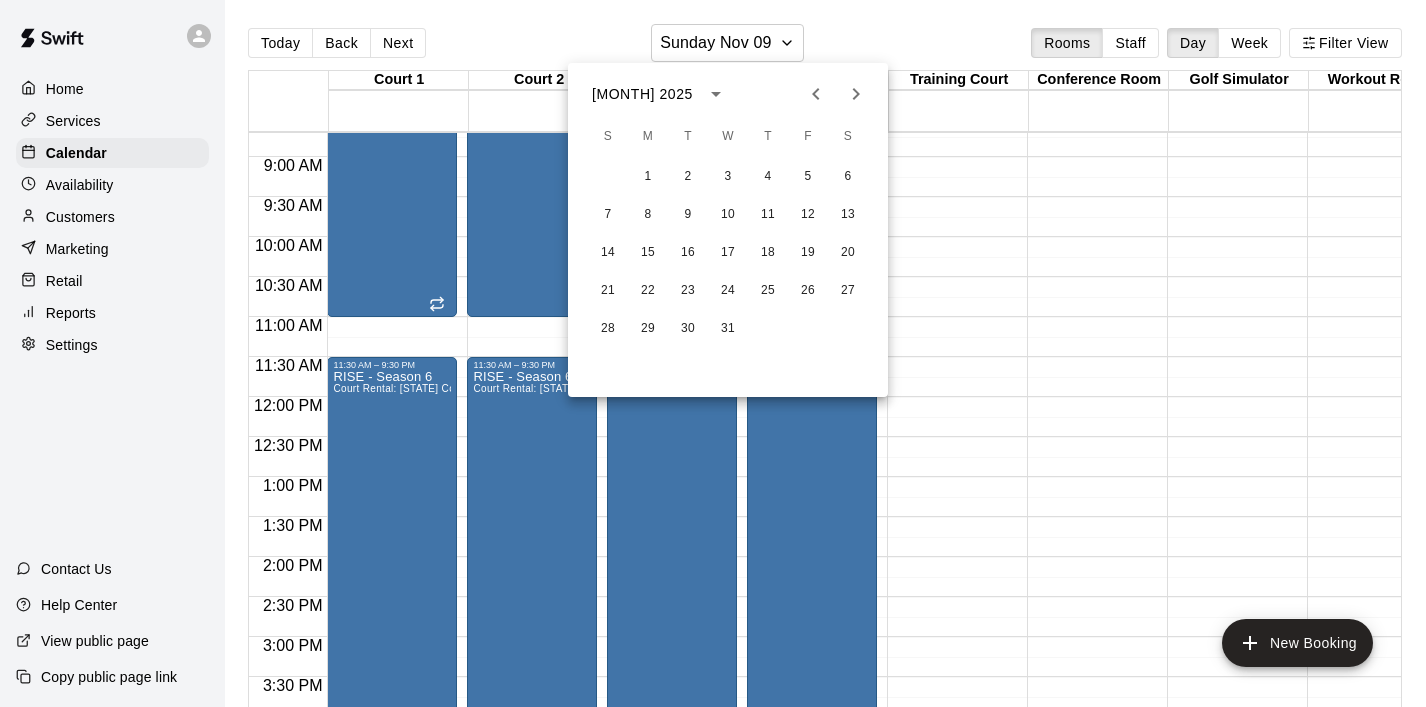 click 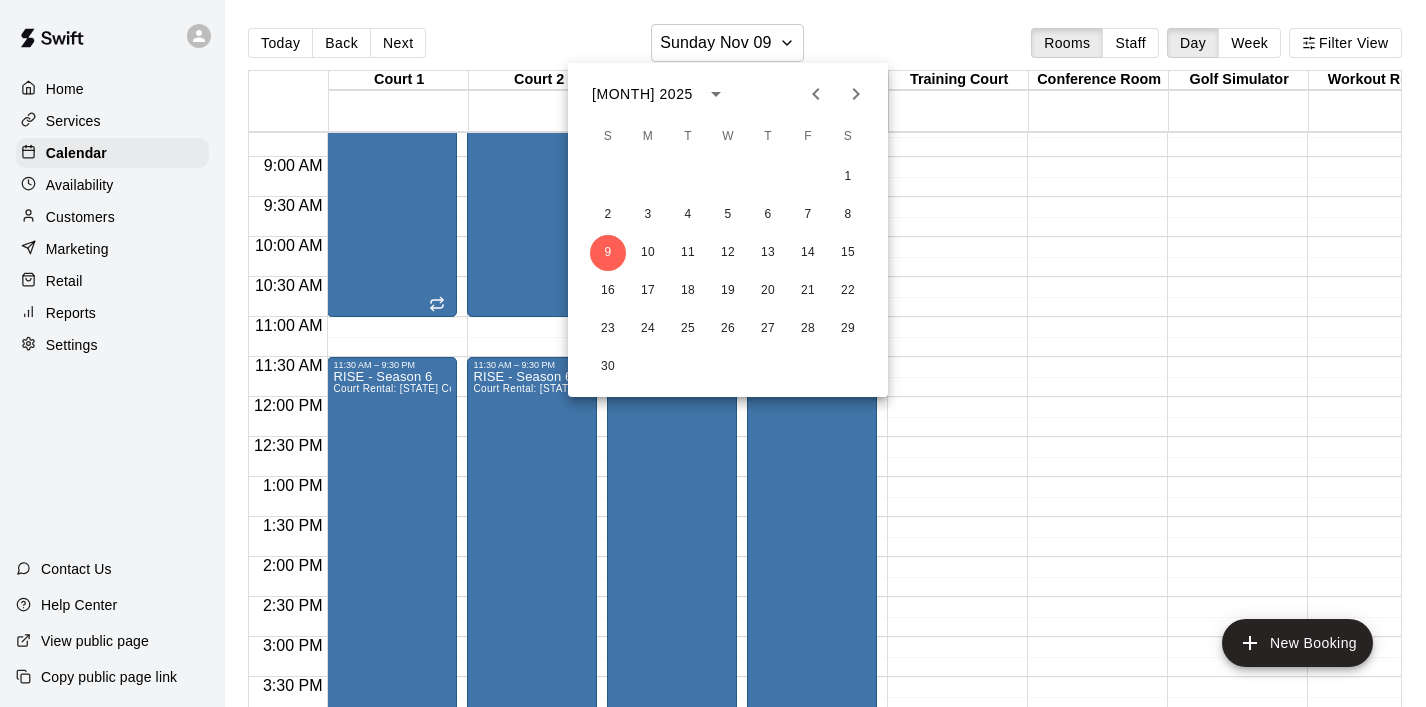 click 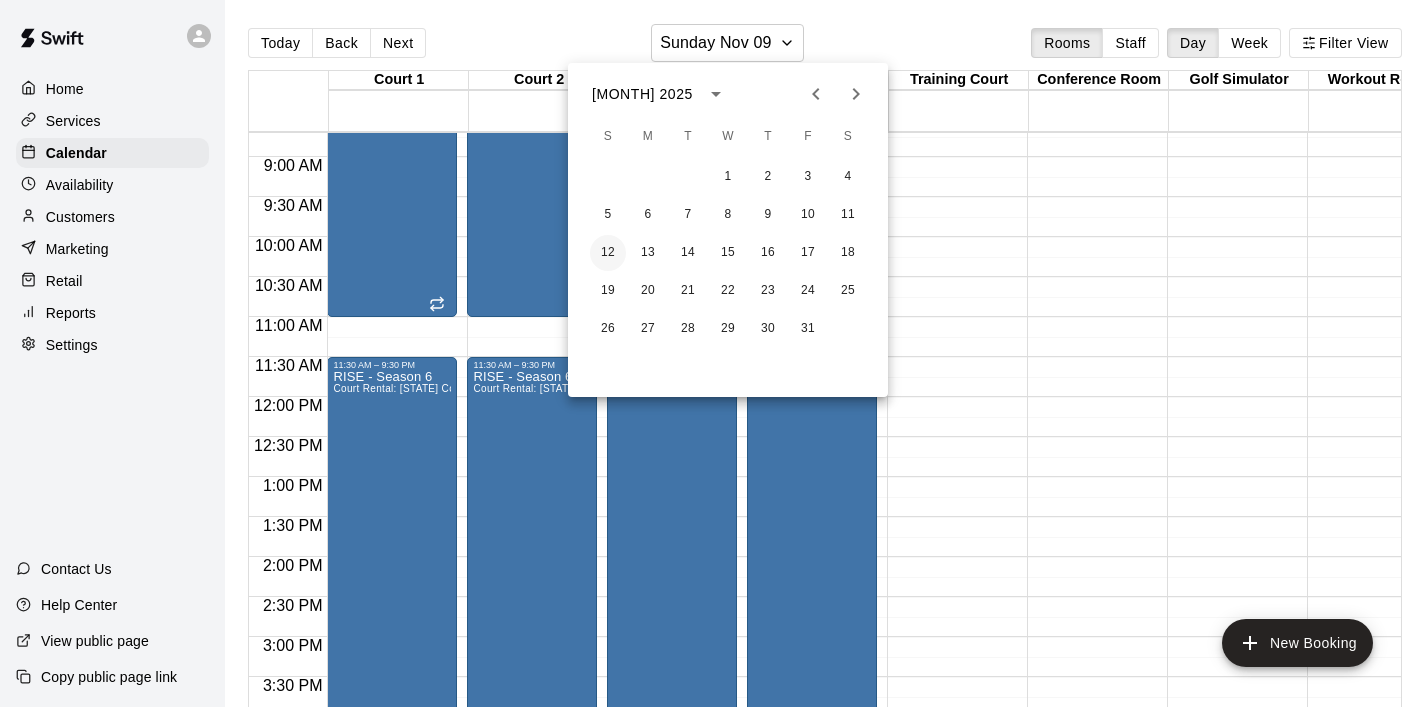 click on "12" at bounding box center (608, 253) 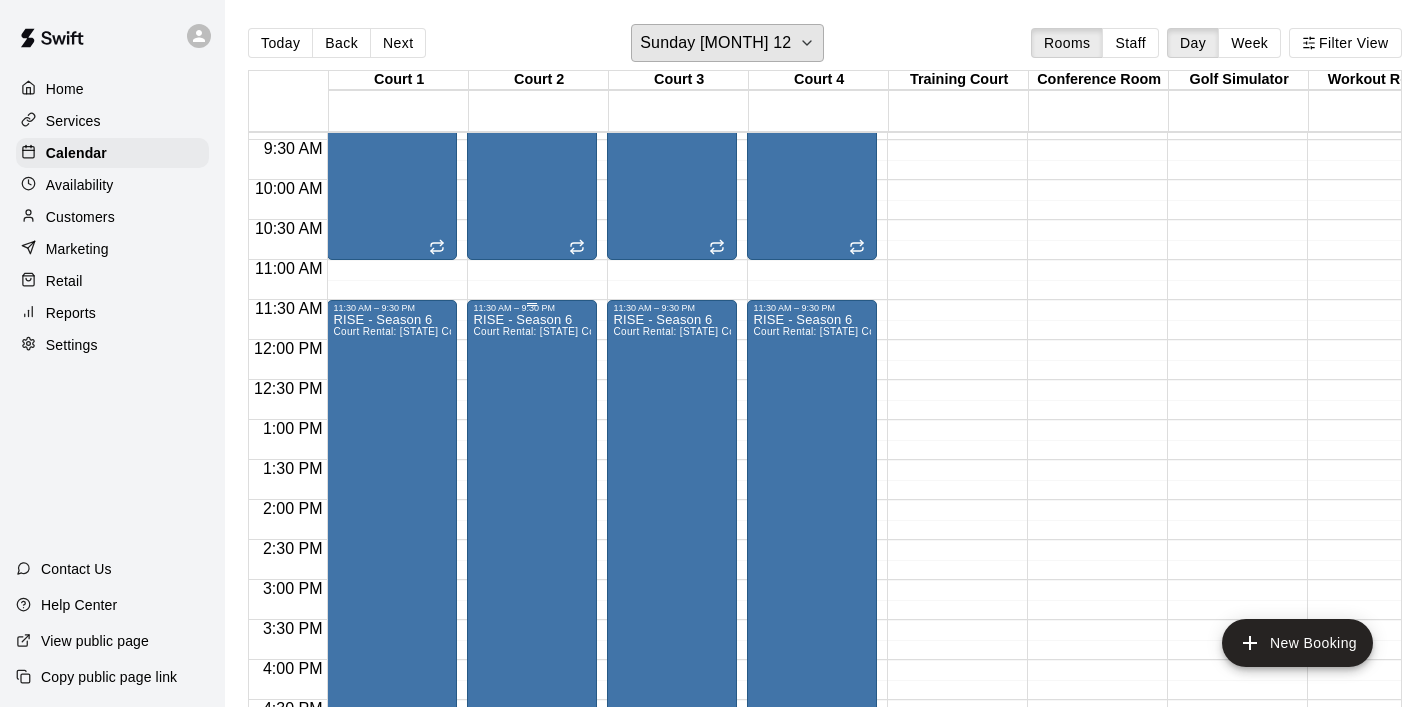 scroll, scrollTop: 770, scrollLeft: 0, axis: vertical 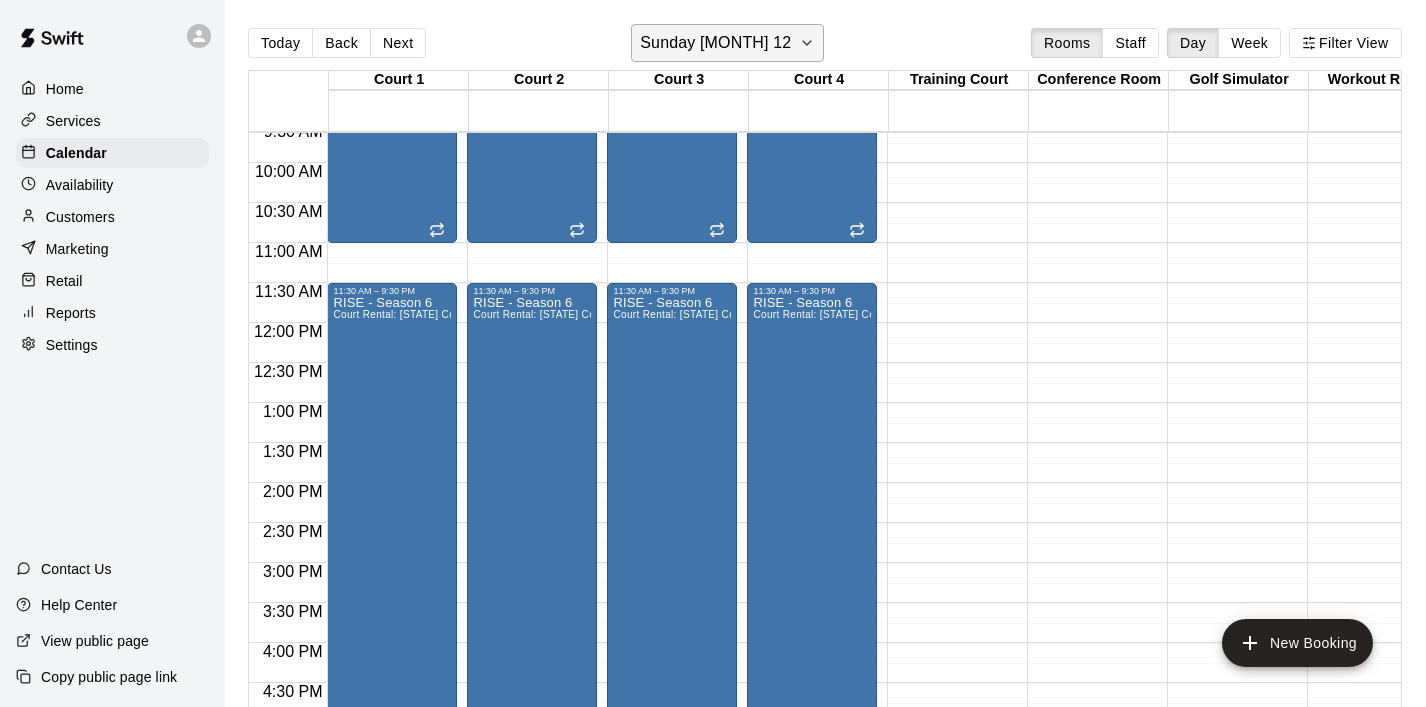 click 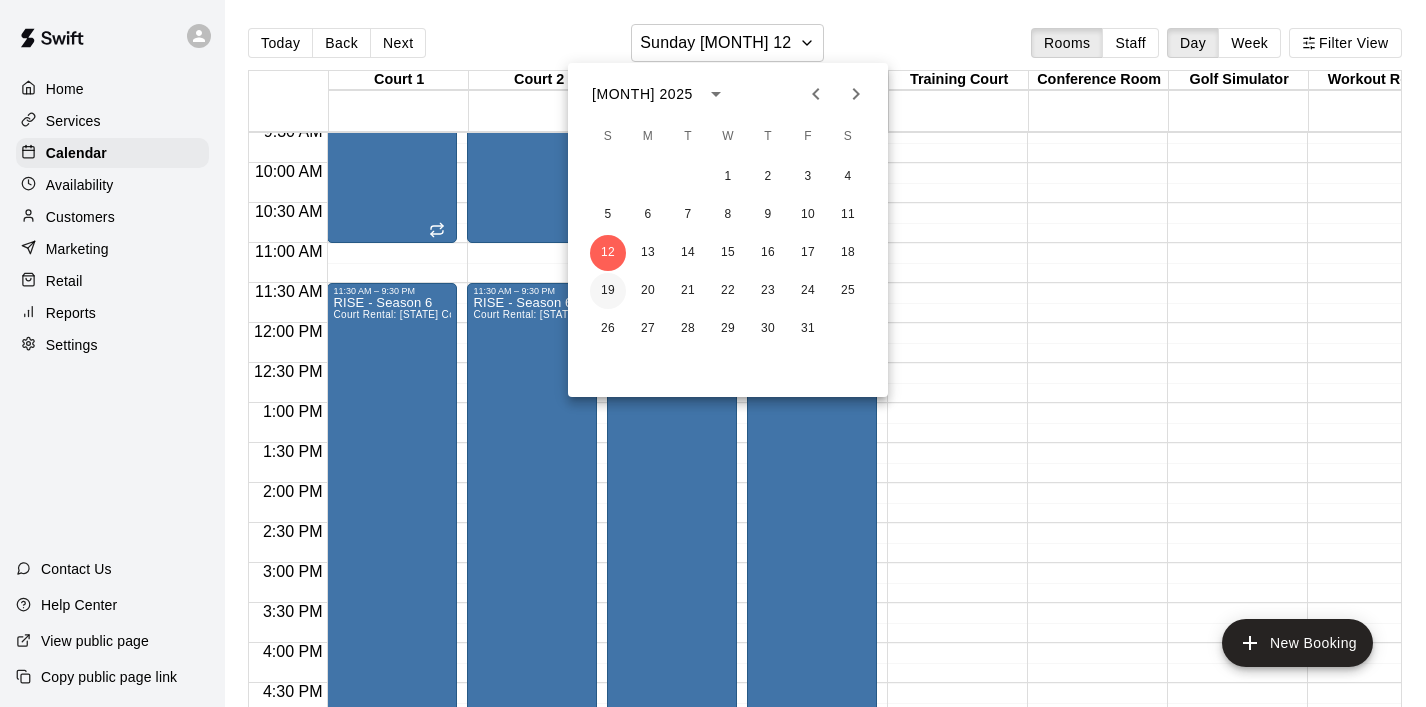 click on "19" at bounding box center [608, 291] 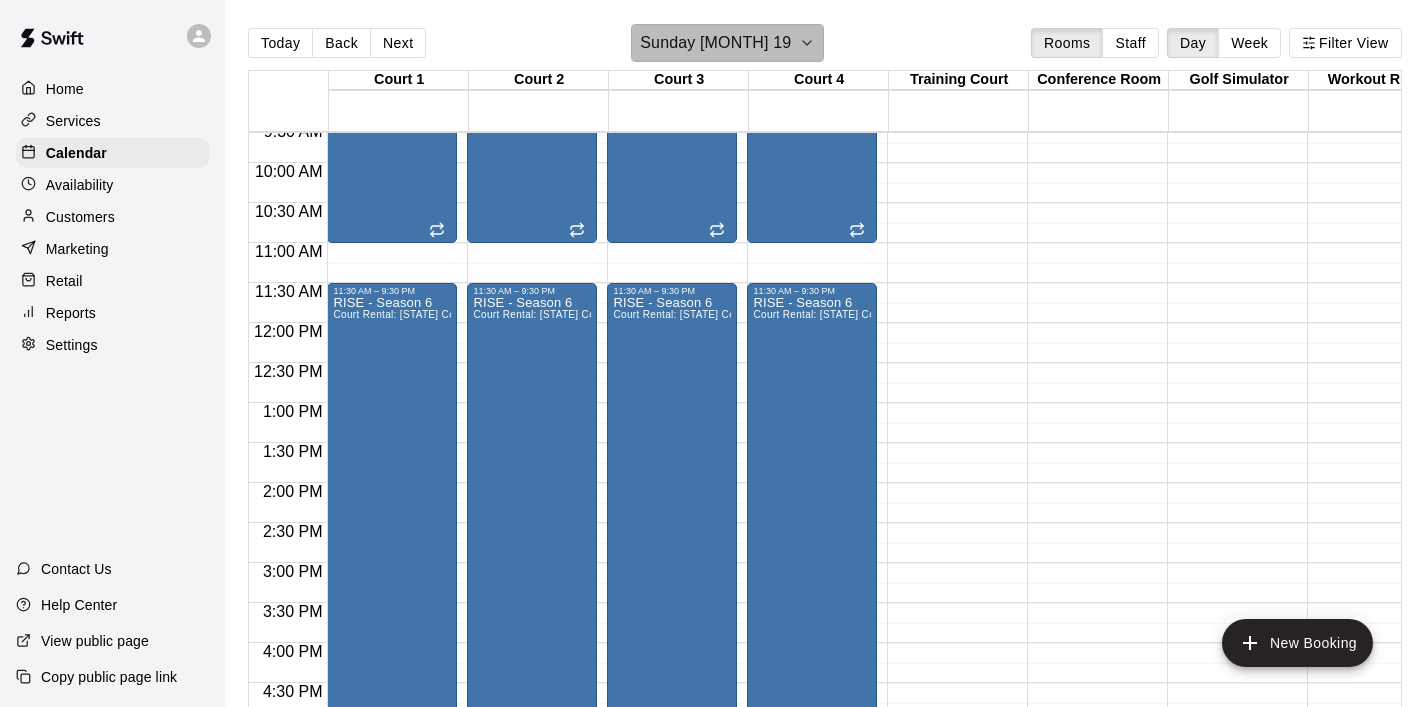 click 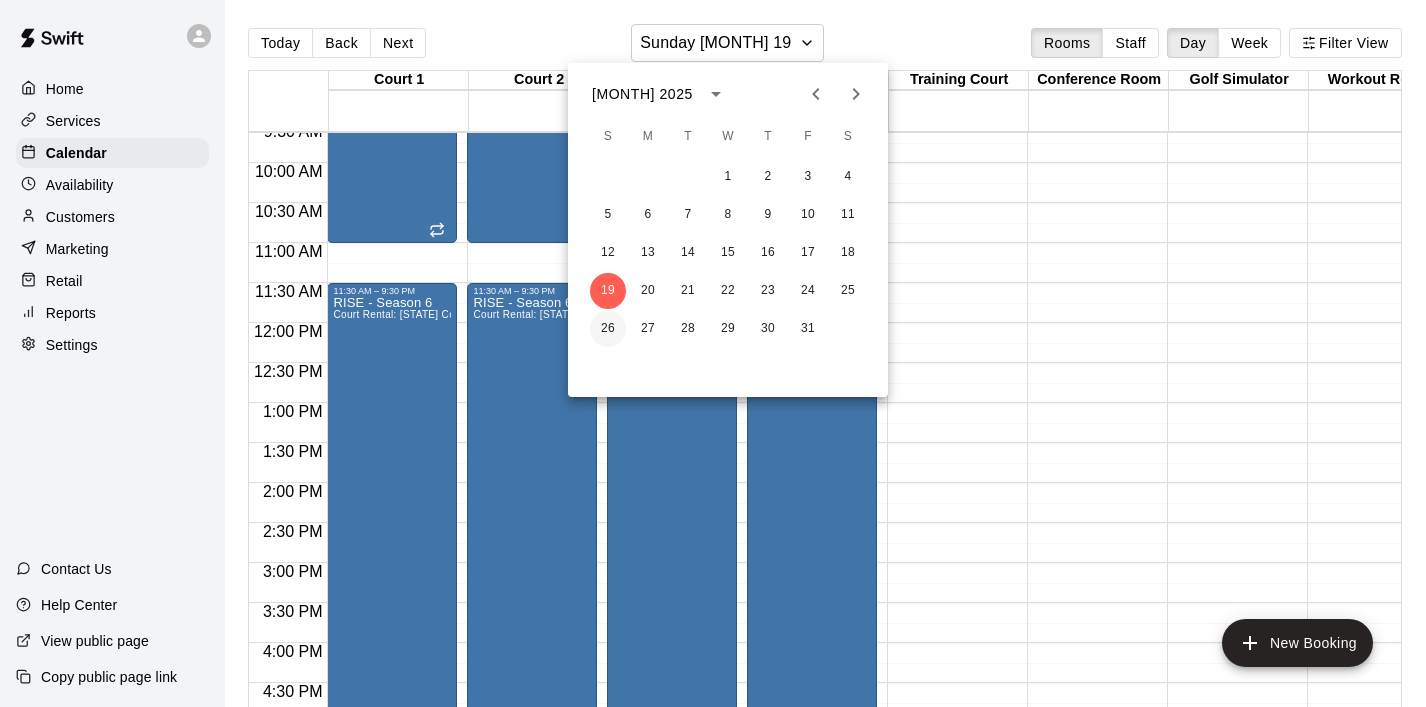 click on "26" at bounding box center [608, 329] 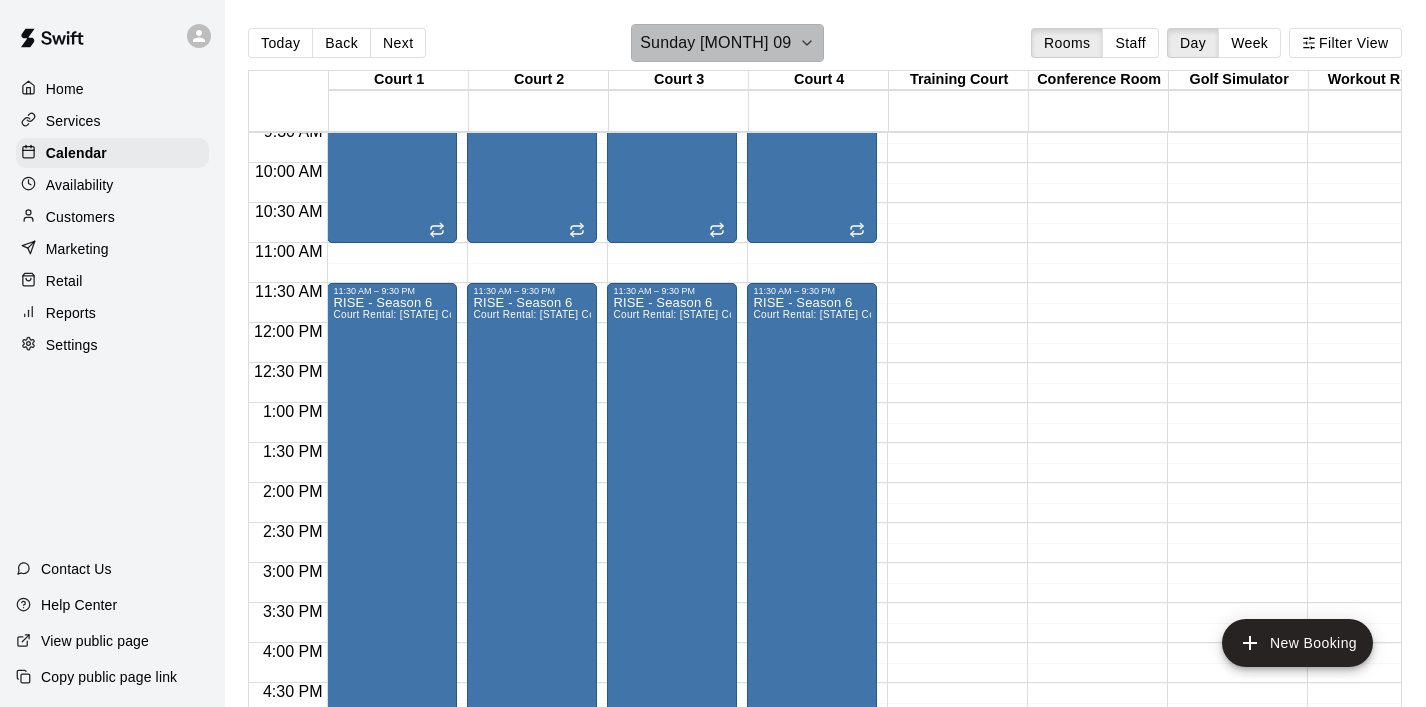 click 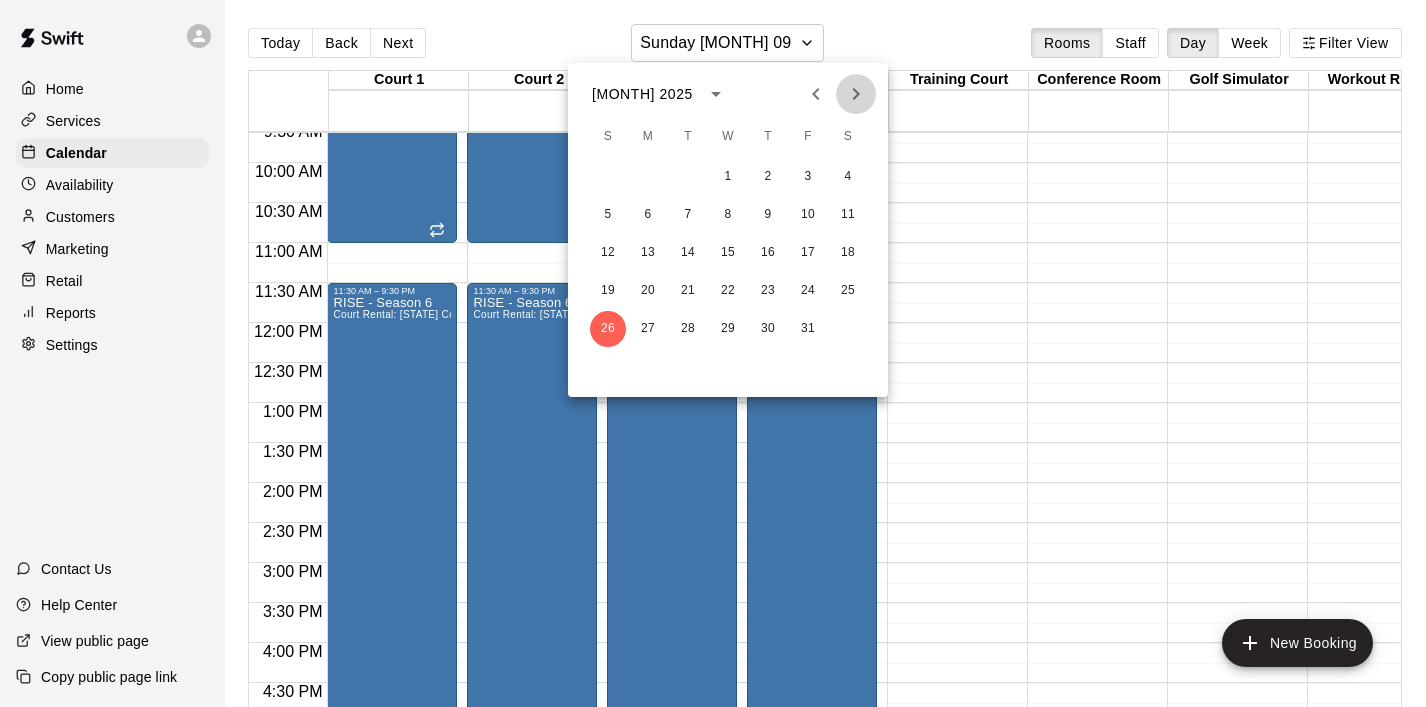 click 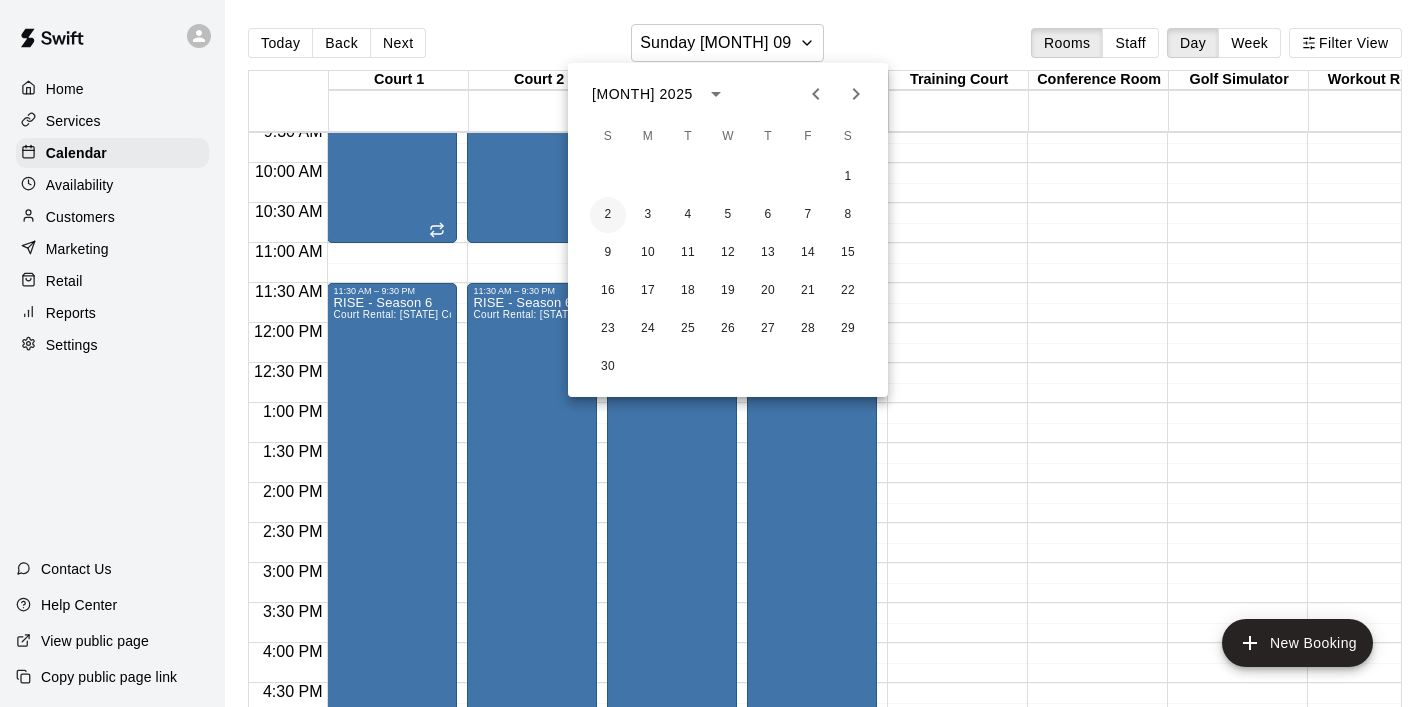 click on "2" at bounding box center (608, 215) 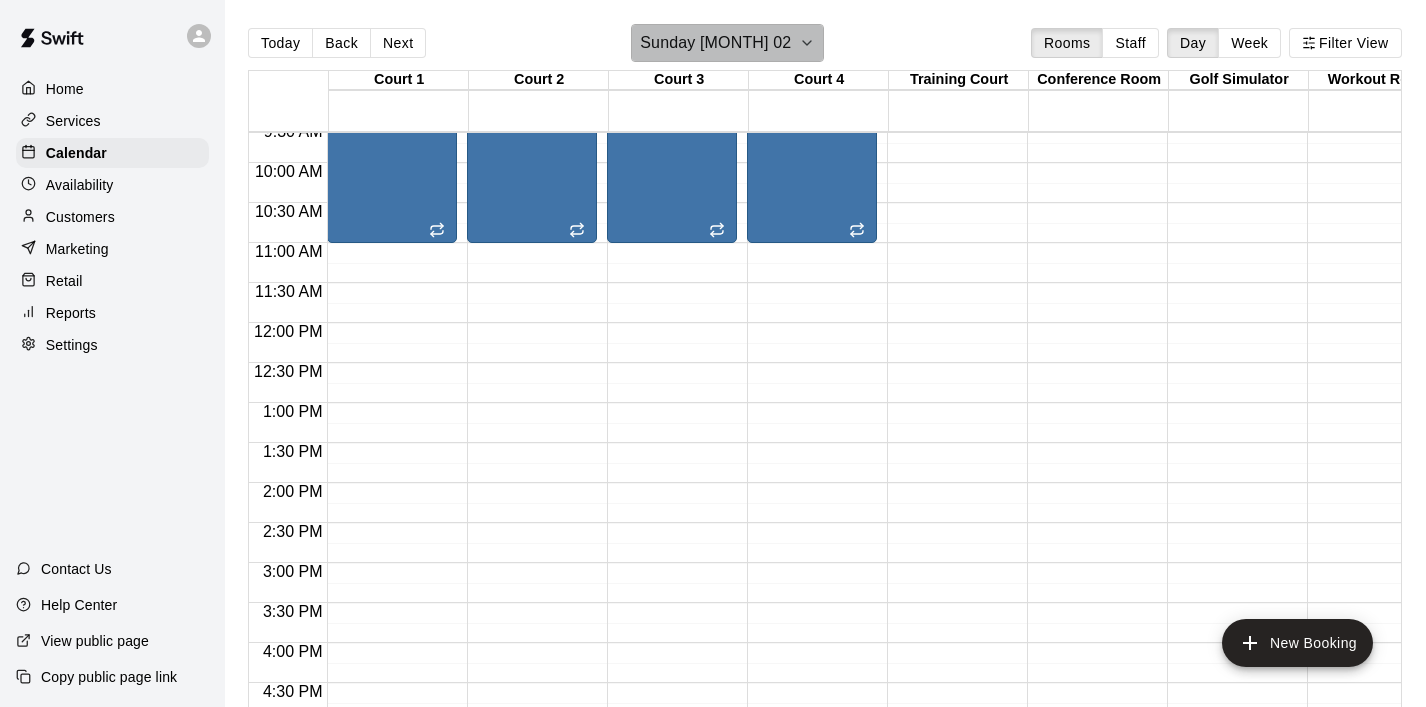 click on "Sunday [MONTH] 02" at bounding box center (727, 43) 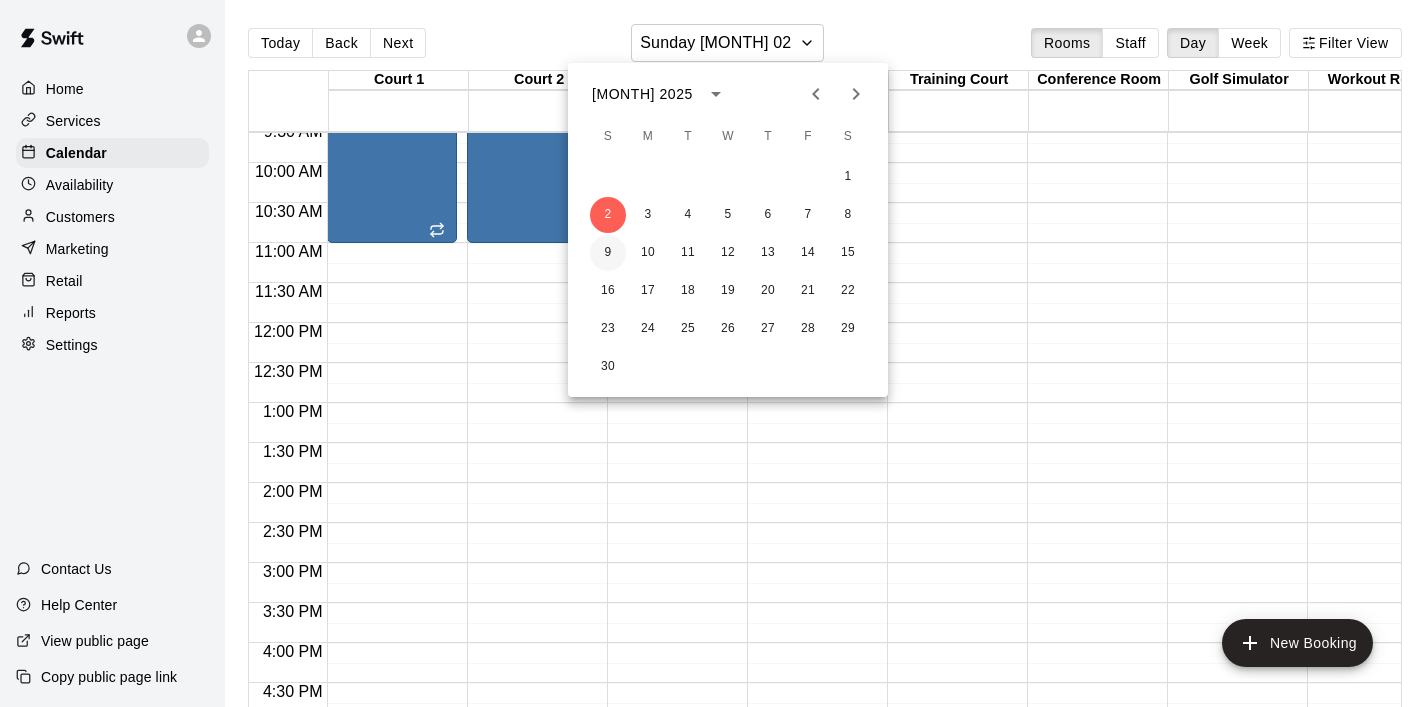 click on "9" at bounding box center (608, 253) 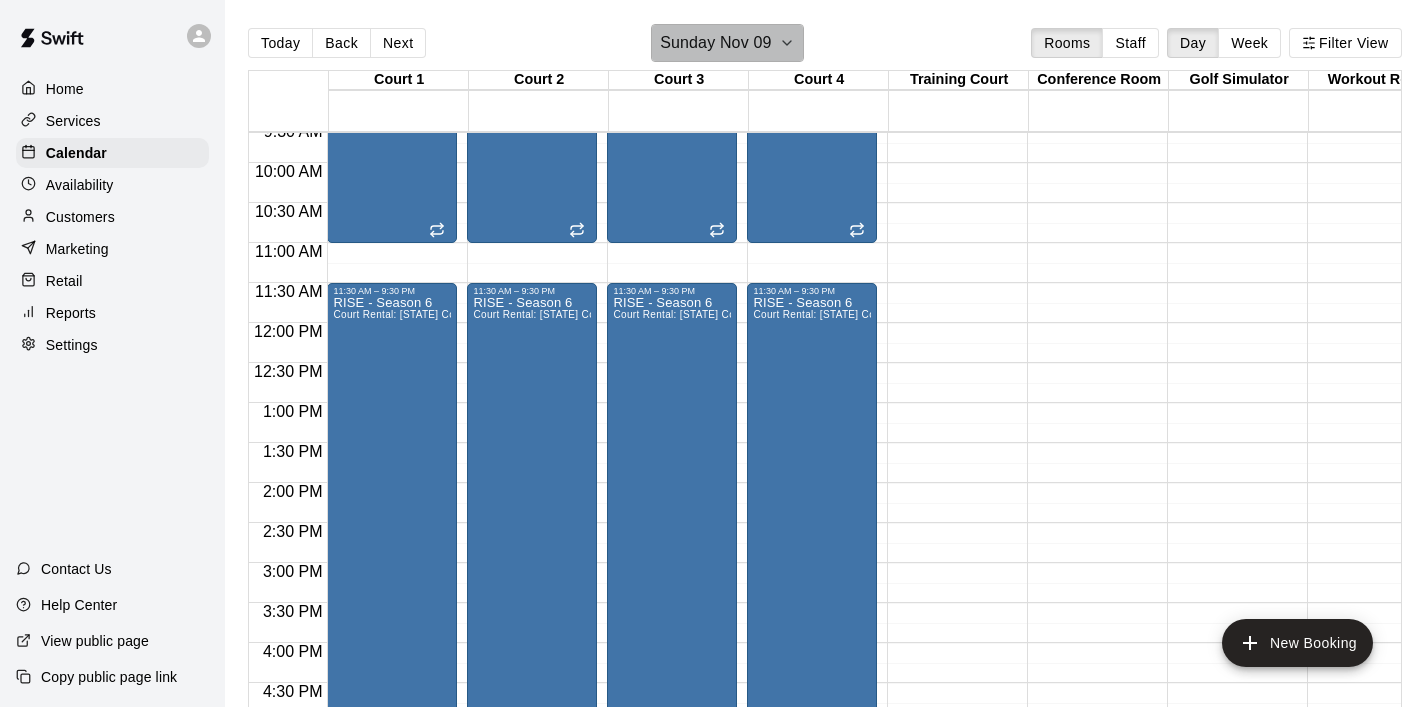 click 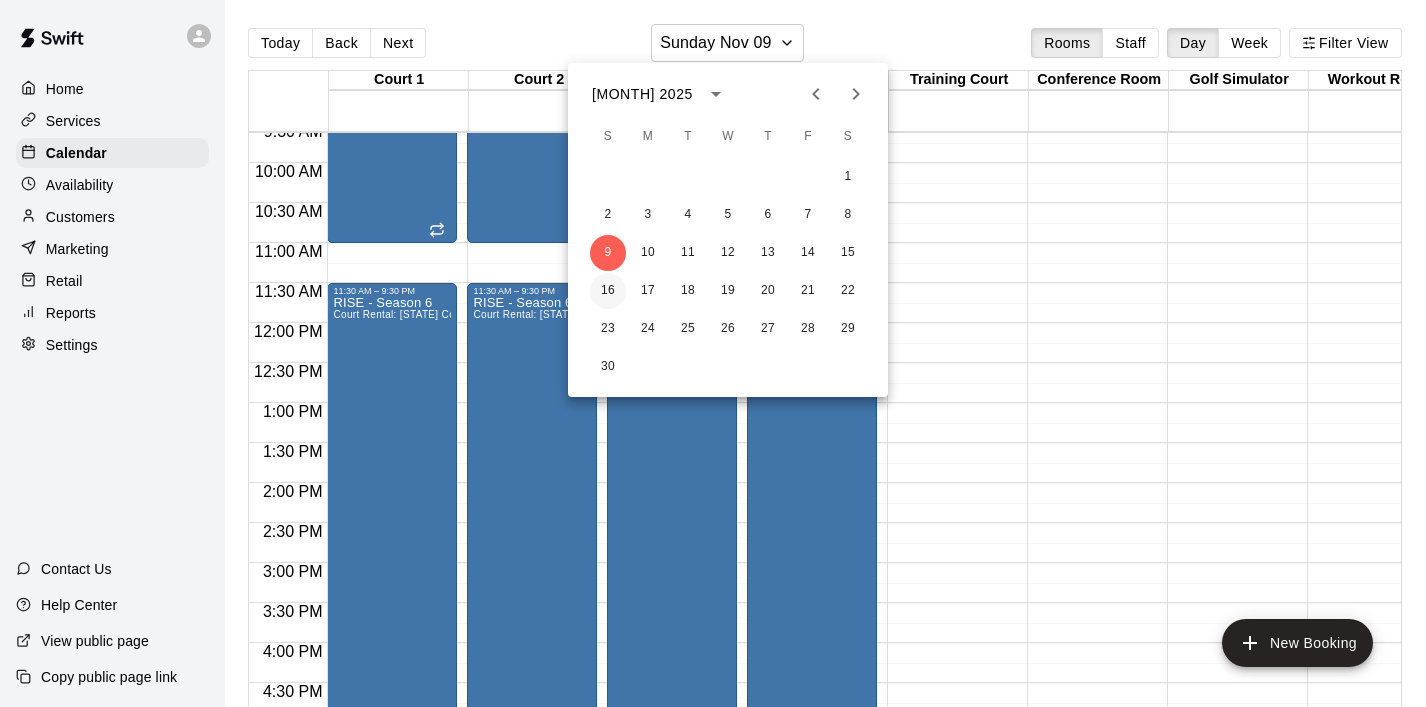 click on "16" at bounding box center [608, 291] 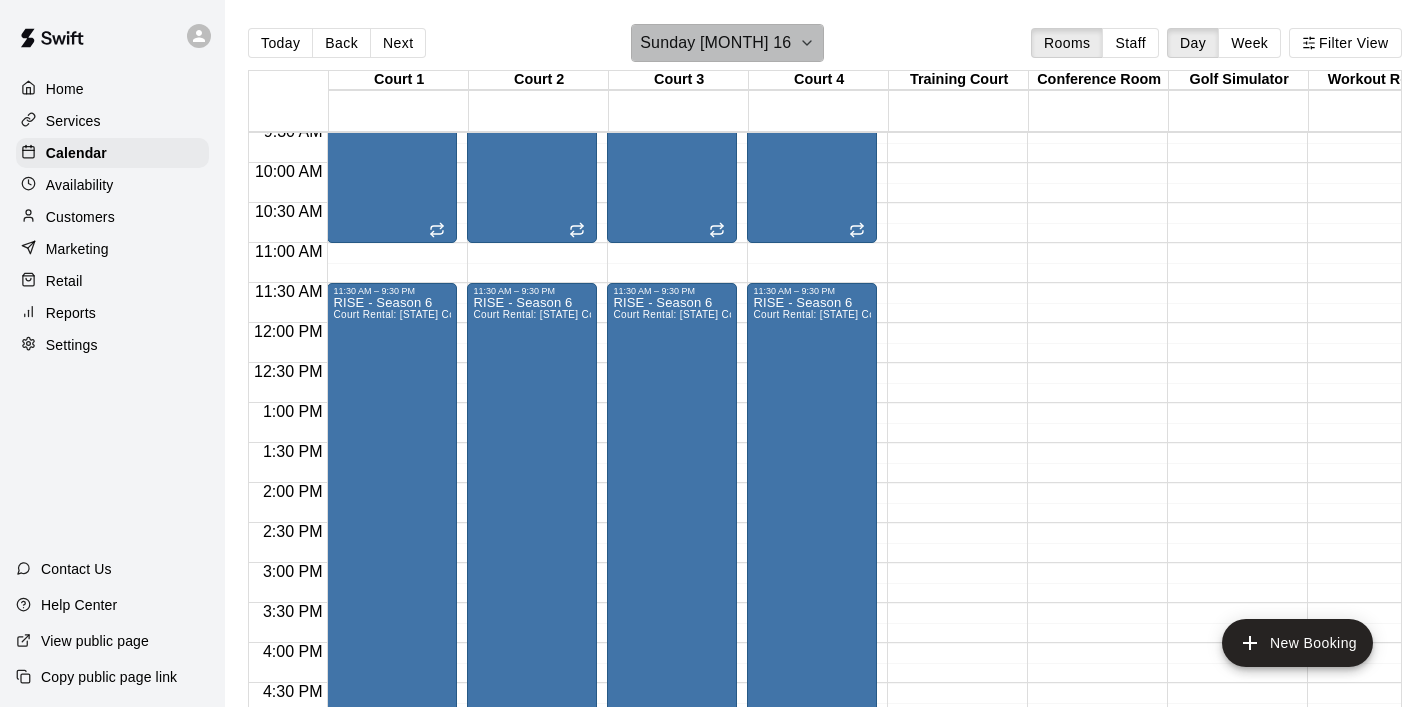click on "Sunday [MONTH] 16" at bounding box center (727, 43) 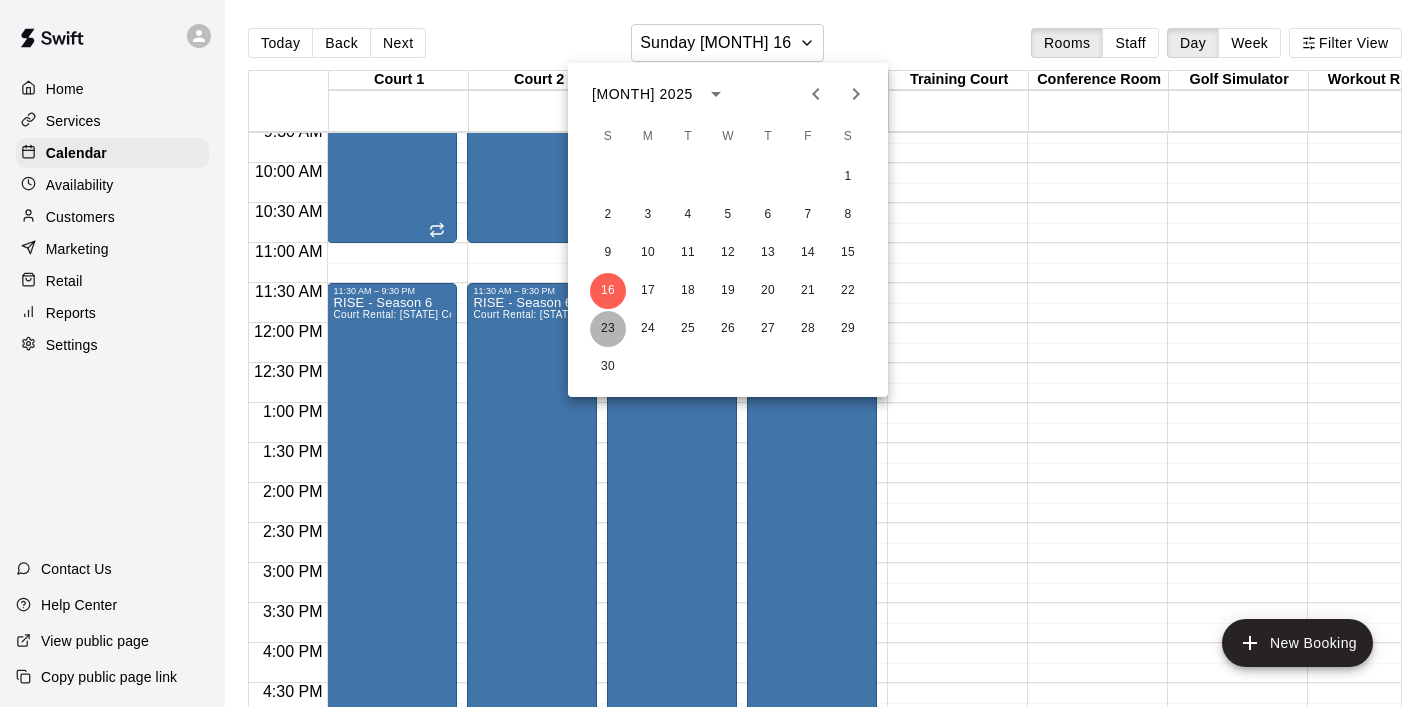 click on "23" at bounding box center (608, 329) 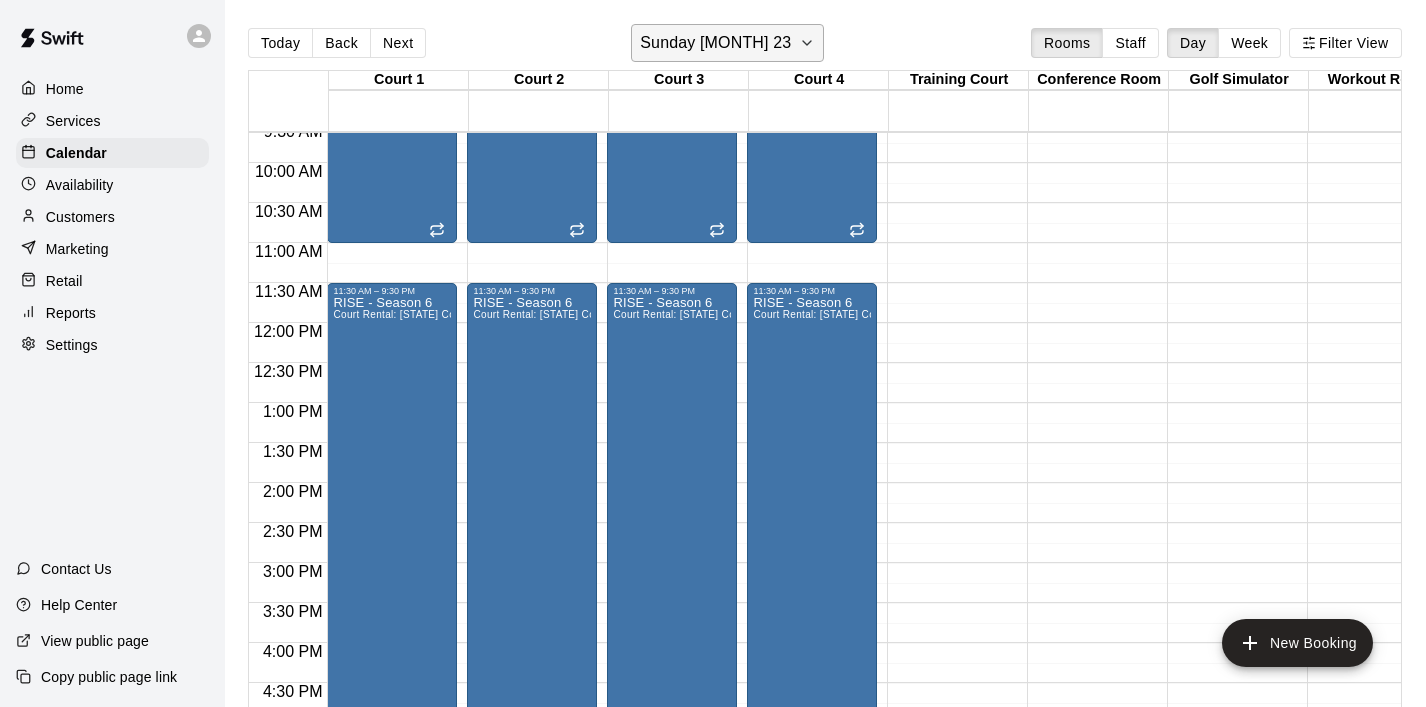 click 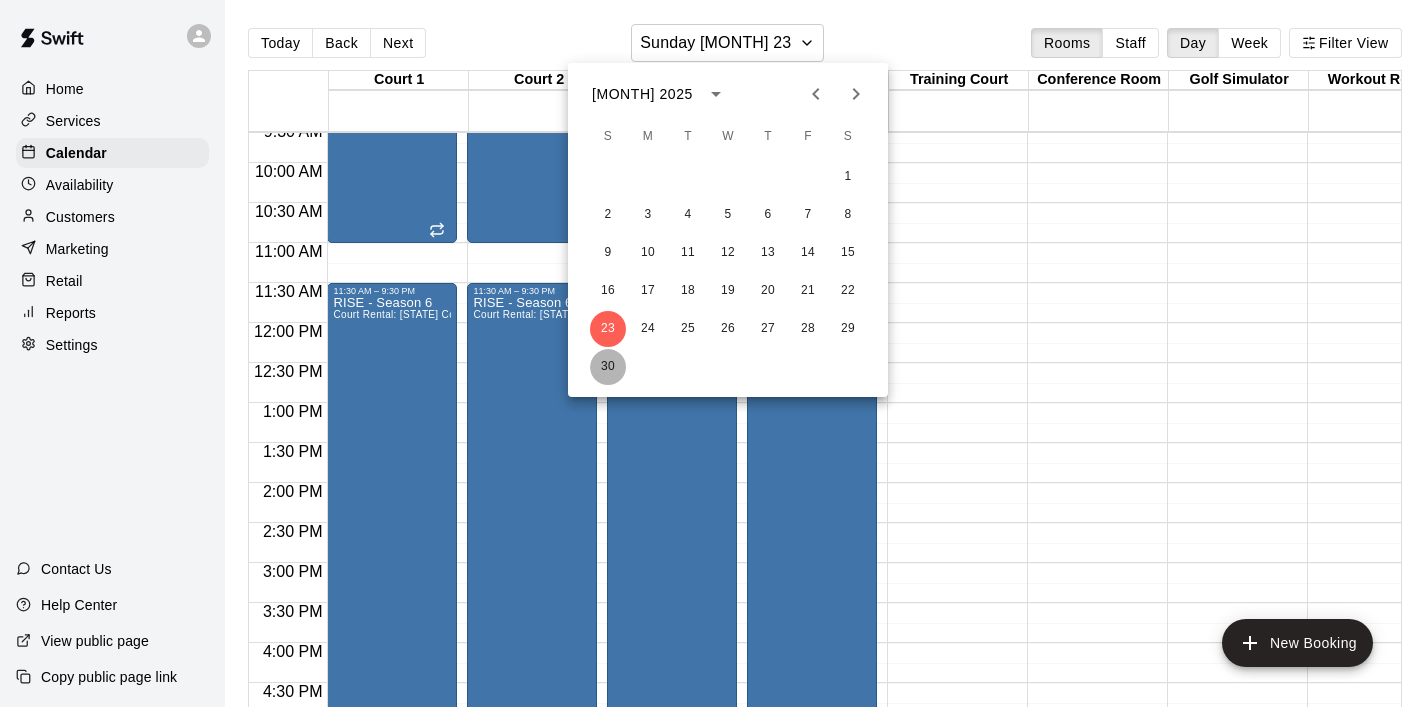 click on "30" at bounding box center (608, 367) 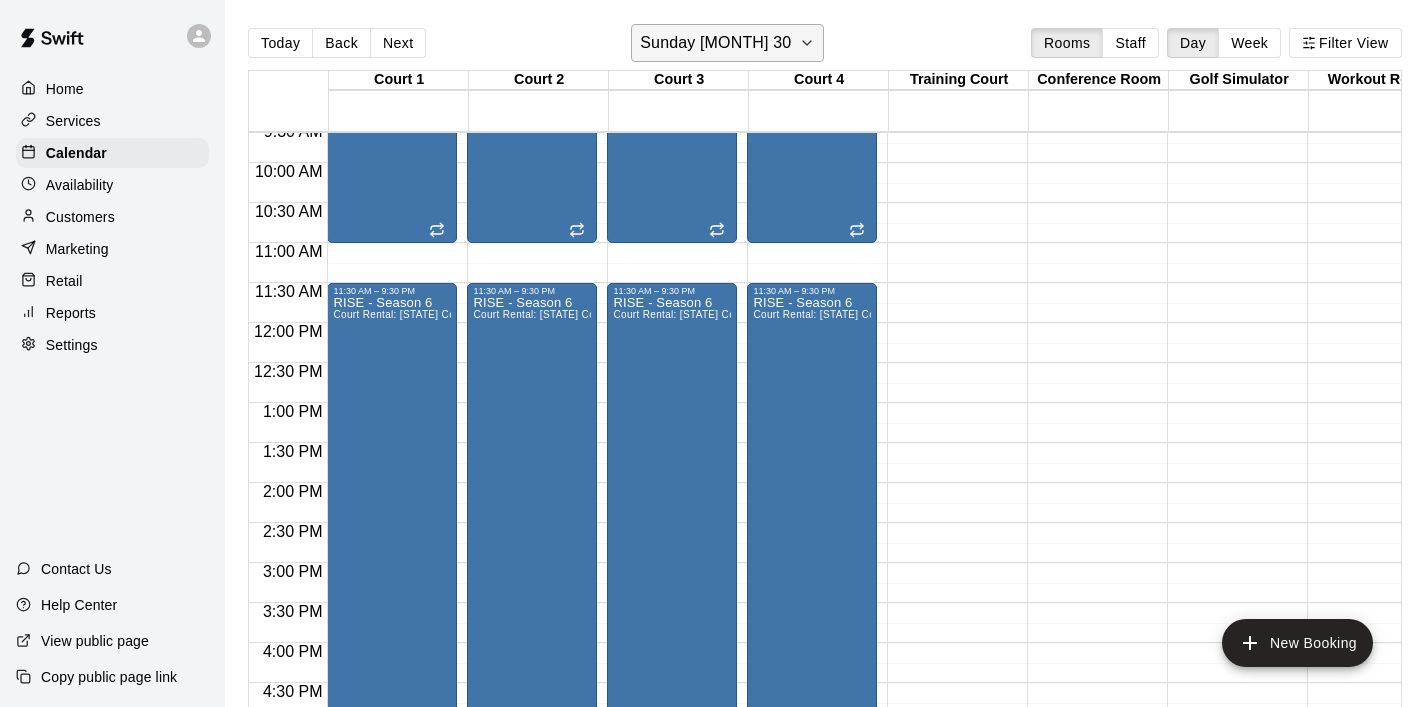 click on "Sunday [MONTH] 30" at bounding box center (727, 43) 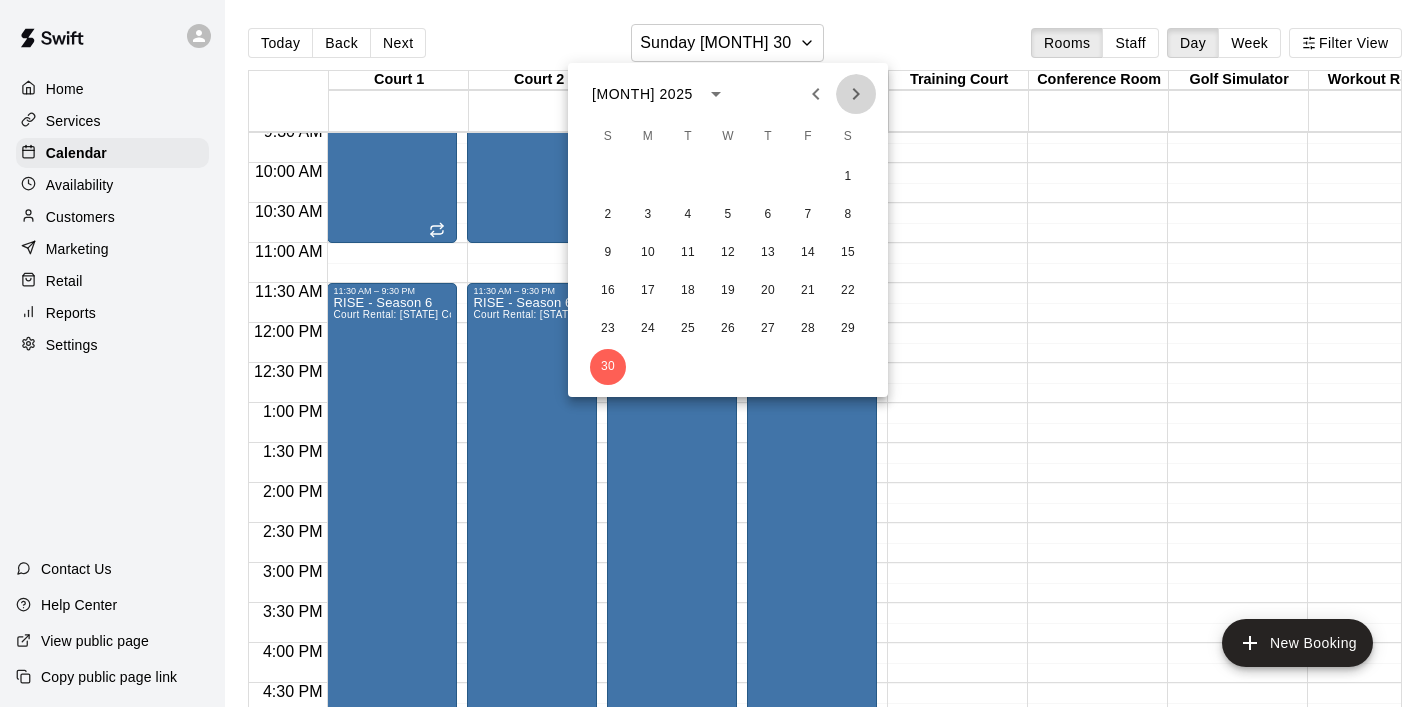 click 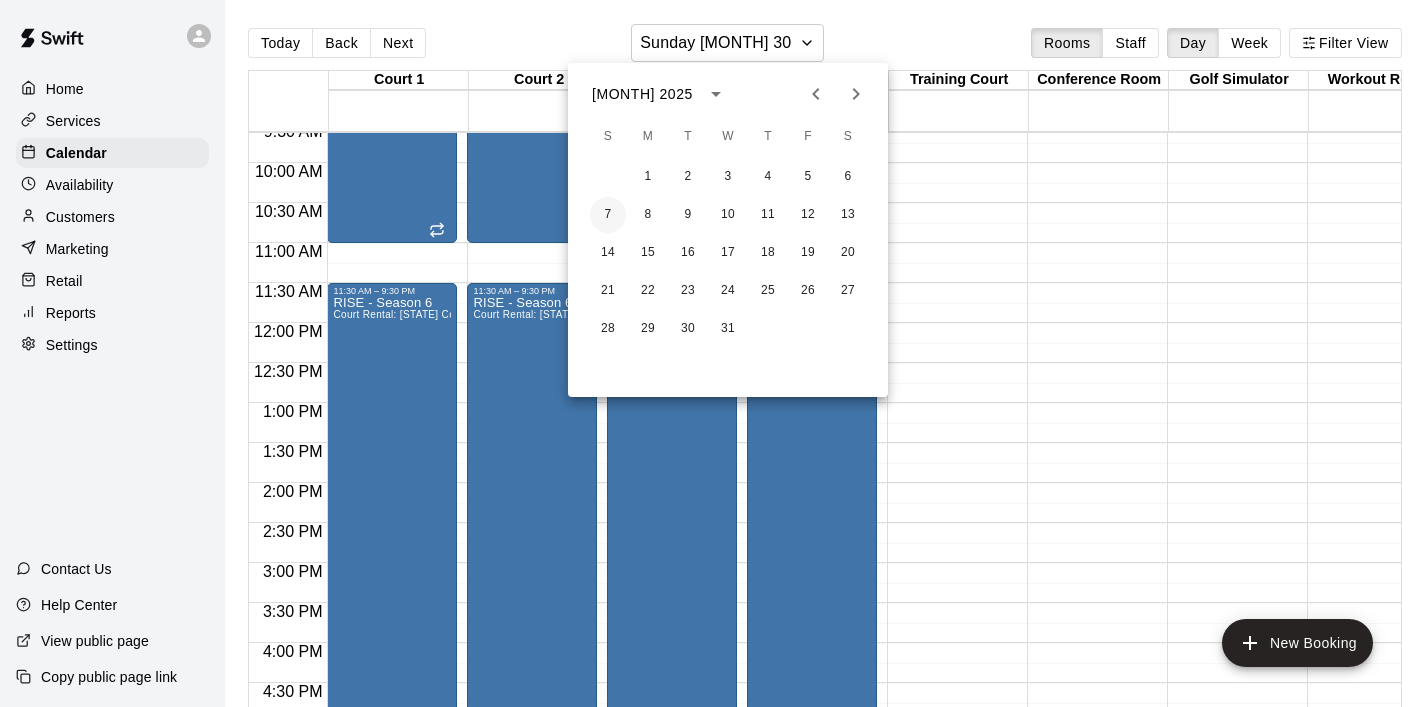 click on "7" at bounding box center [608, 215] 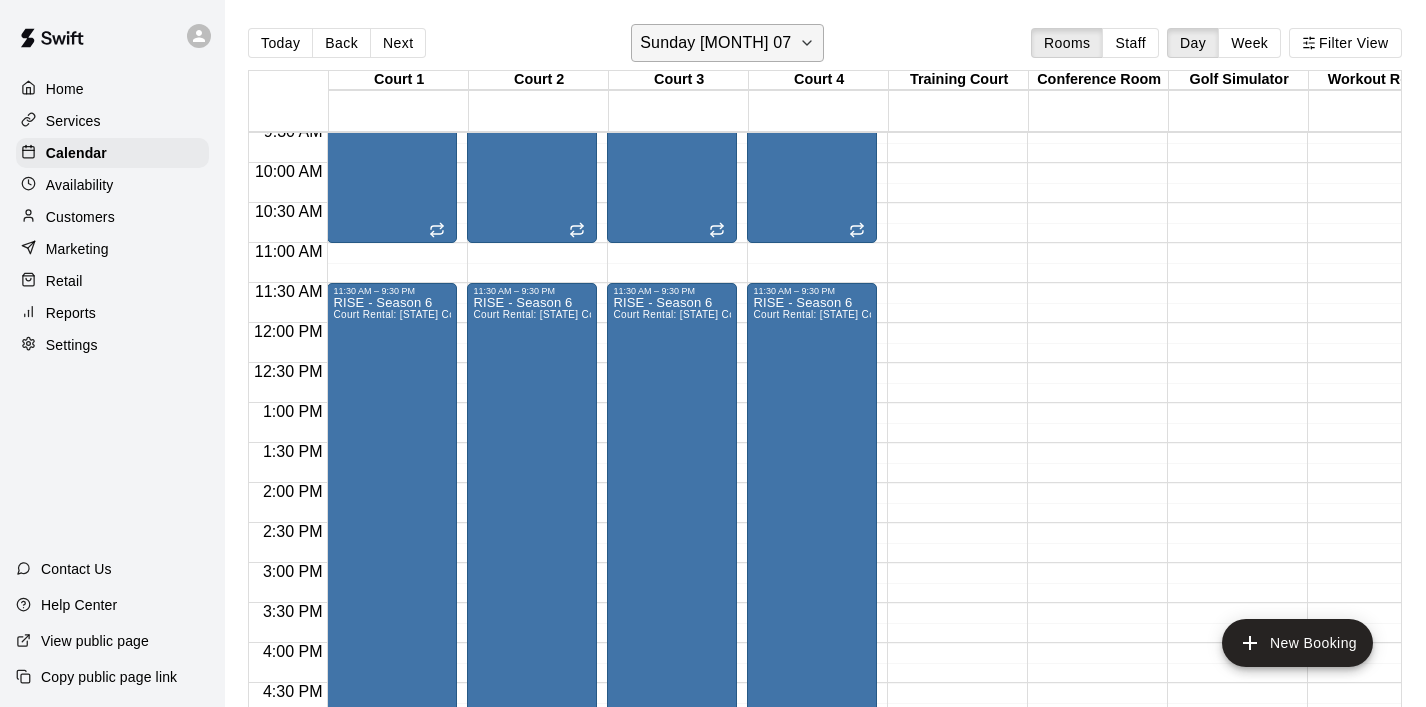 click 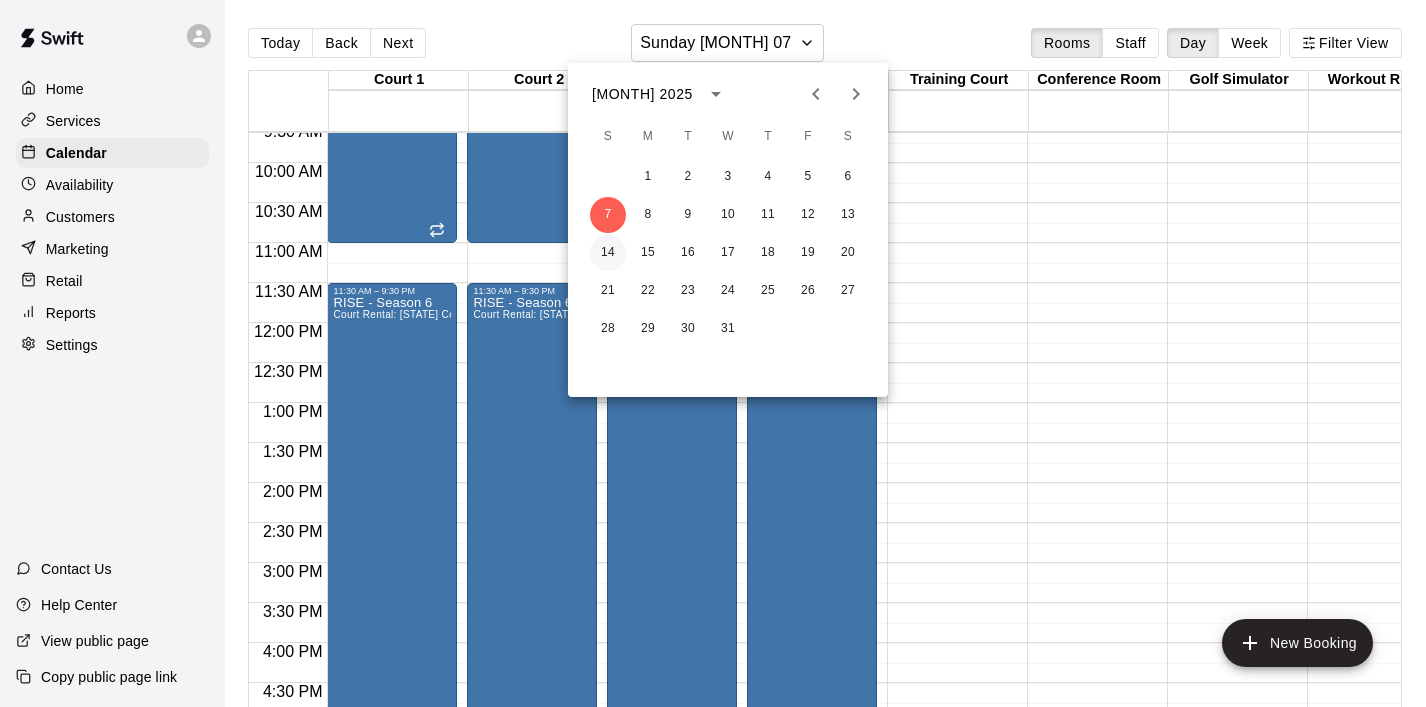 click on "14" at bounding box center (608, 253) 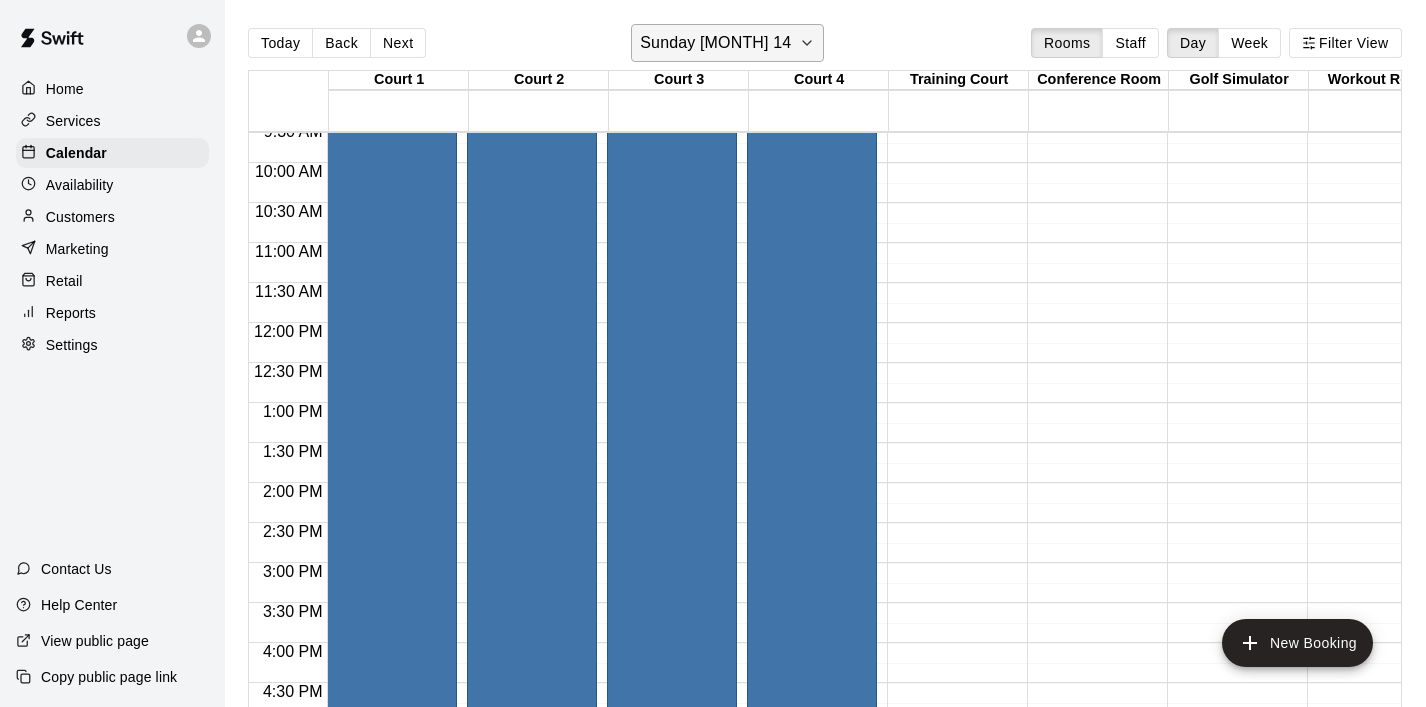 click 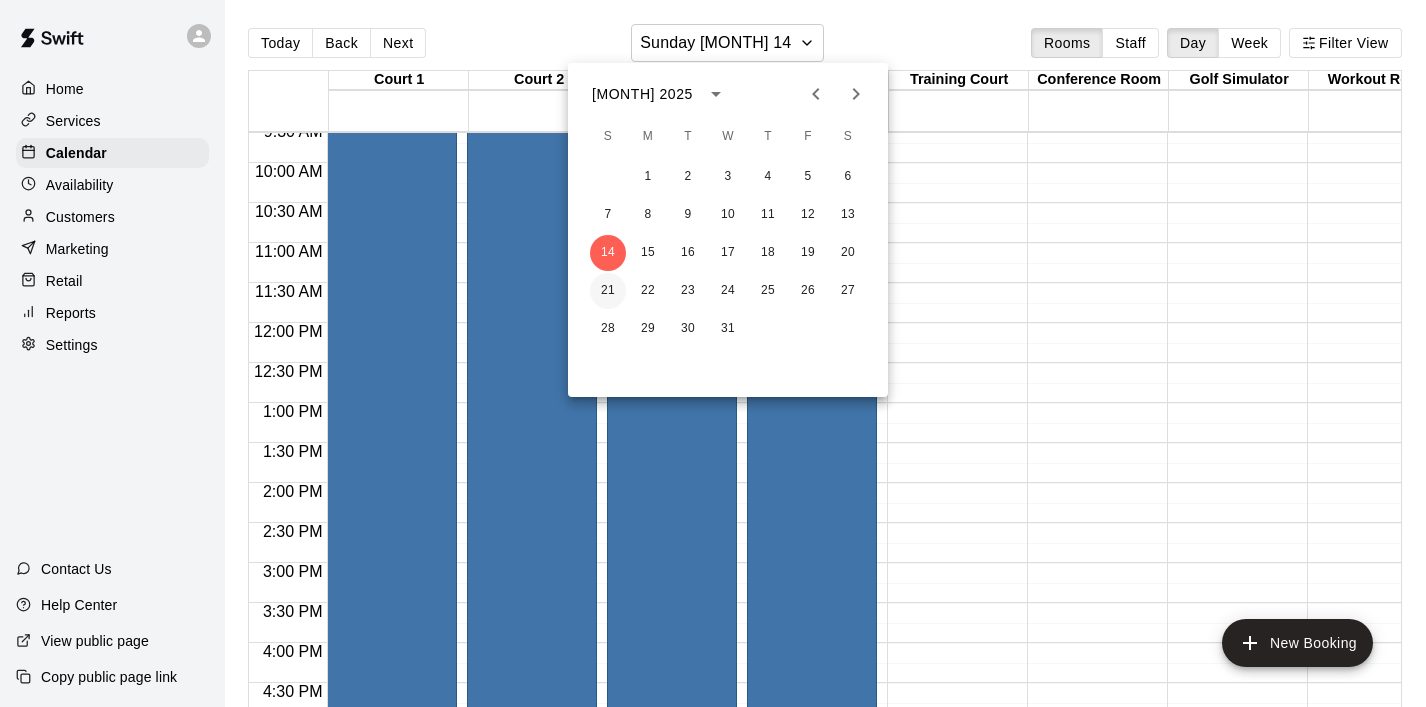 click on "21" at bounding box center [608, 291] 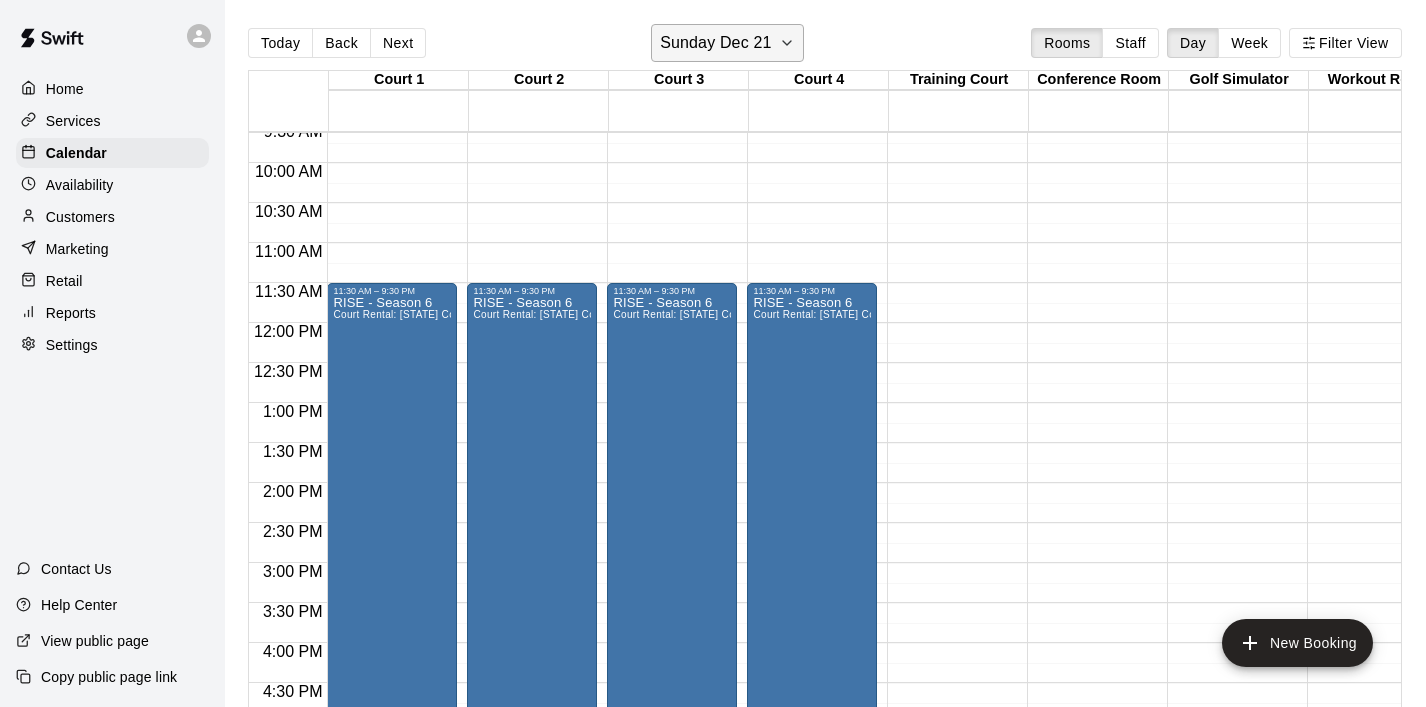 click 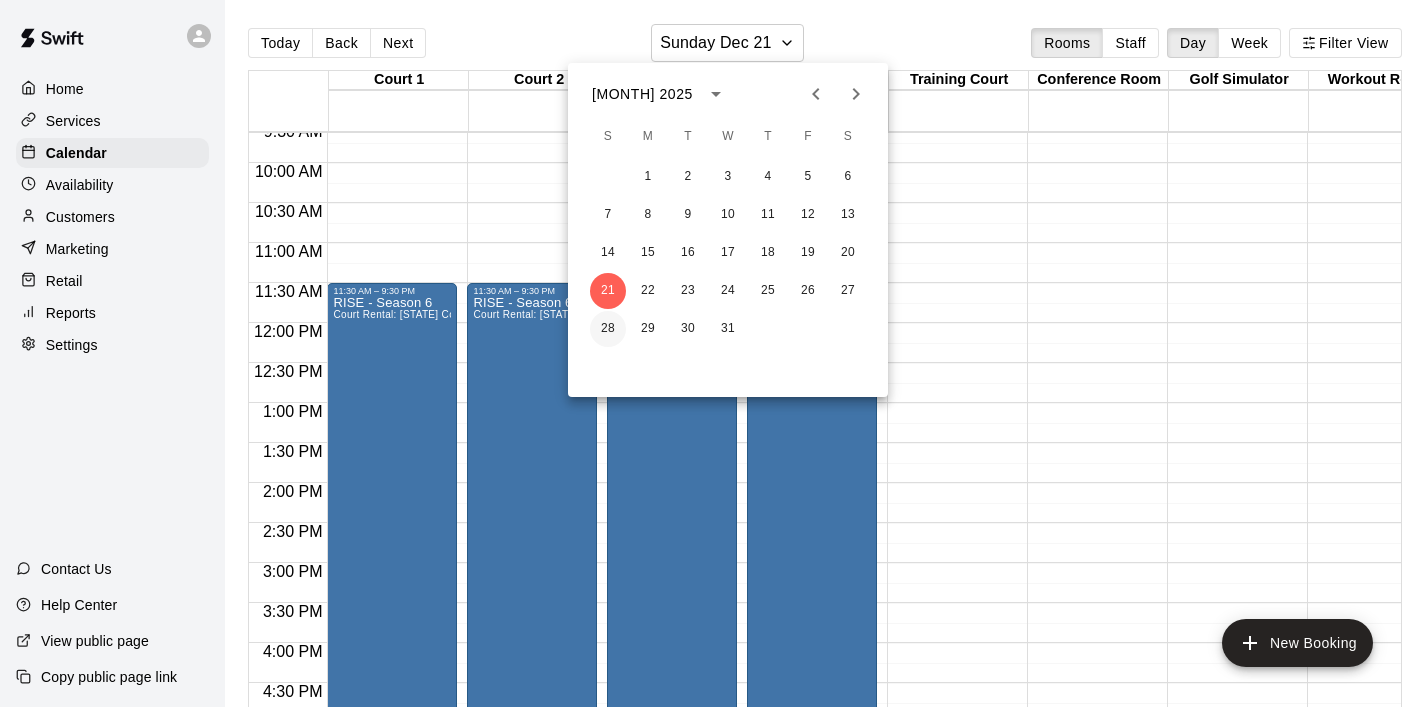 click on "28" at bounding box center (608, 329) 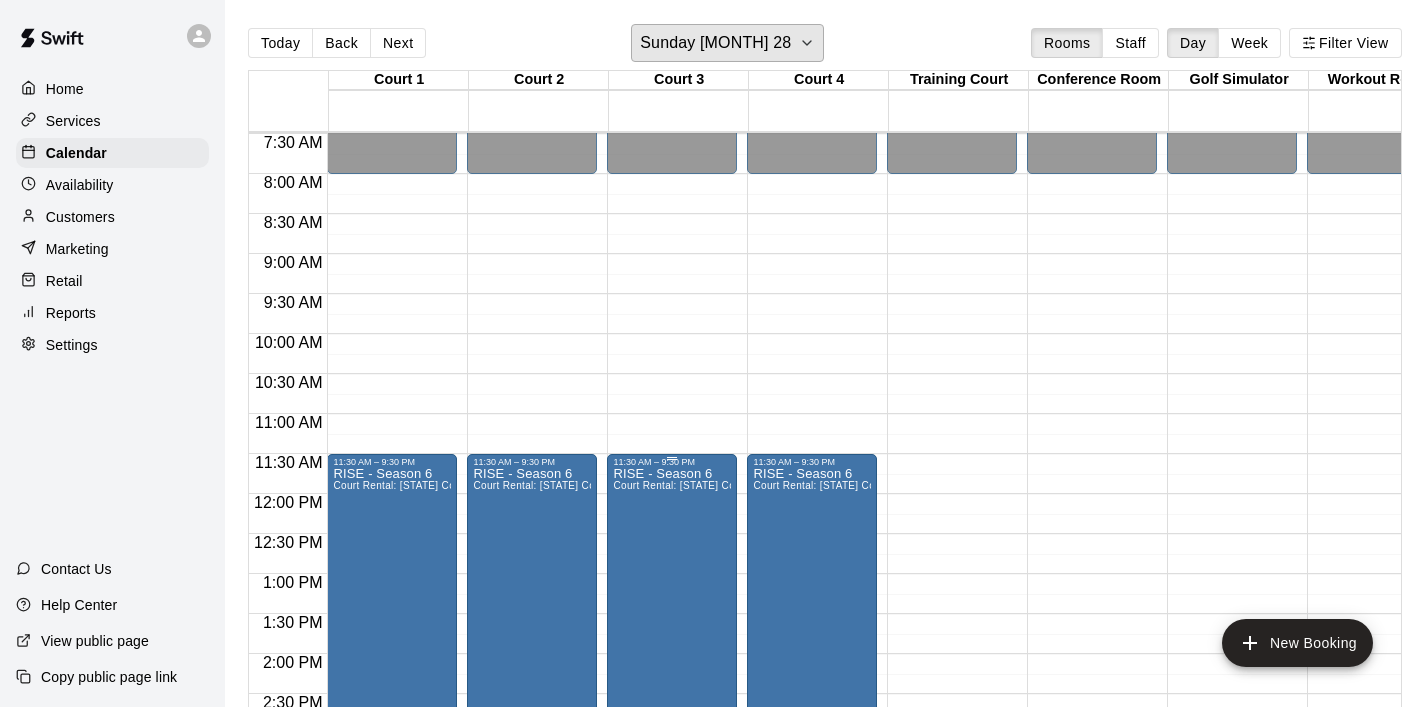 scroll, scrollTop: 601, scrollLeft: 0, axis: vertical 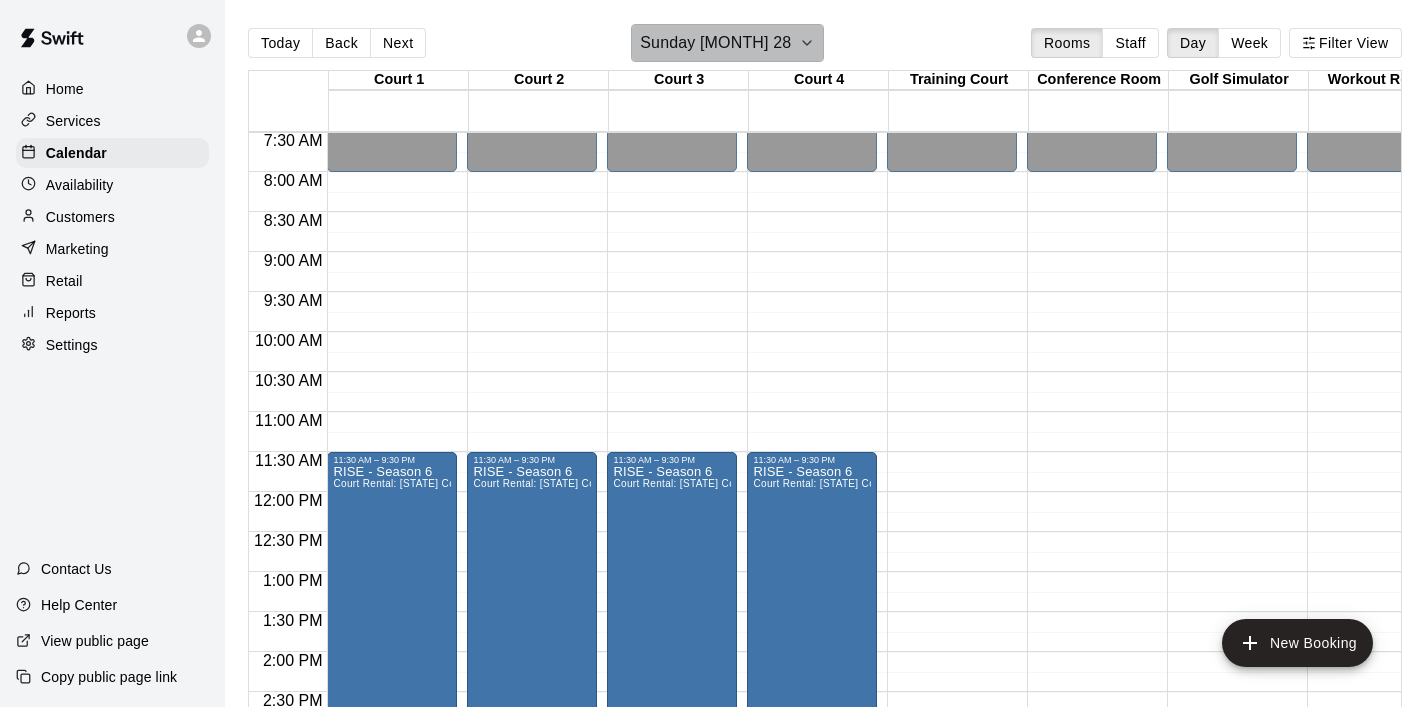 click 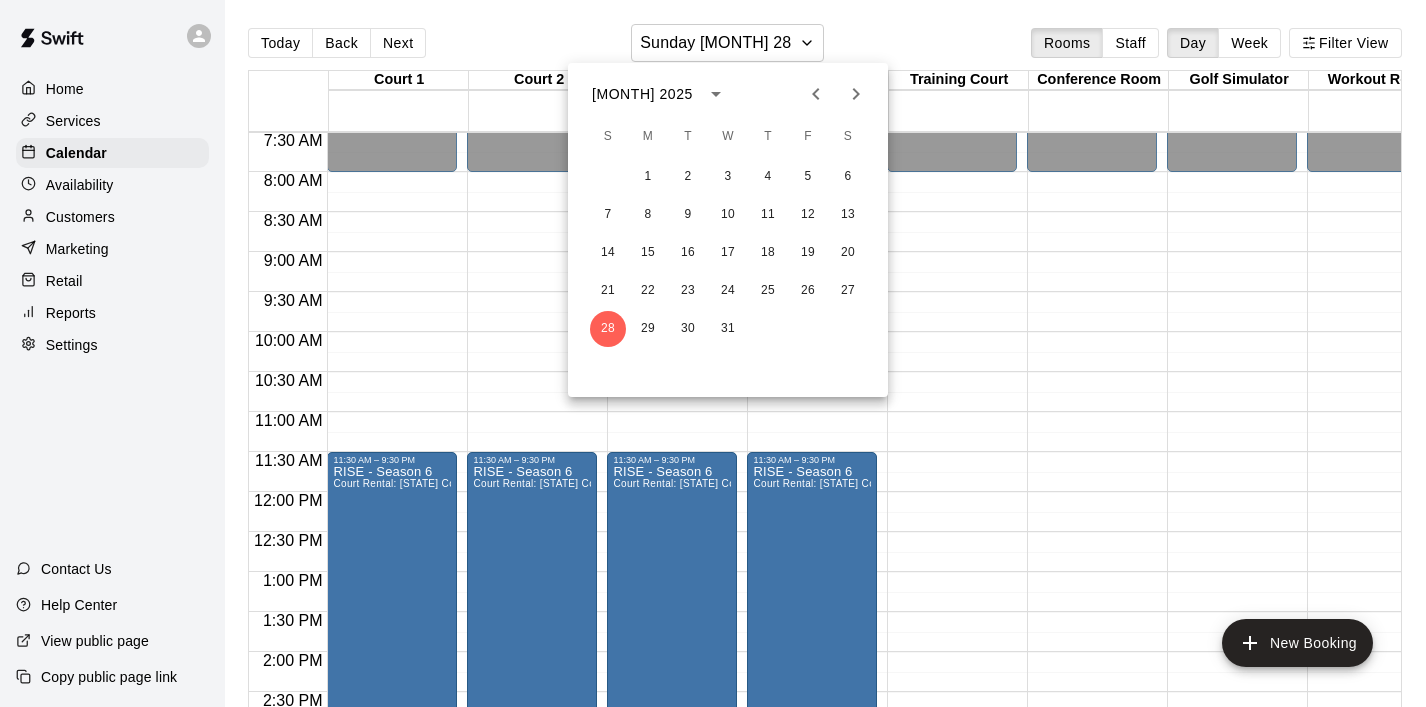 click 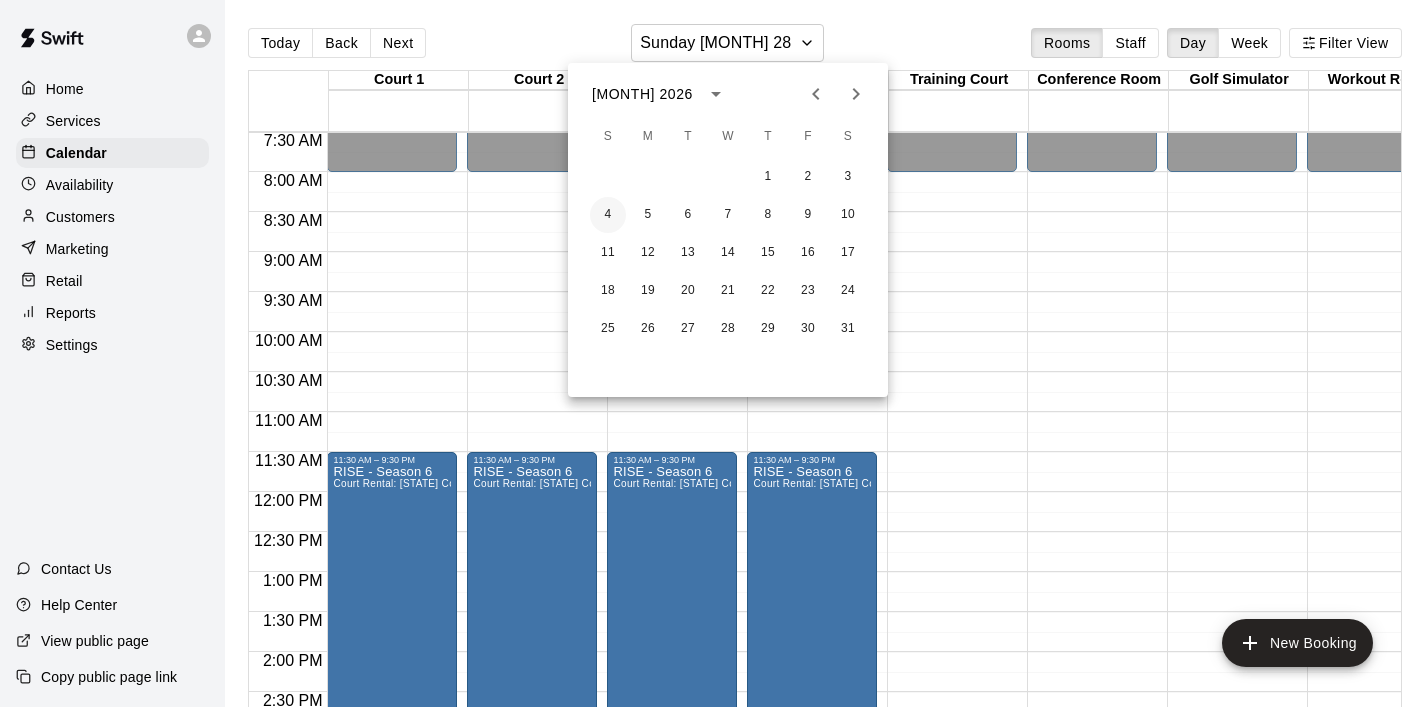 click on "4" at bounding box center (608, 215) 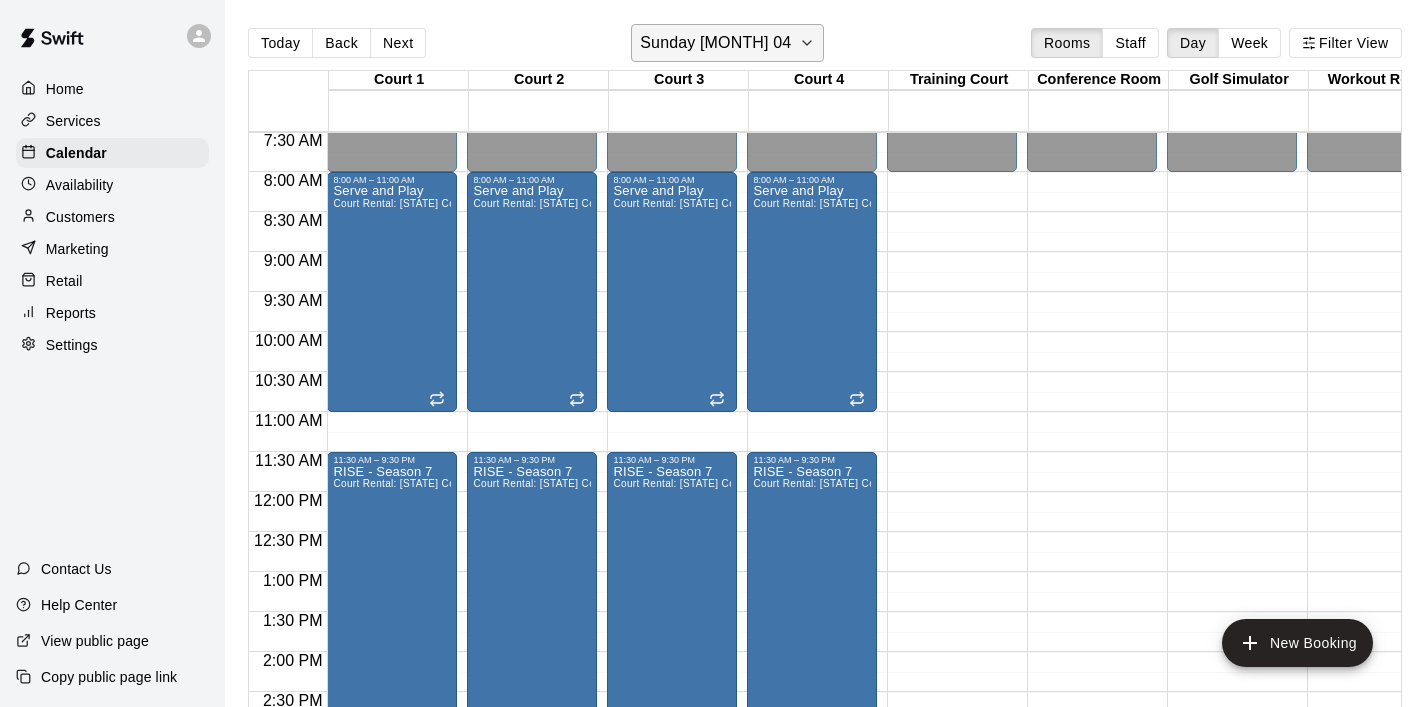 click 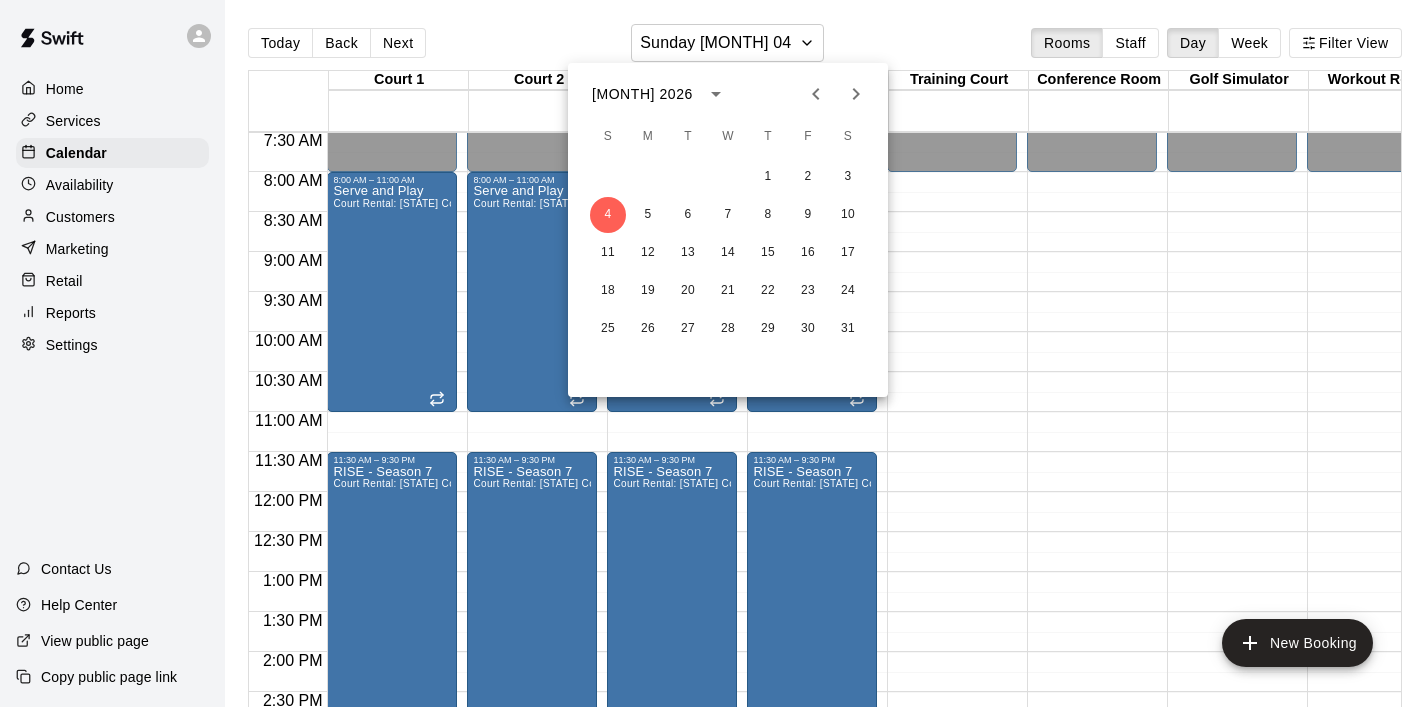 click 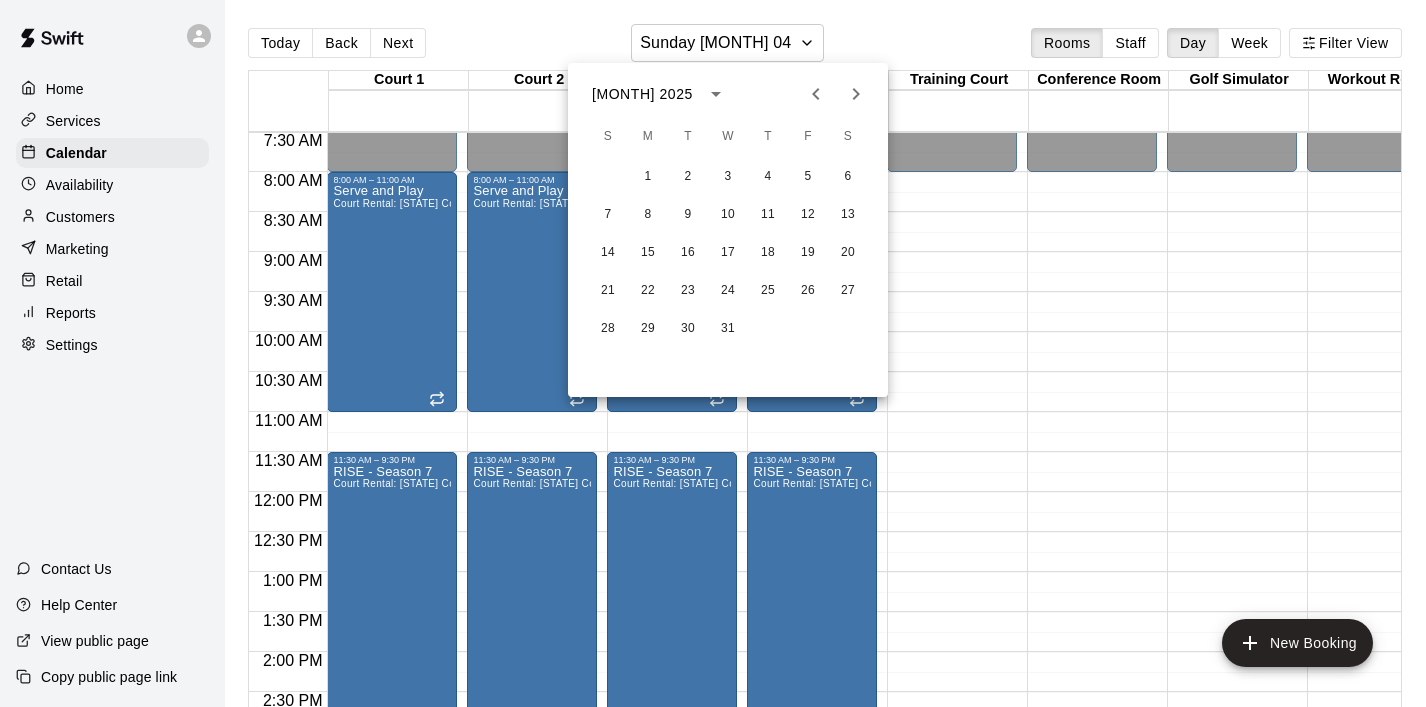 click 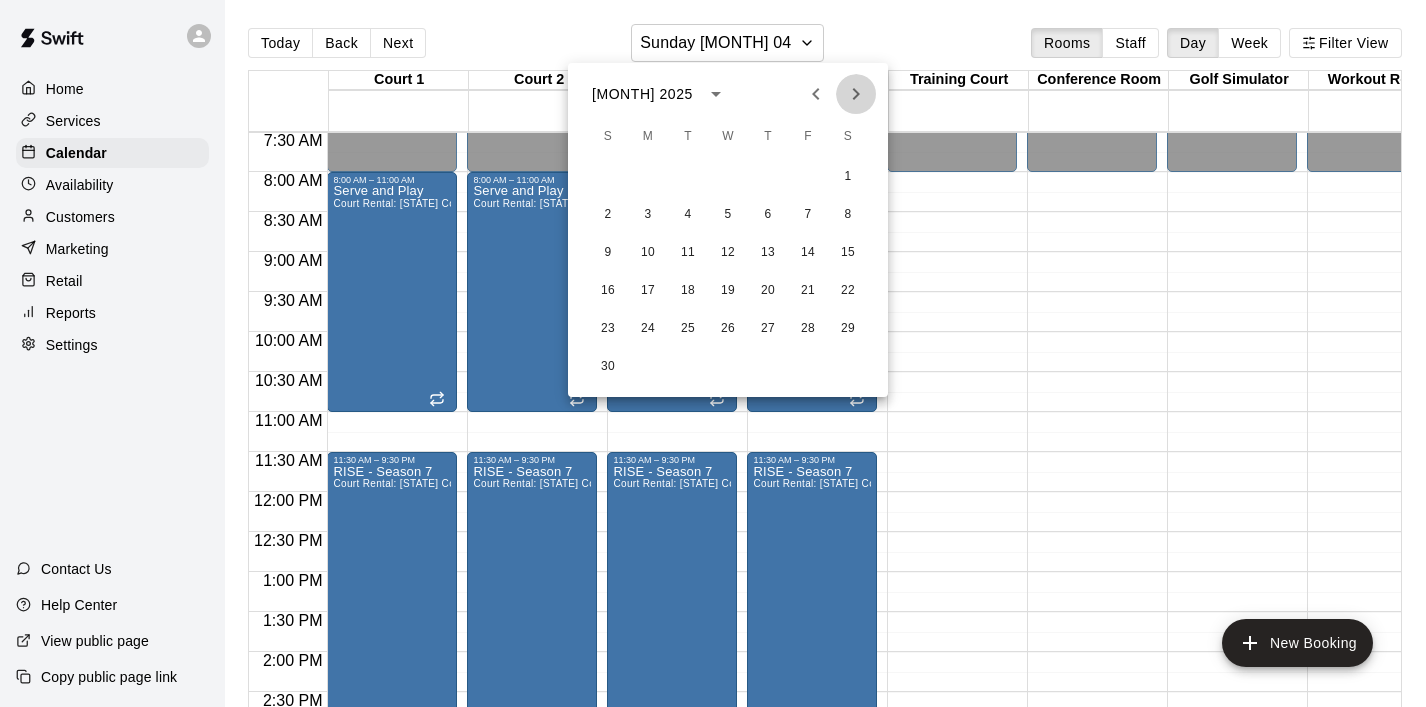 click 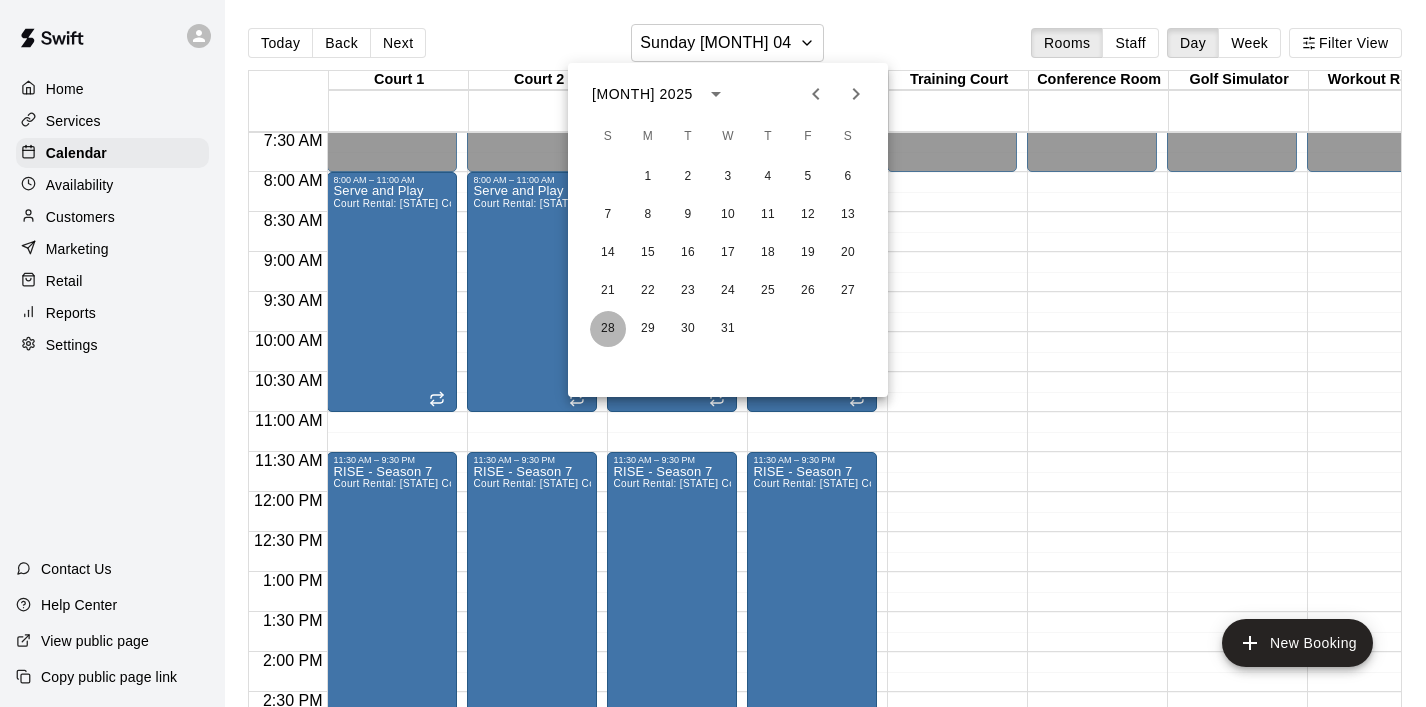 click on "28" at bounding box center (608, 329) 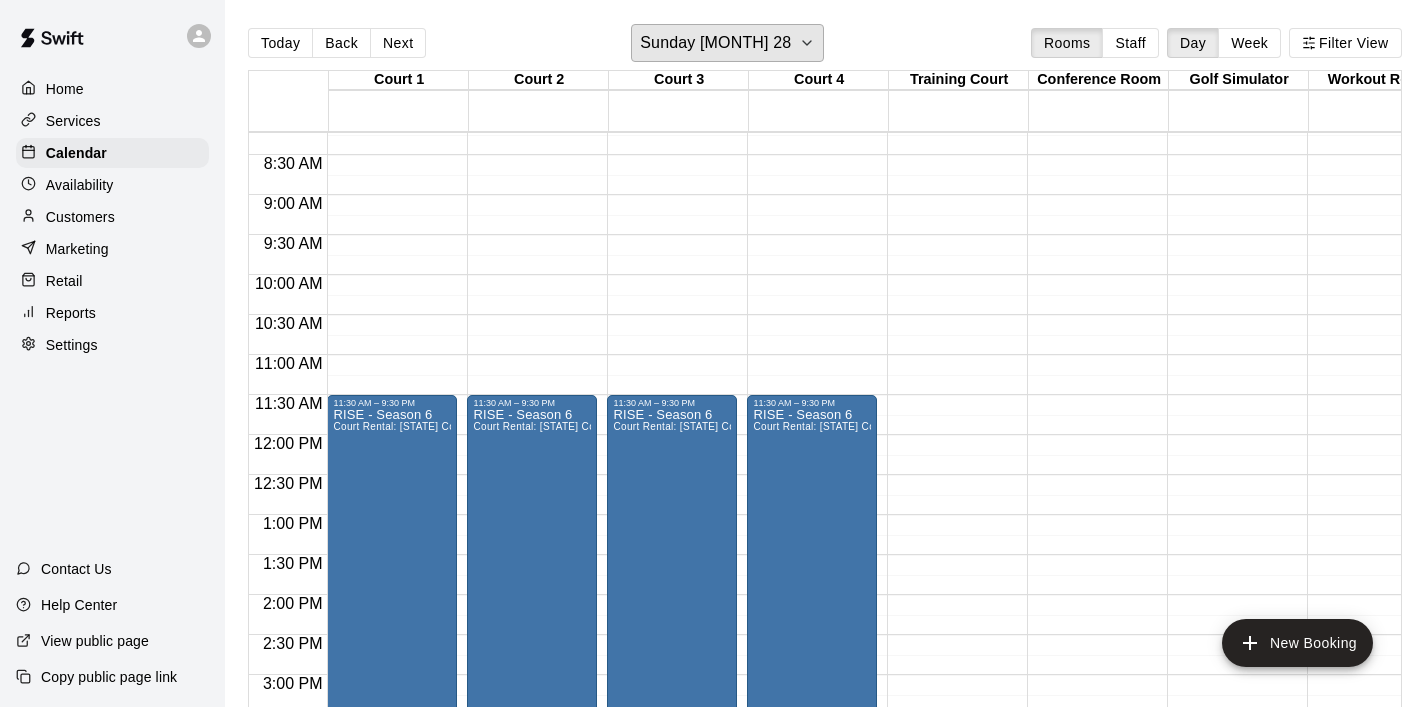 scroll, scrollTop: 648, scrollLeft: 0, axis: vertical 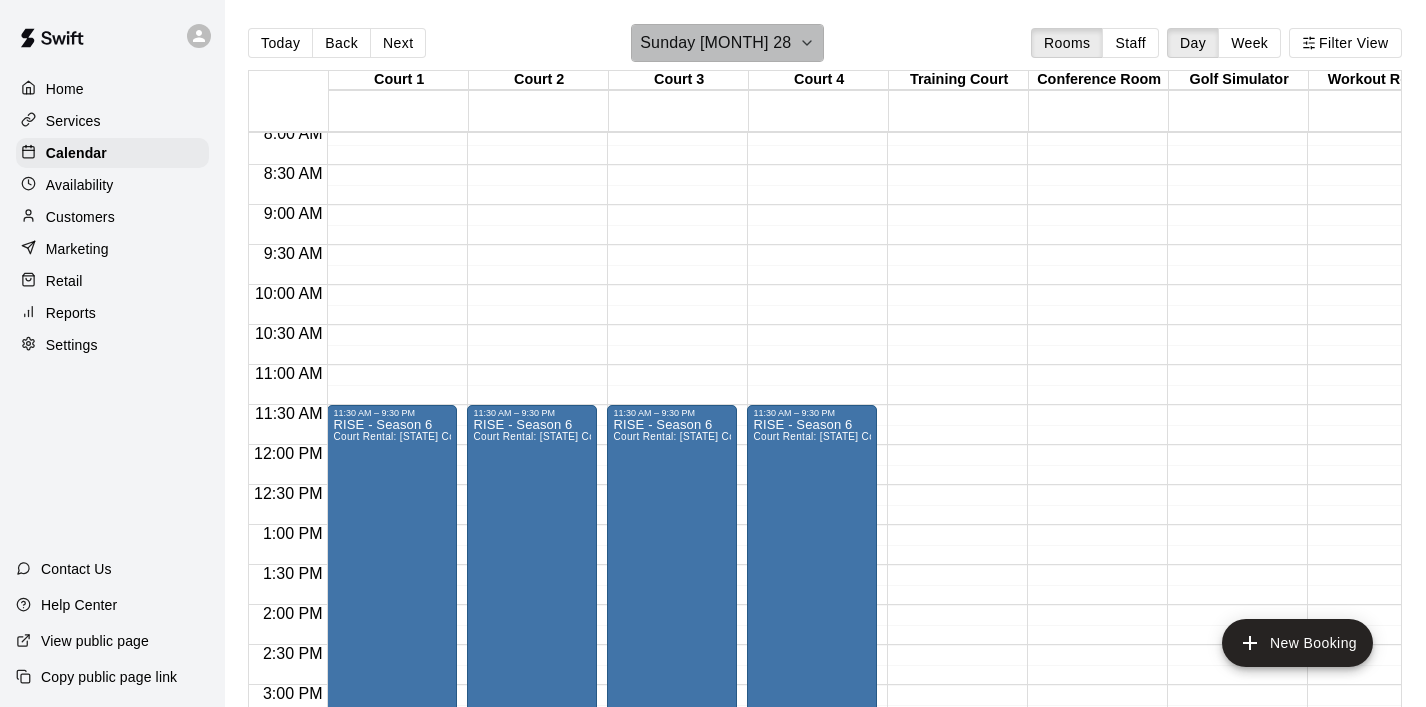 click 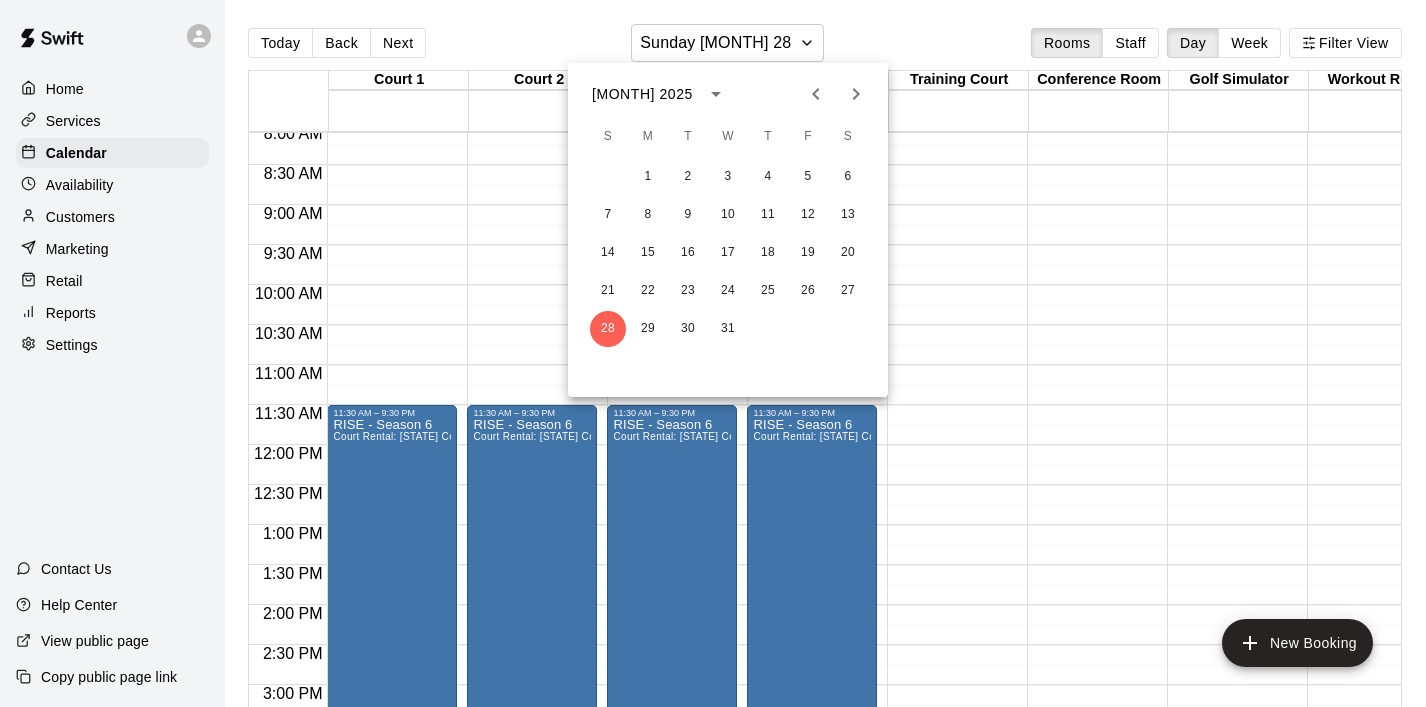 click 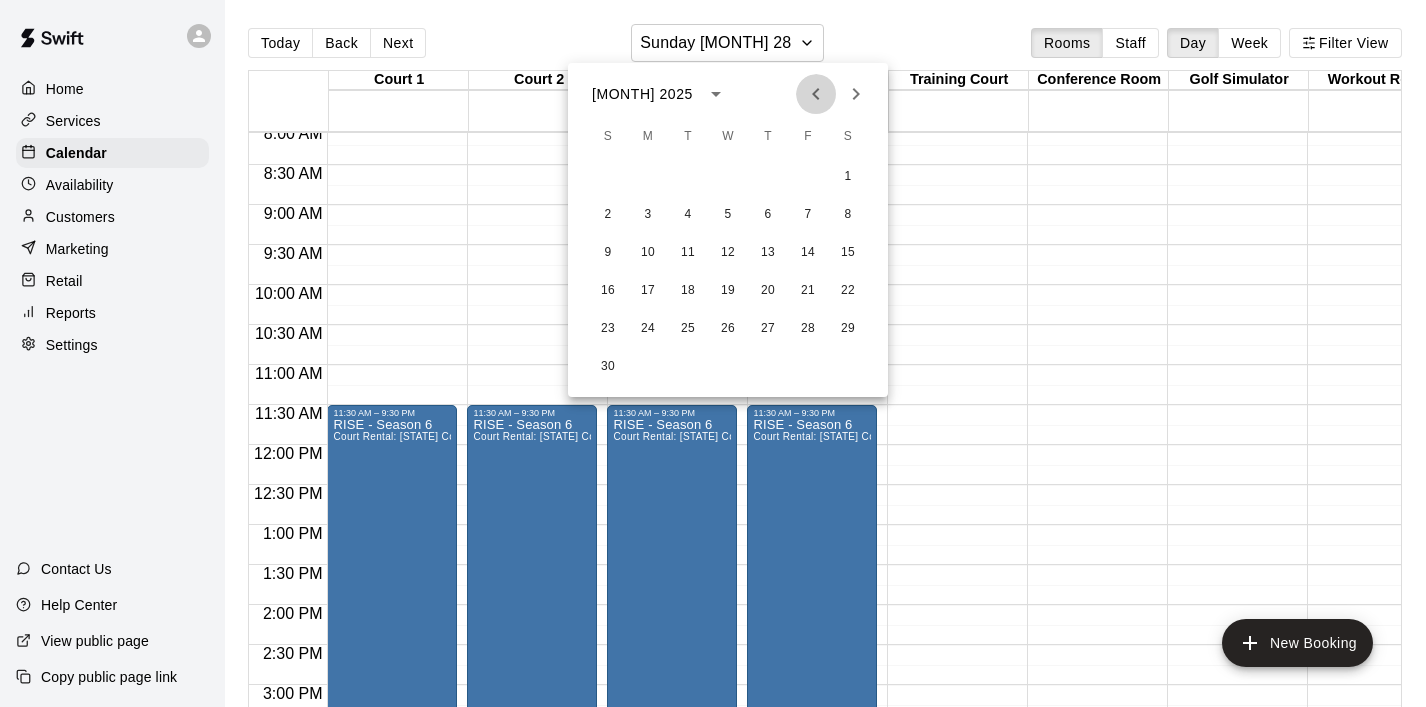 click 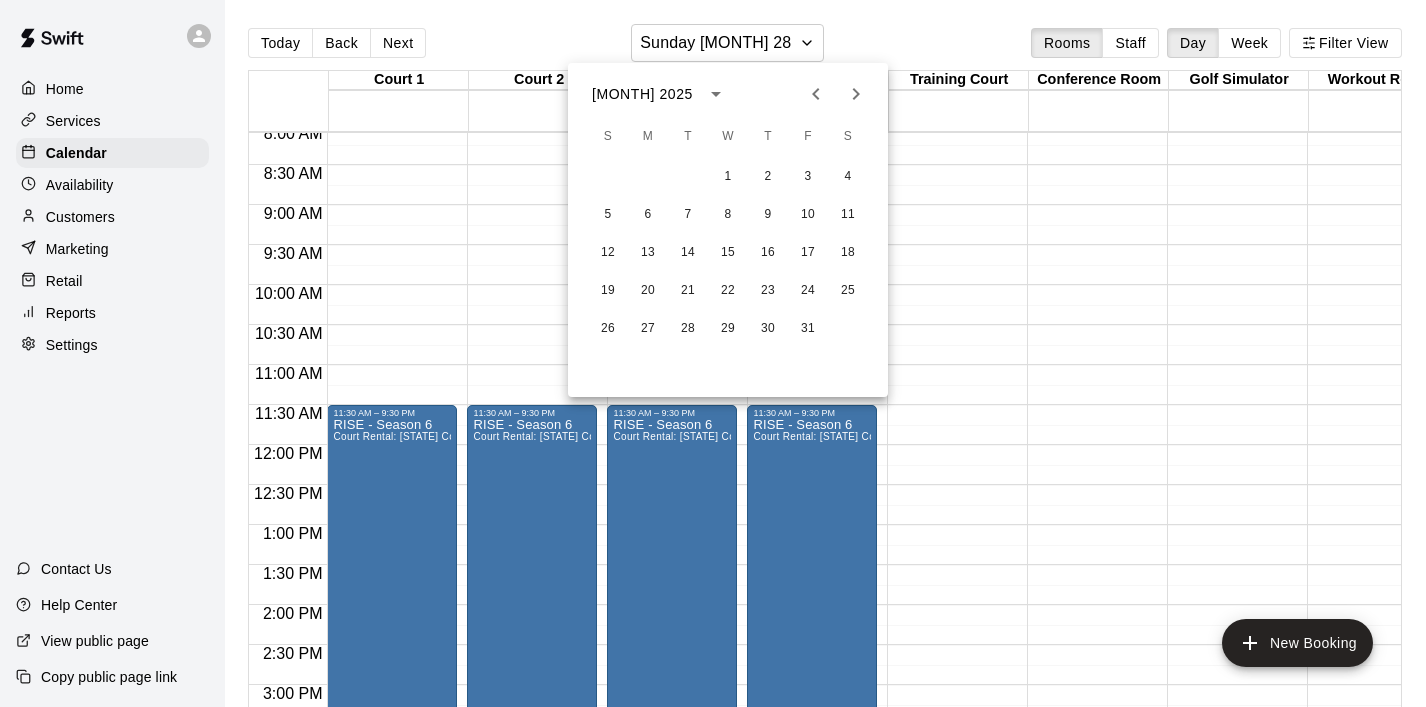 click 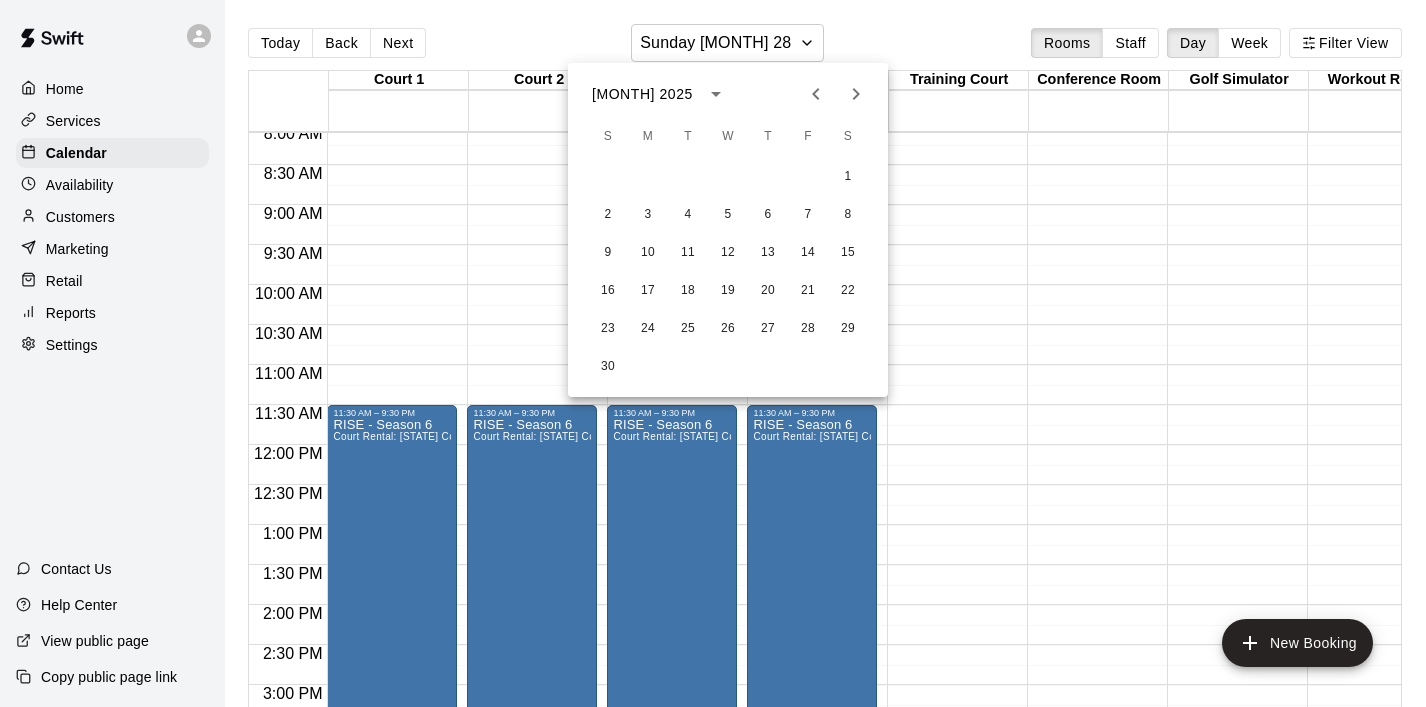 click 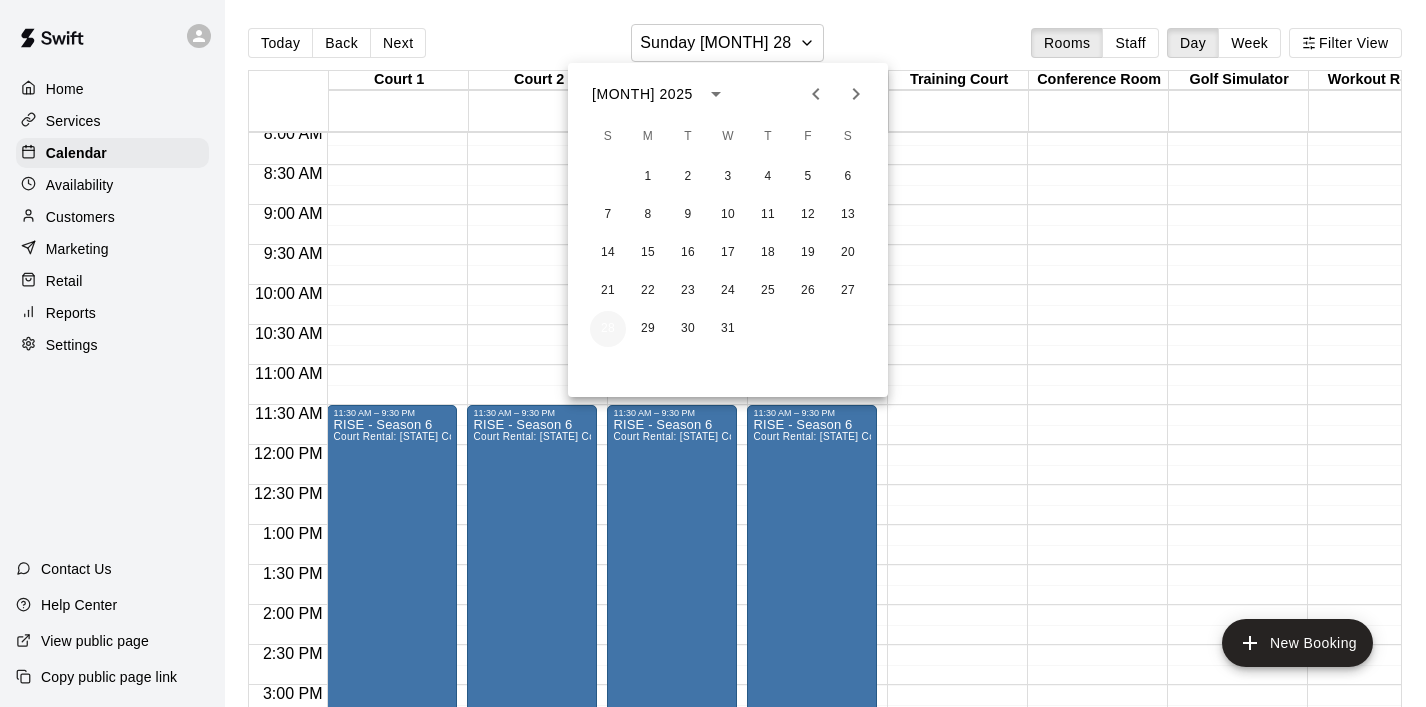 click on "28" at bounding box center (608, 329) 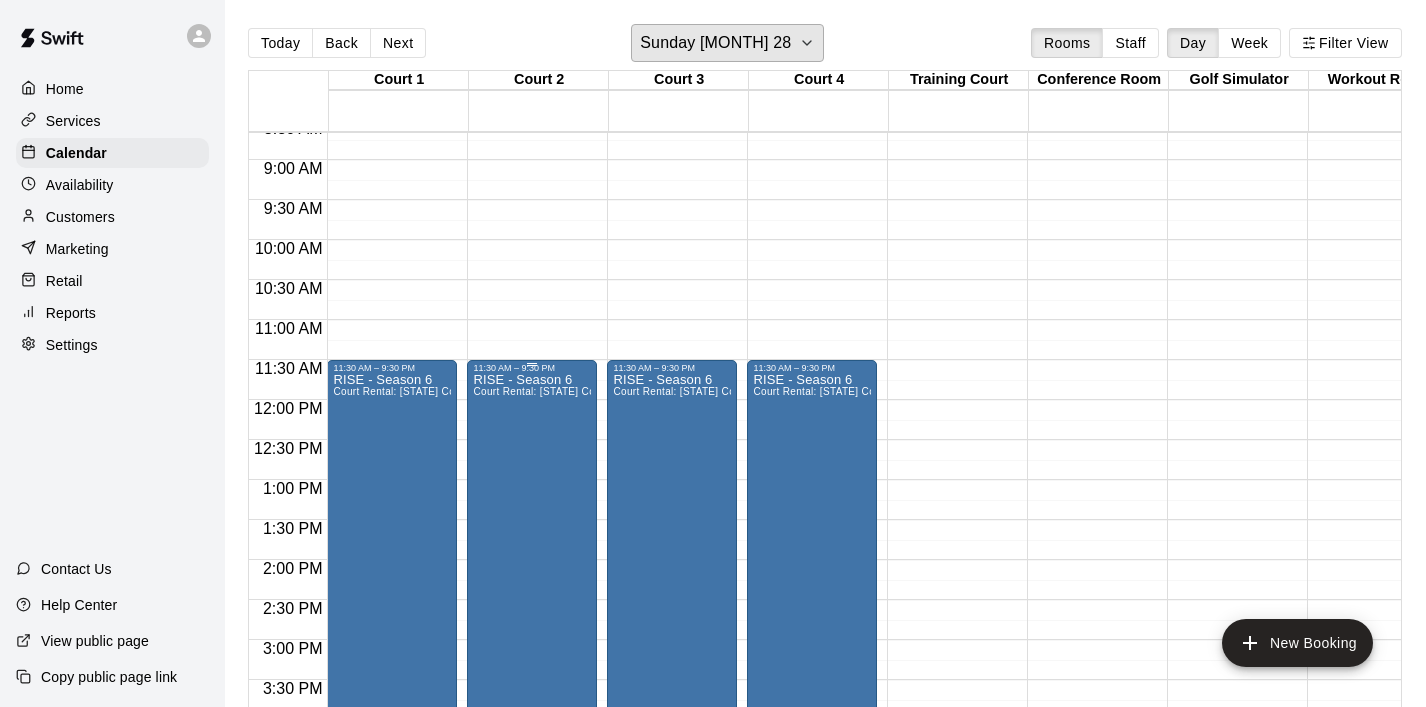 scroll, scrollTop: 697, scrollLeft: 0, axis: vertical 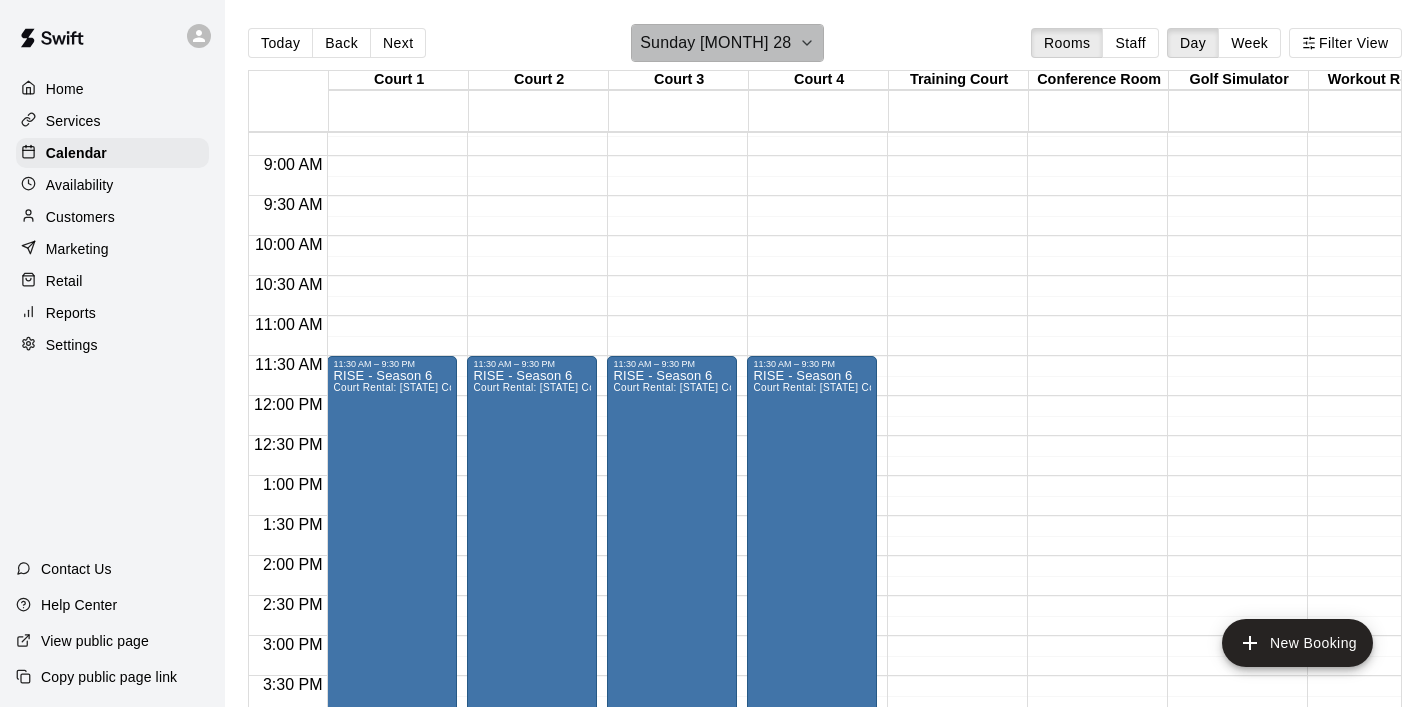 click 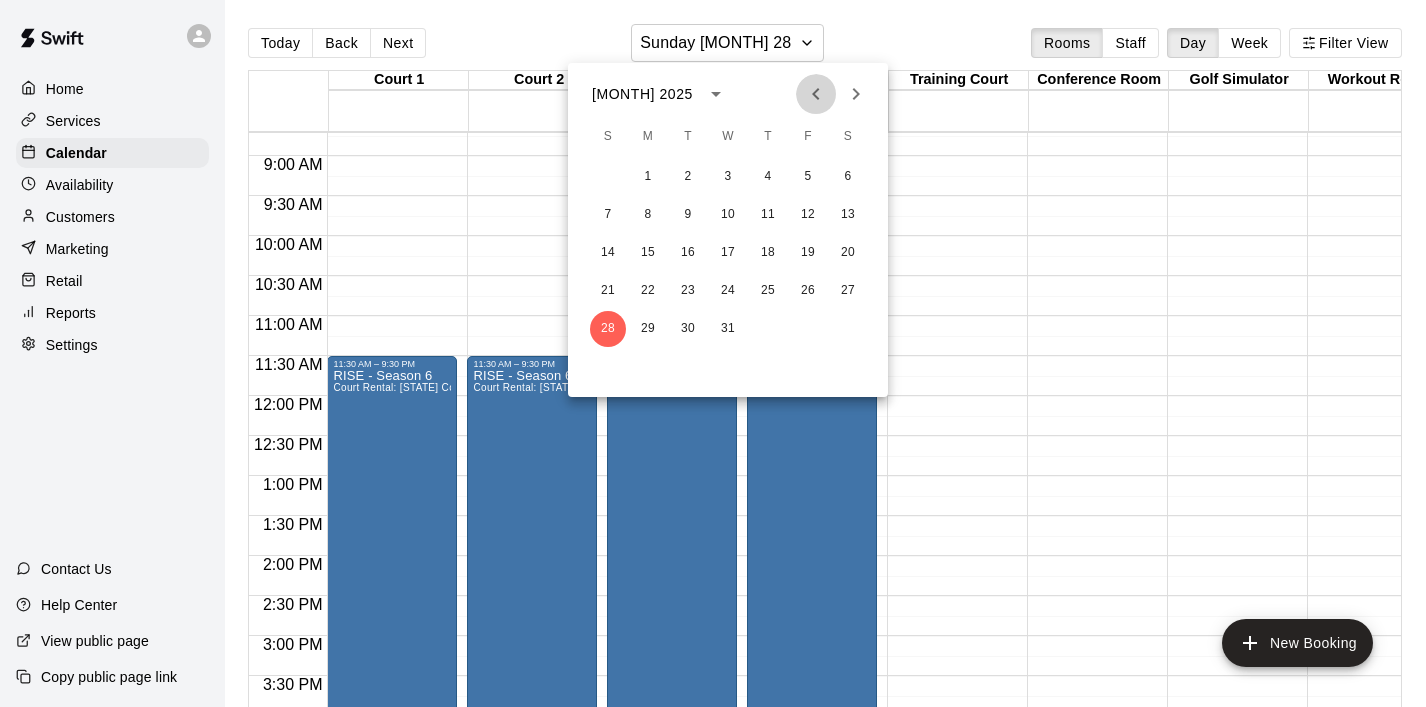 click 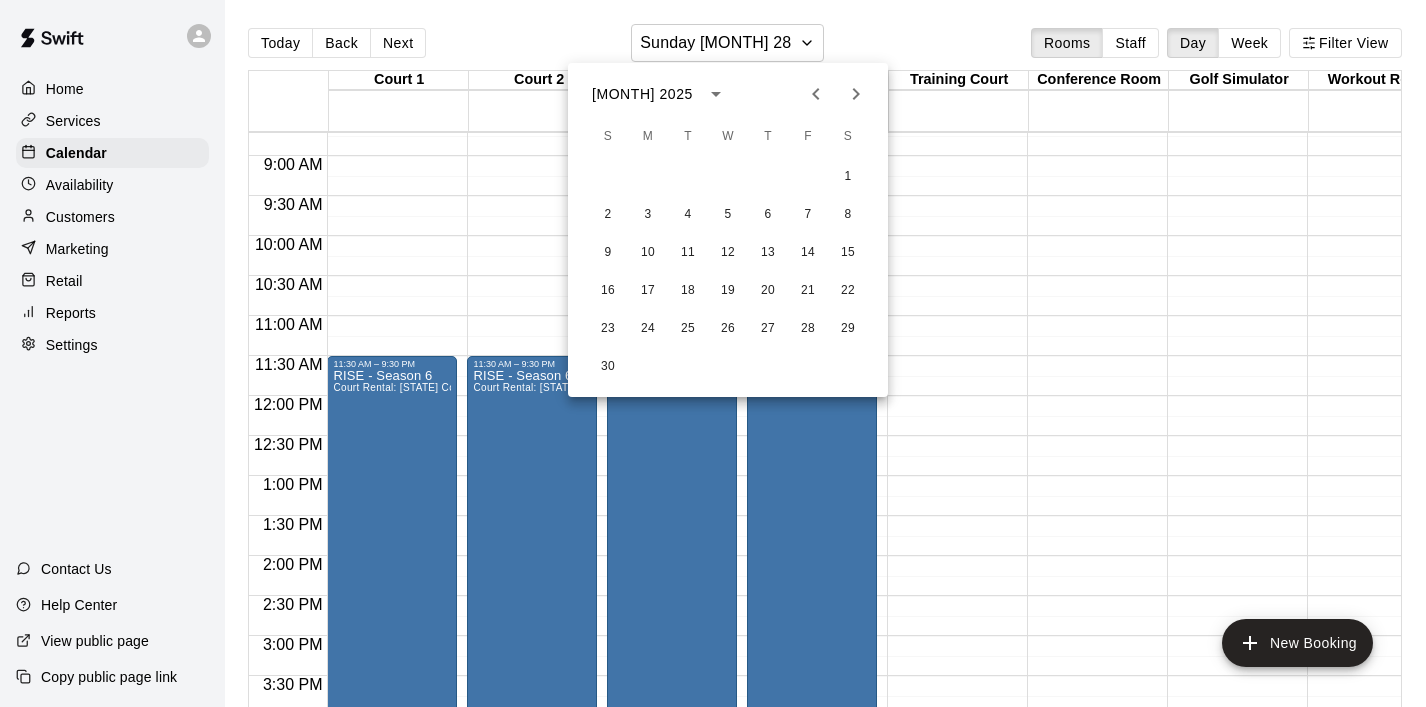 click 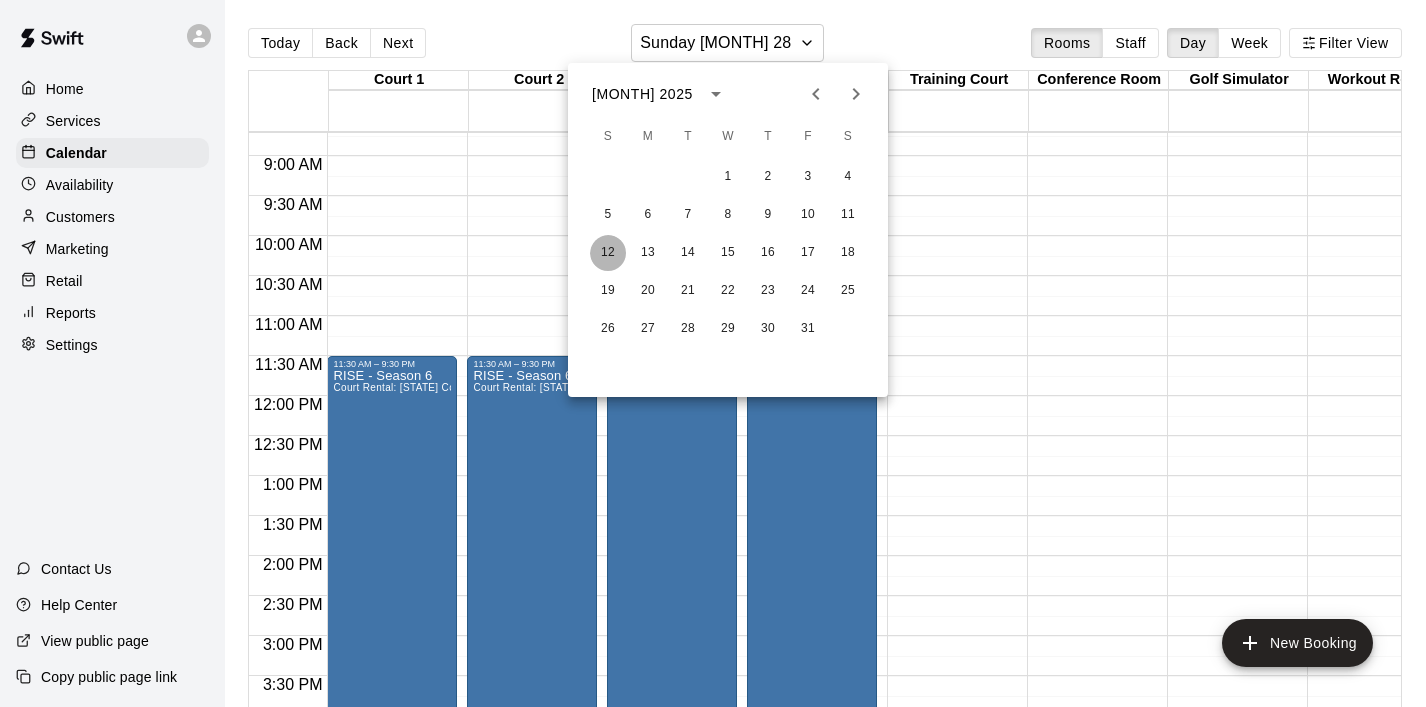 click on "12" at bounding box center (608, 253) 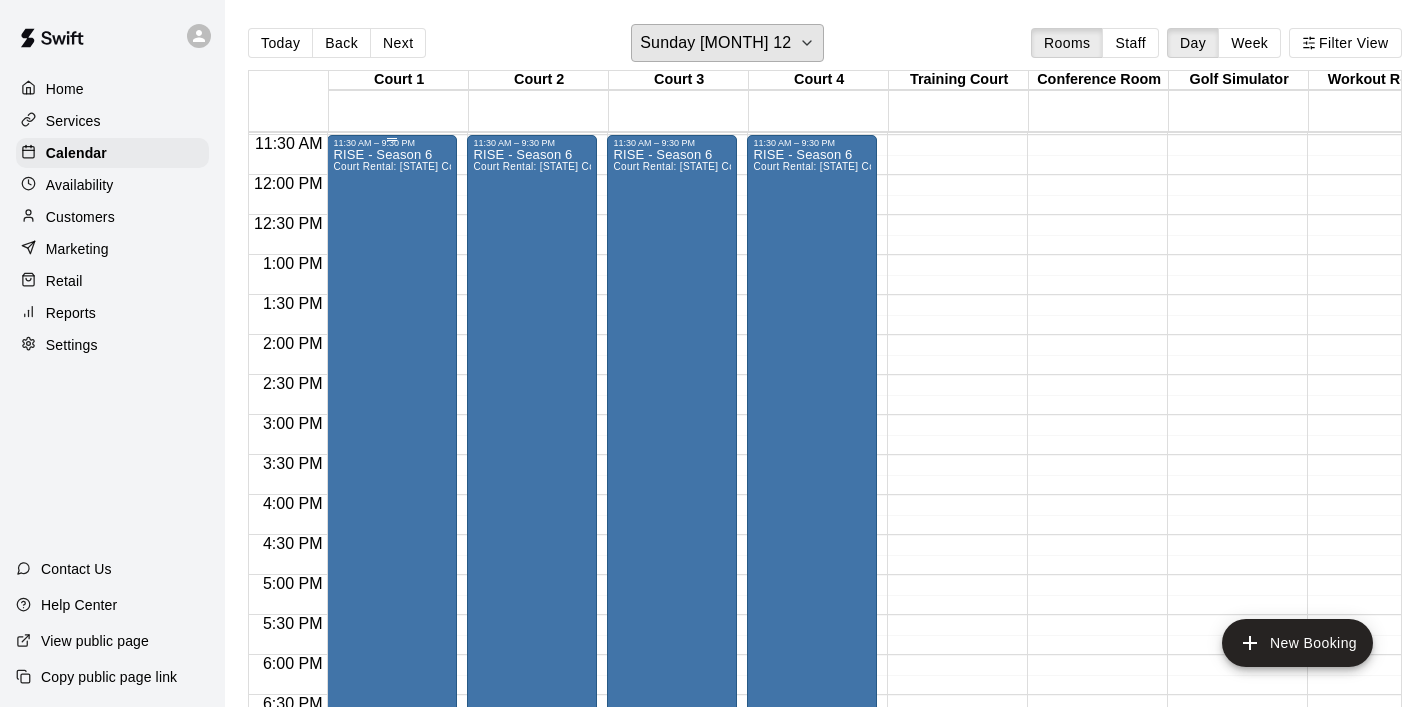 scroll, scrollTop: 890, scrollLeft: 0, axis: vertical 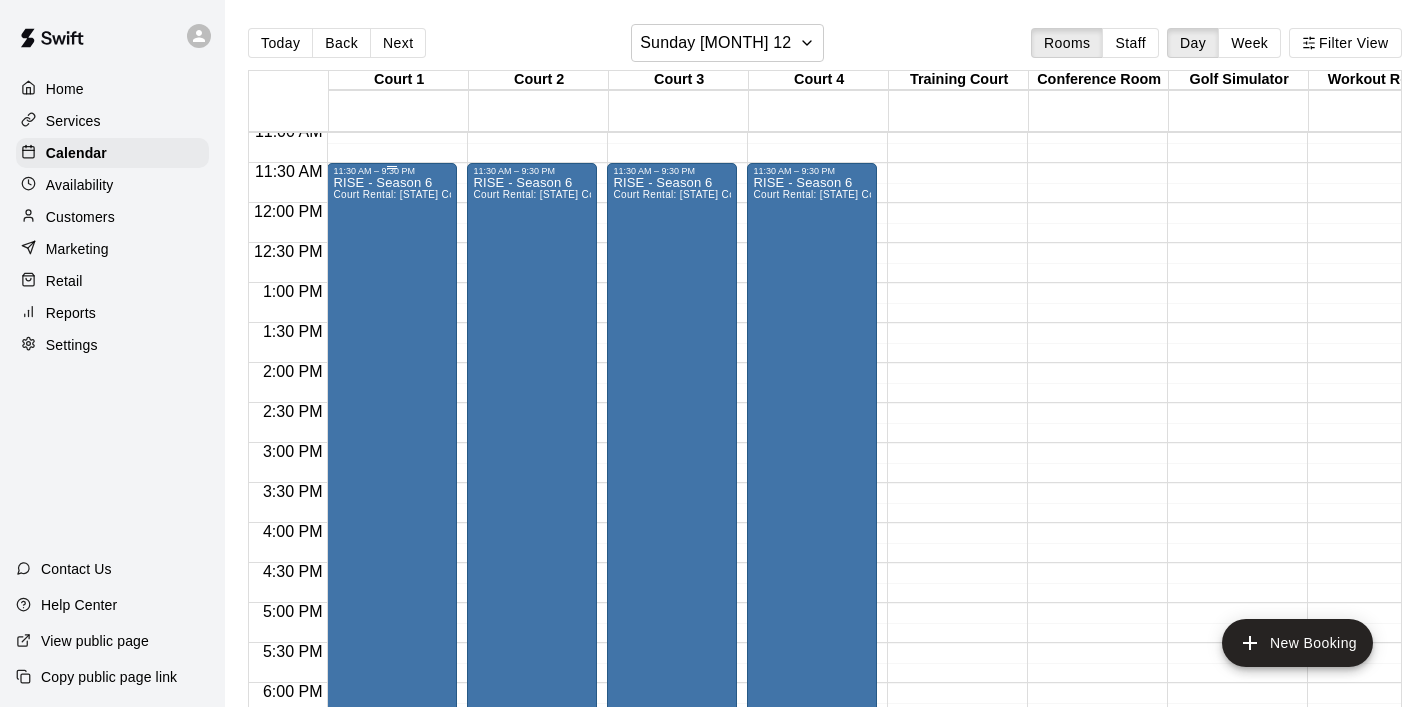 click on "RISE - Season 6 Court Rental: [STATE] Community Club / League Volleyball (After 3 pm)" at bounding box center [392, 529] 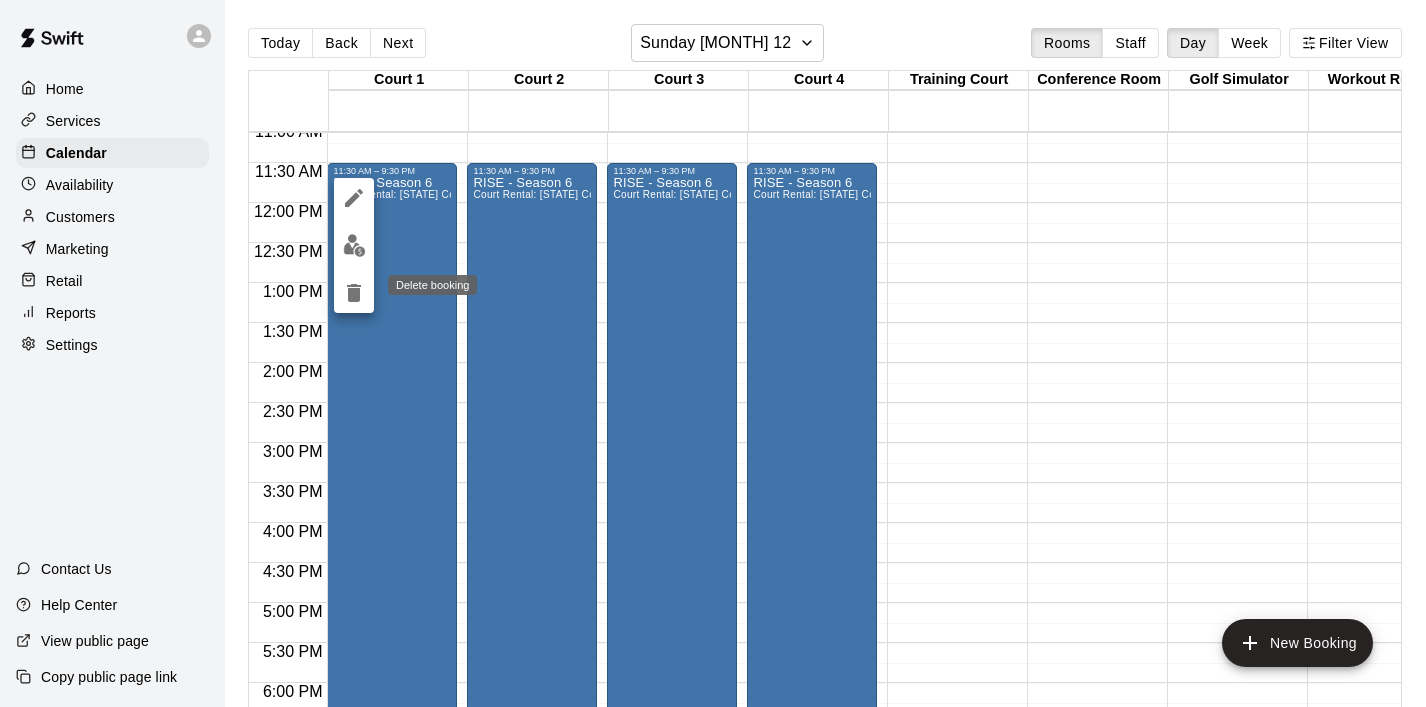 click 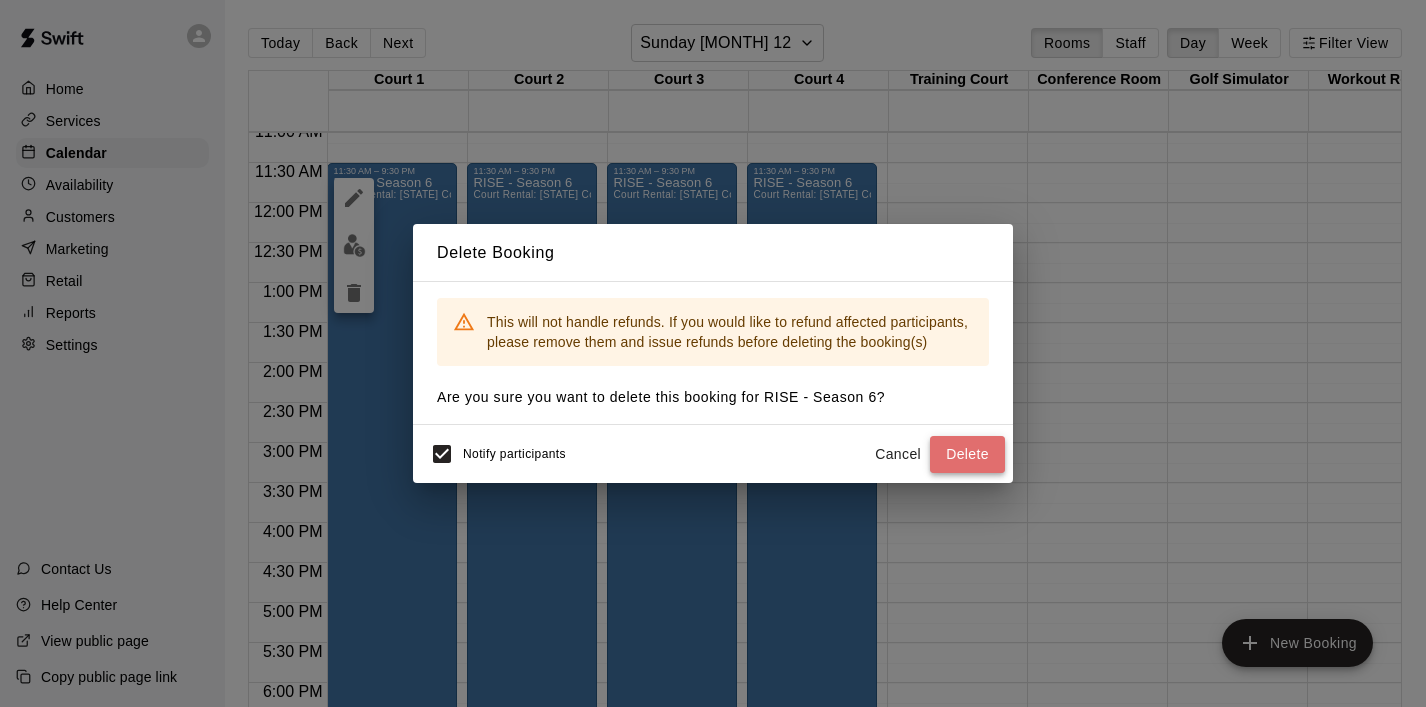 click on "Delete" at bounding box center (967, 454) 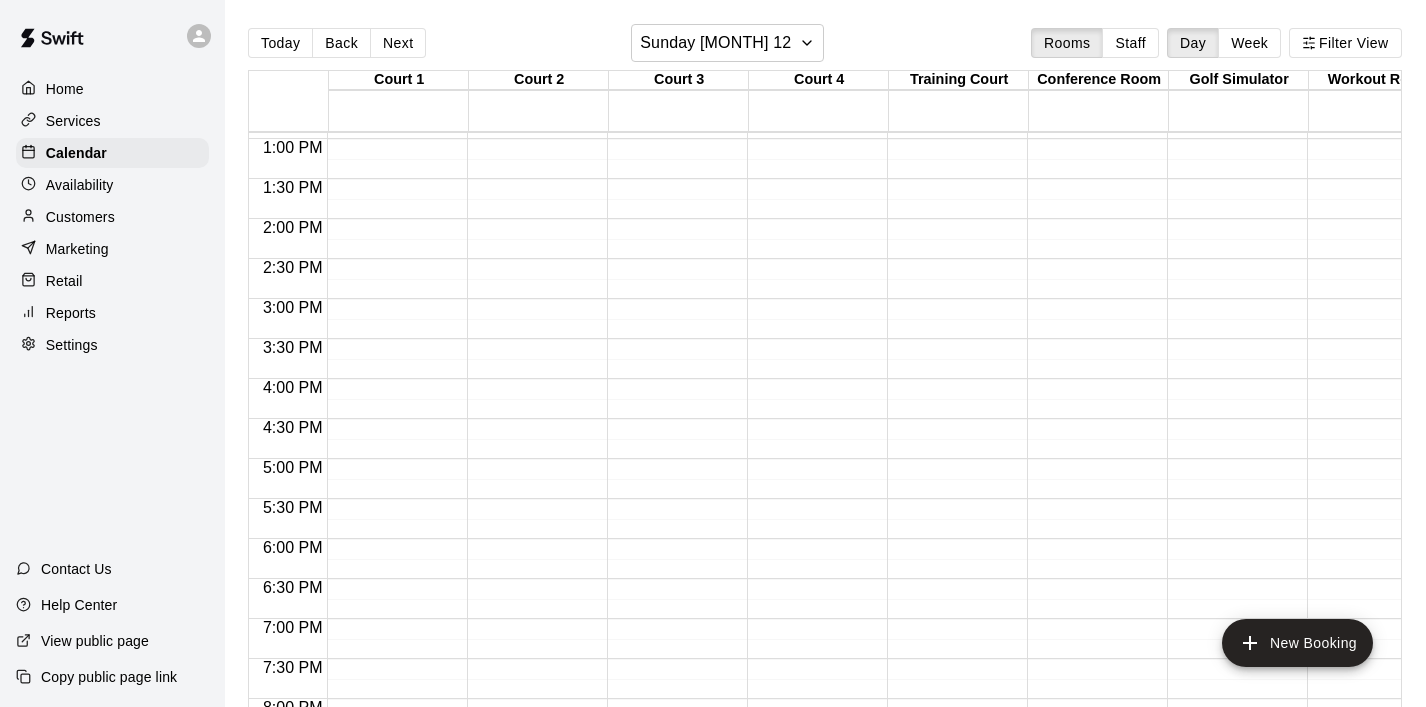 scroll, scrollTop: 1136, scrollLeft: 0, axis: vertical 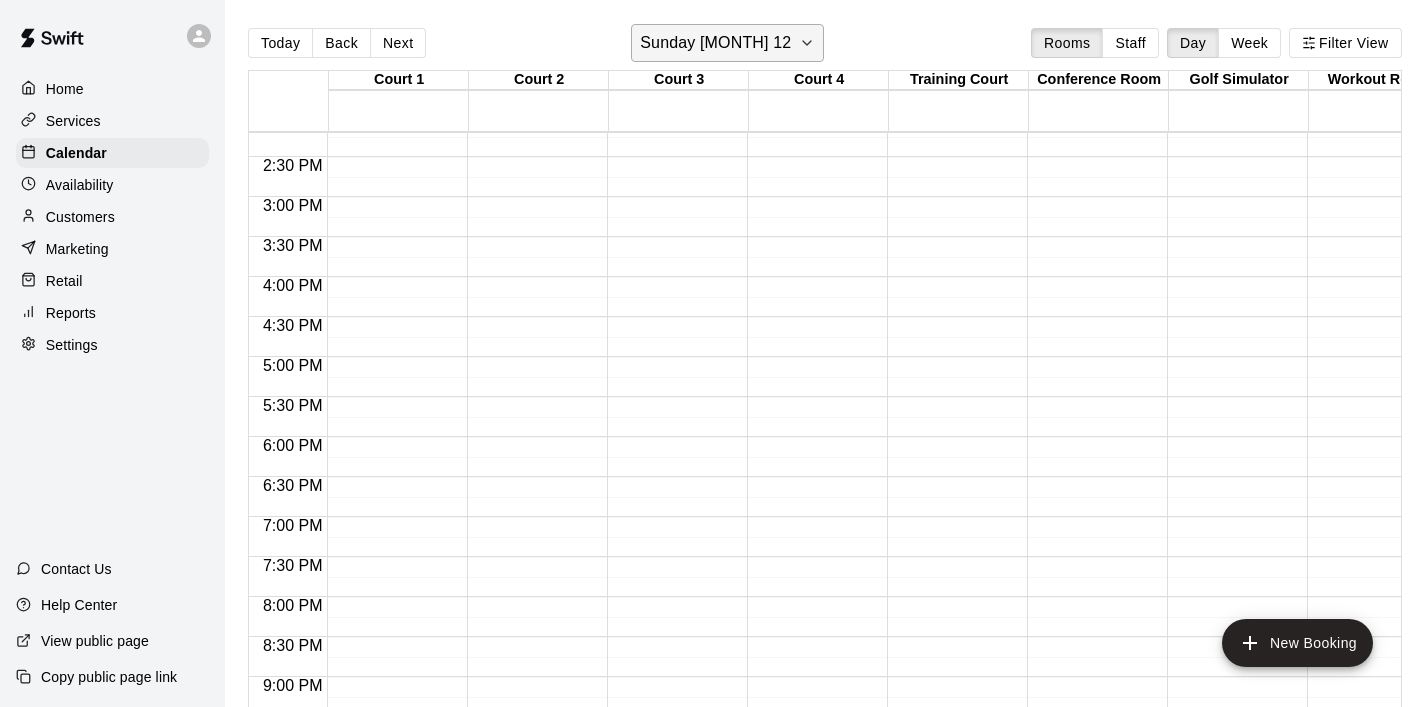 click on "Sunday [MONTH] 12" at bounding box center [727, 43] 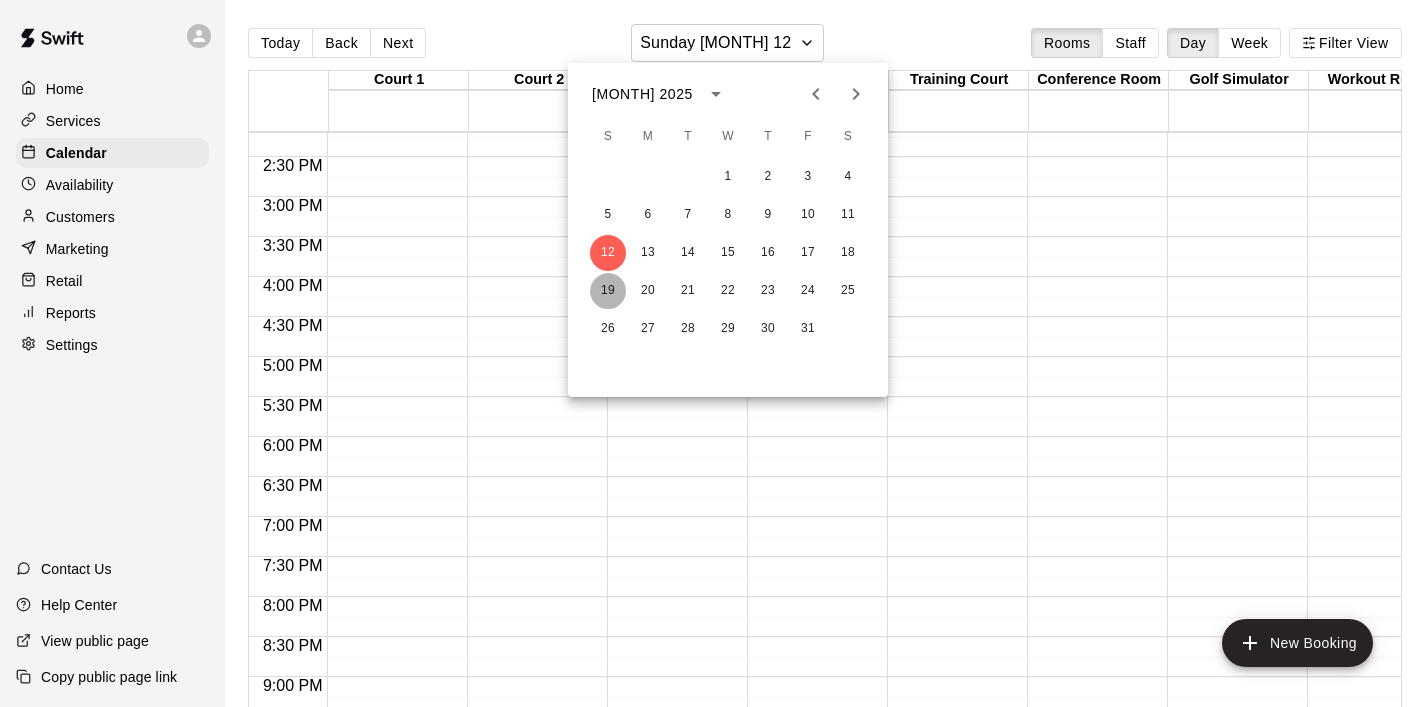 click on "19" at bounding box center [608, 291] 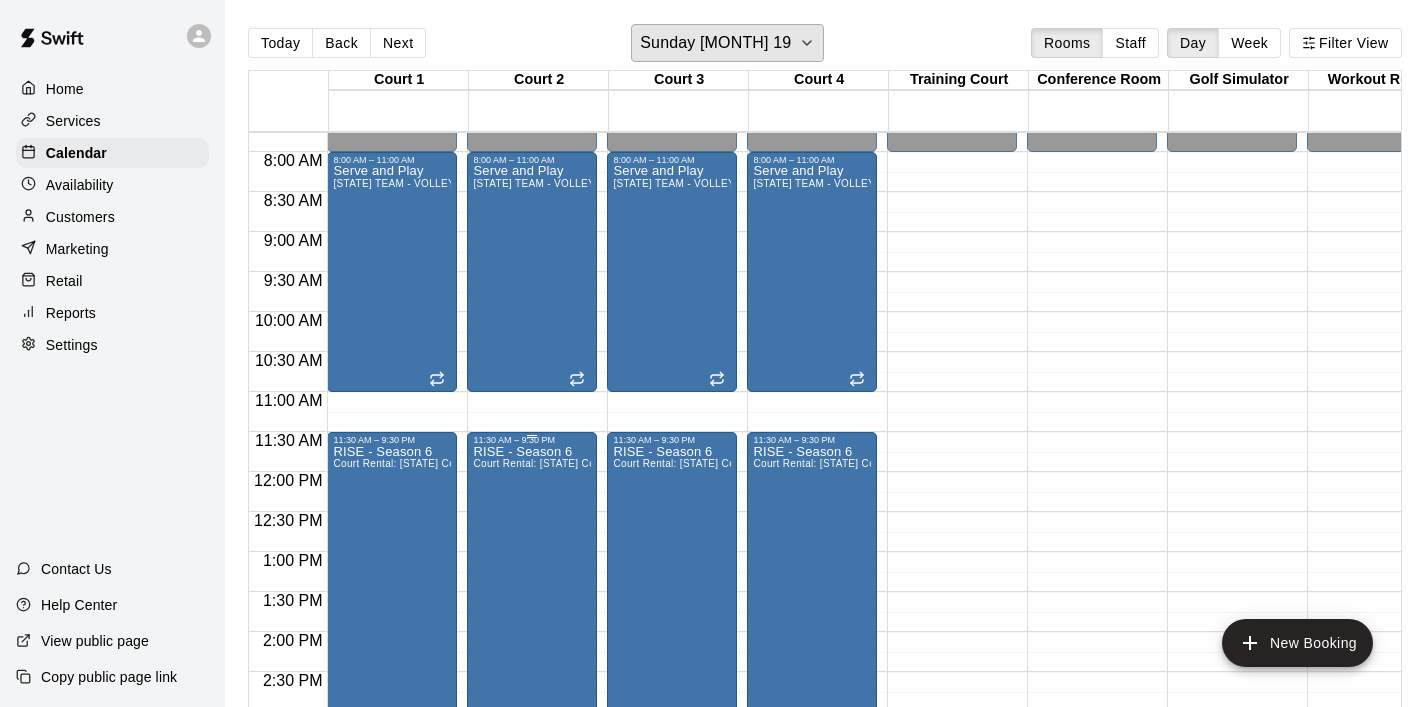 scroll, scrollTop: 622, scrollLeft: 0, axis: vertical 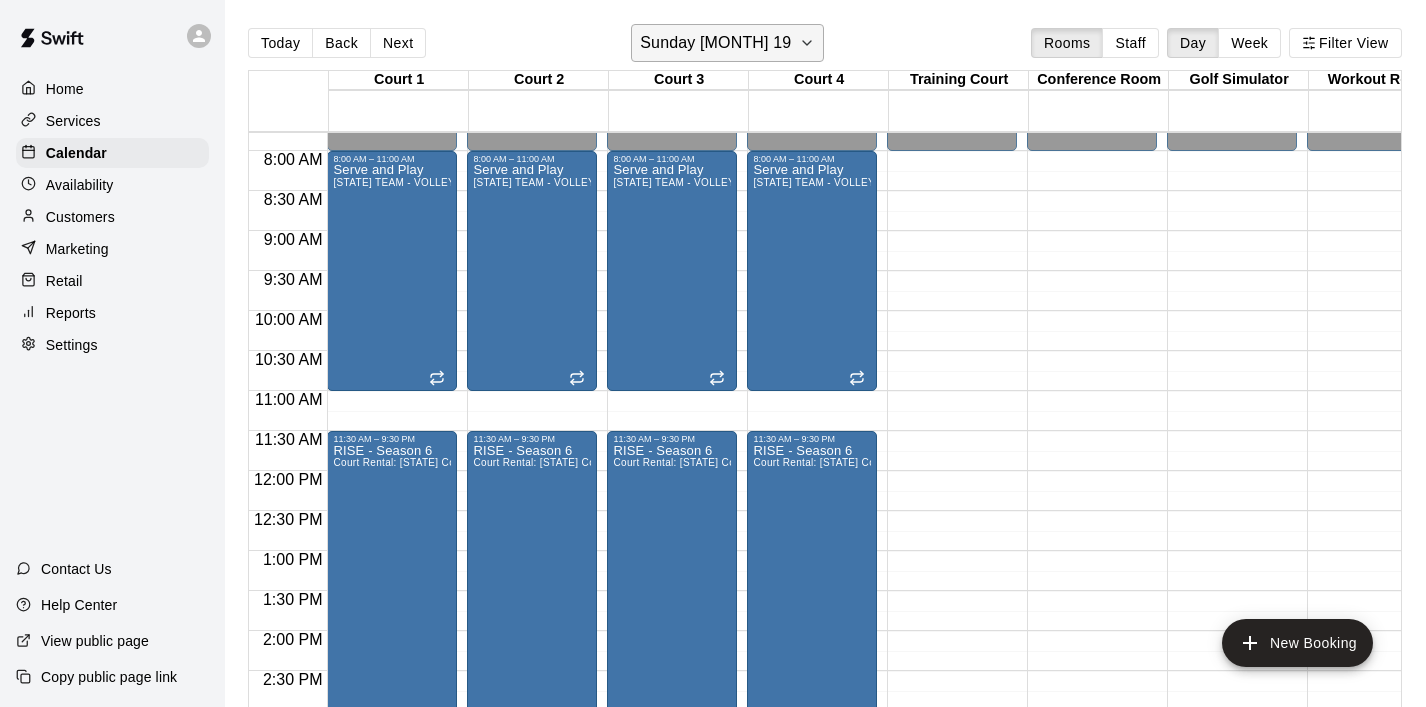 click 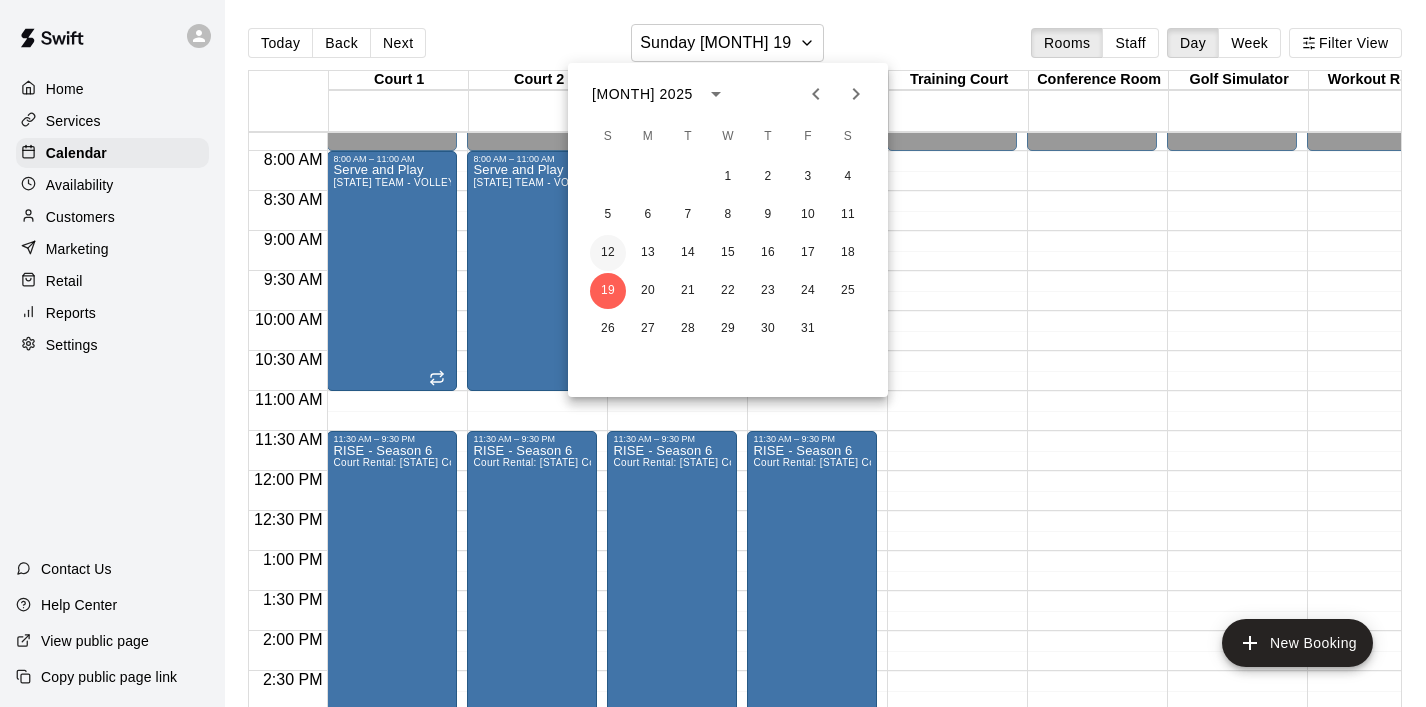 click on "12" at bounding box center (608, 253) 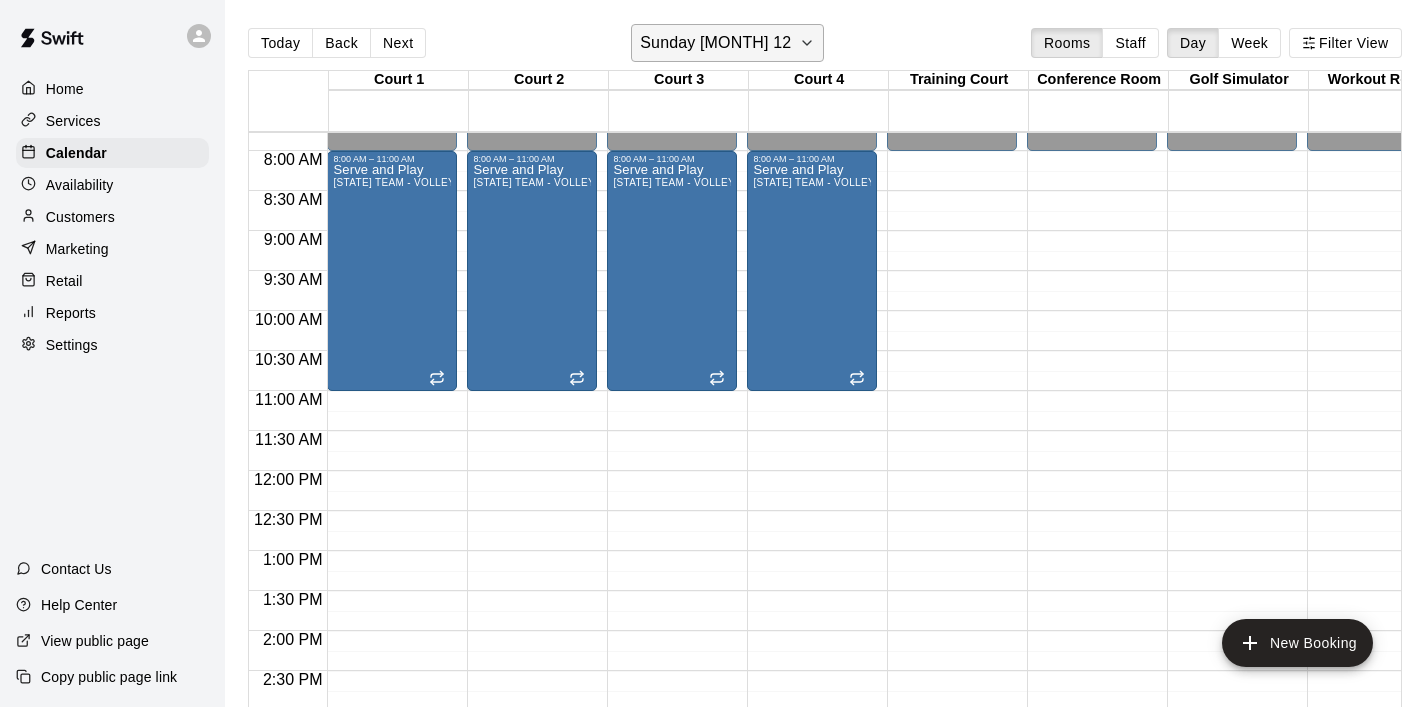 click 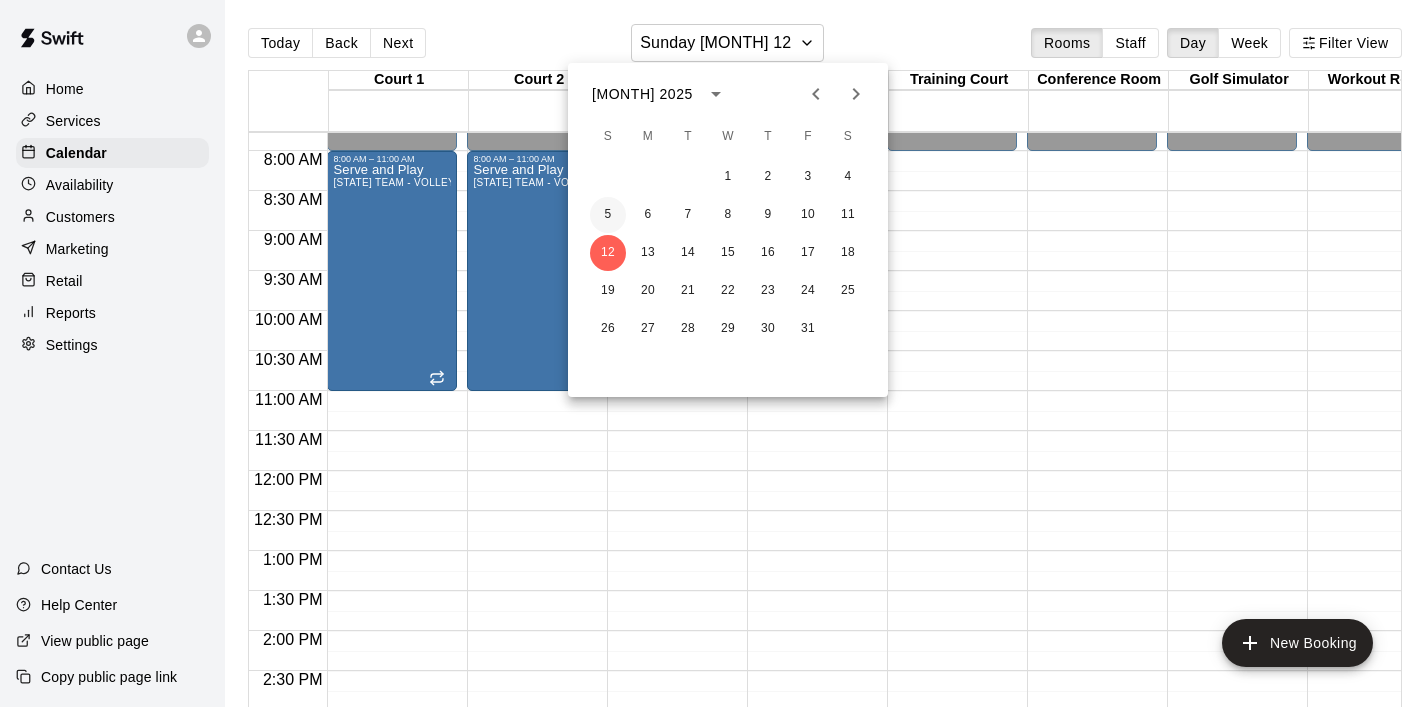 click on "5" at bounding box center (608, 215) 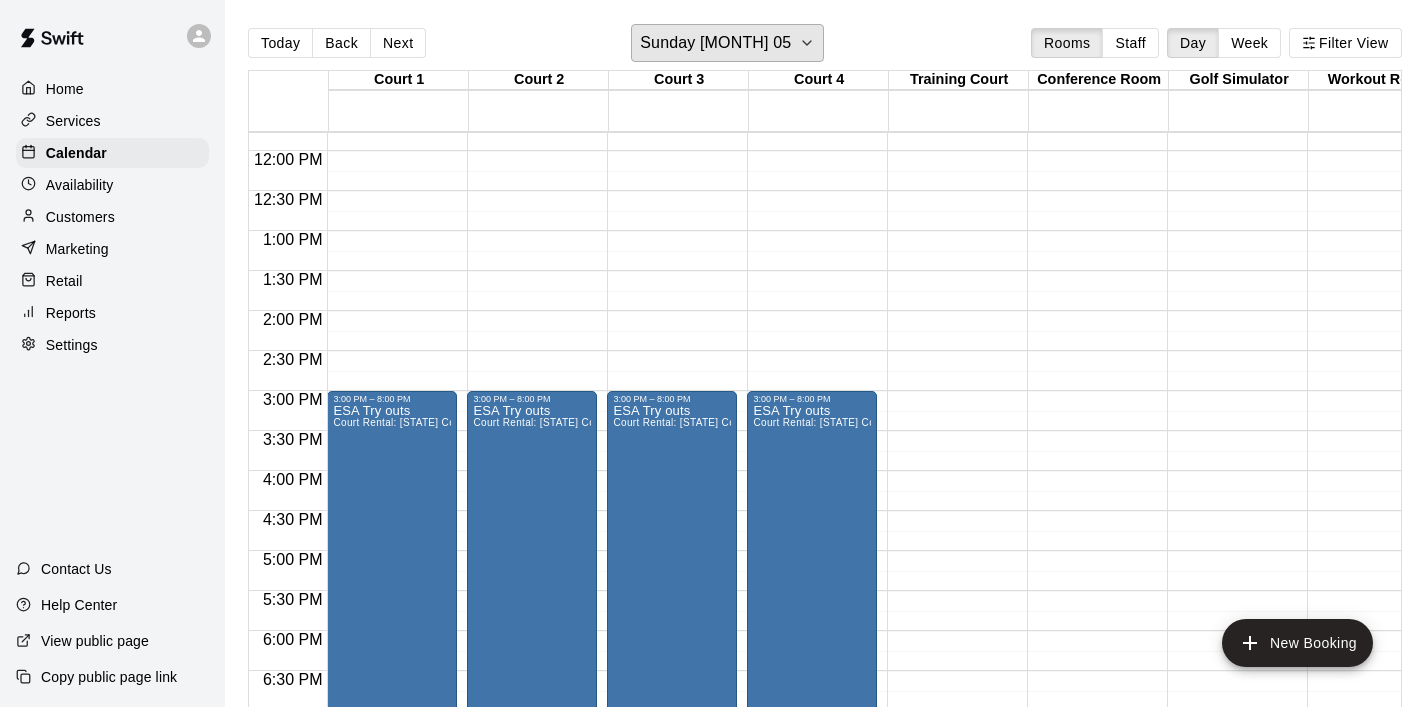 scroll, scrollTop: 944, scrollLeft: 0, axis: vertical 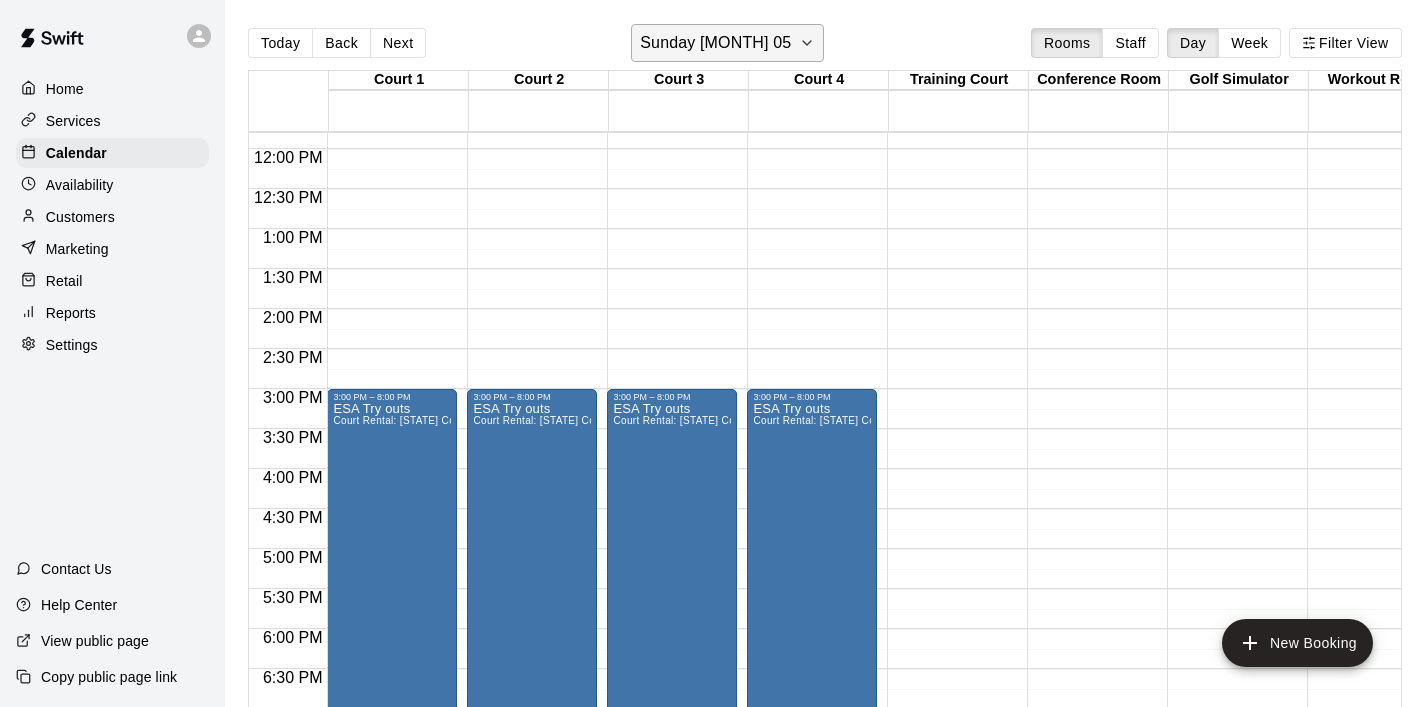 click 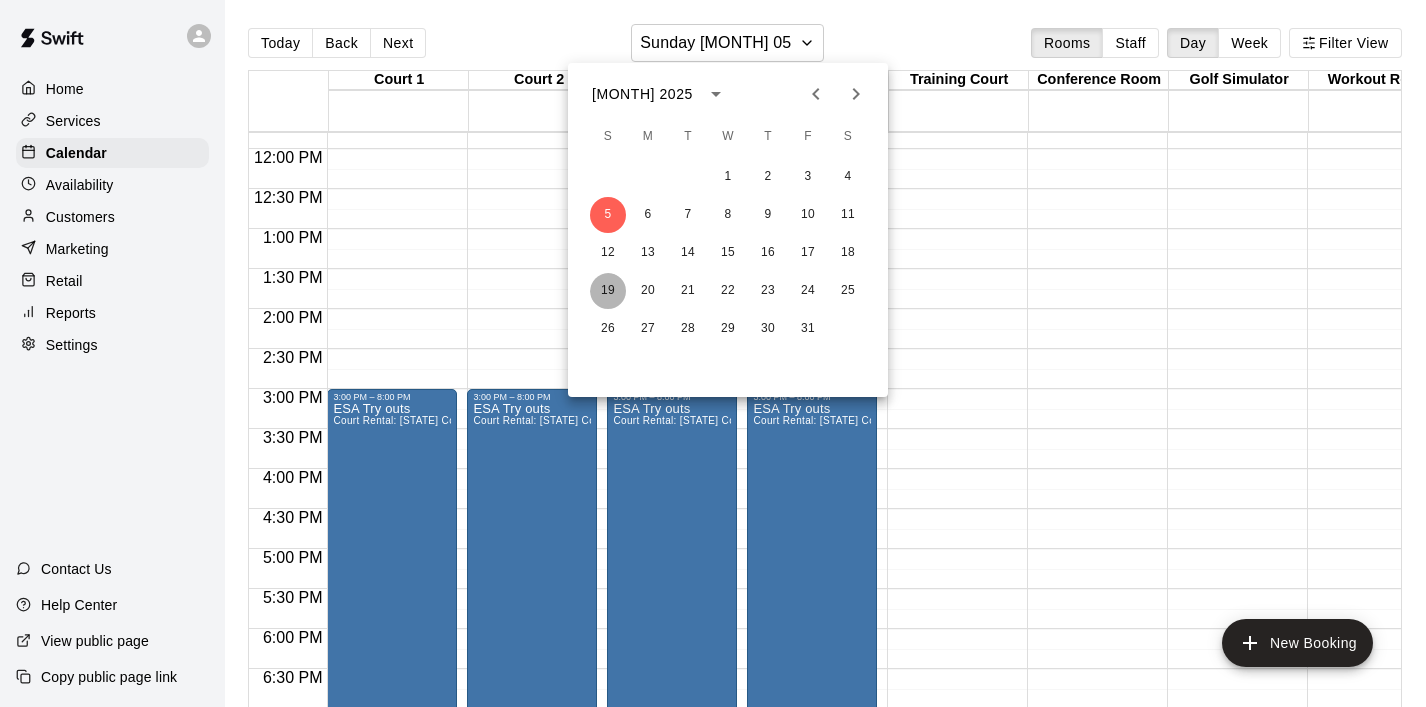click on "19" at bounding box center (608, 291) 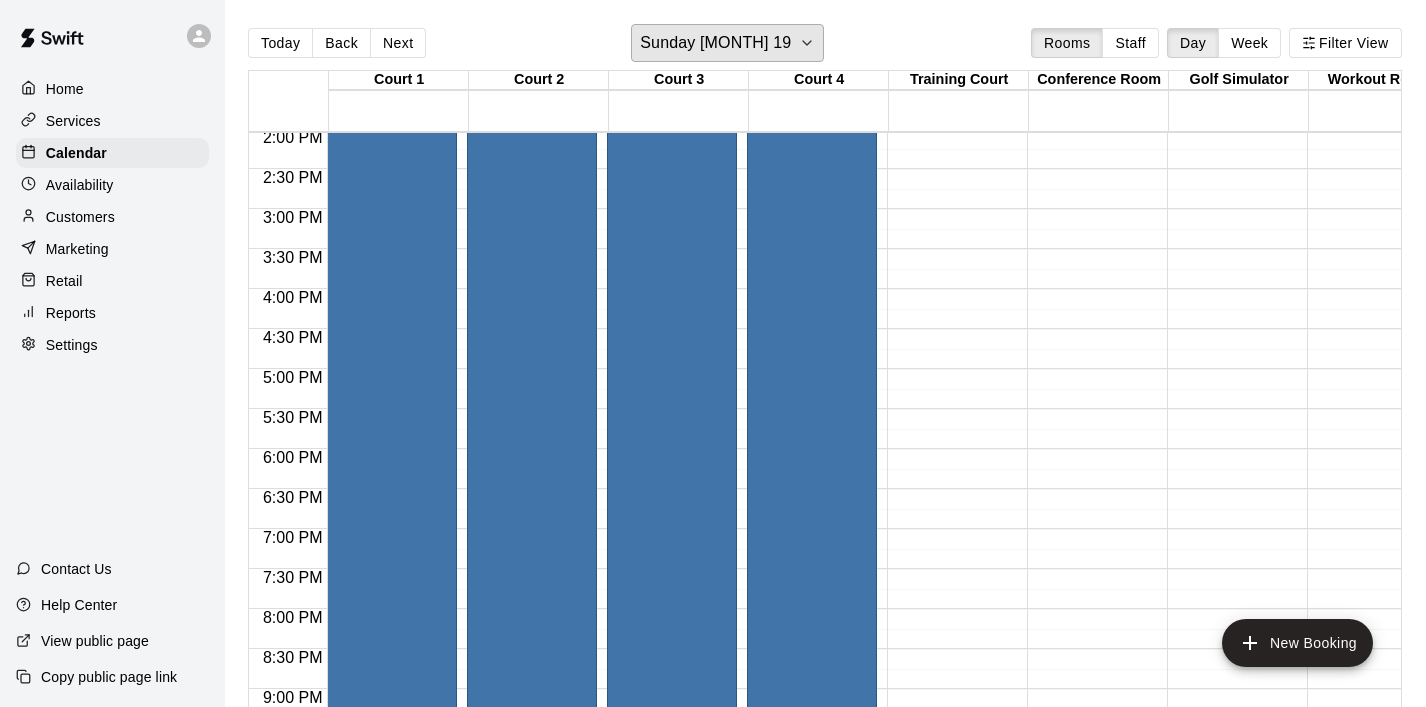 scroll, scrollTop: 1324, scrollLeft: 0, axis: vertical 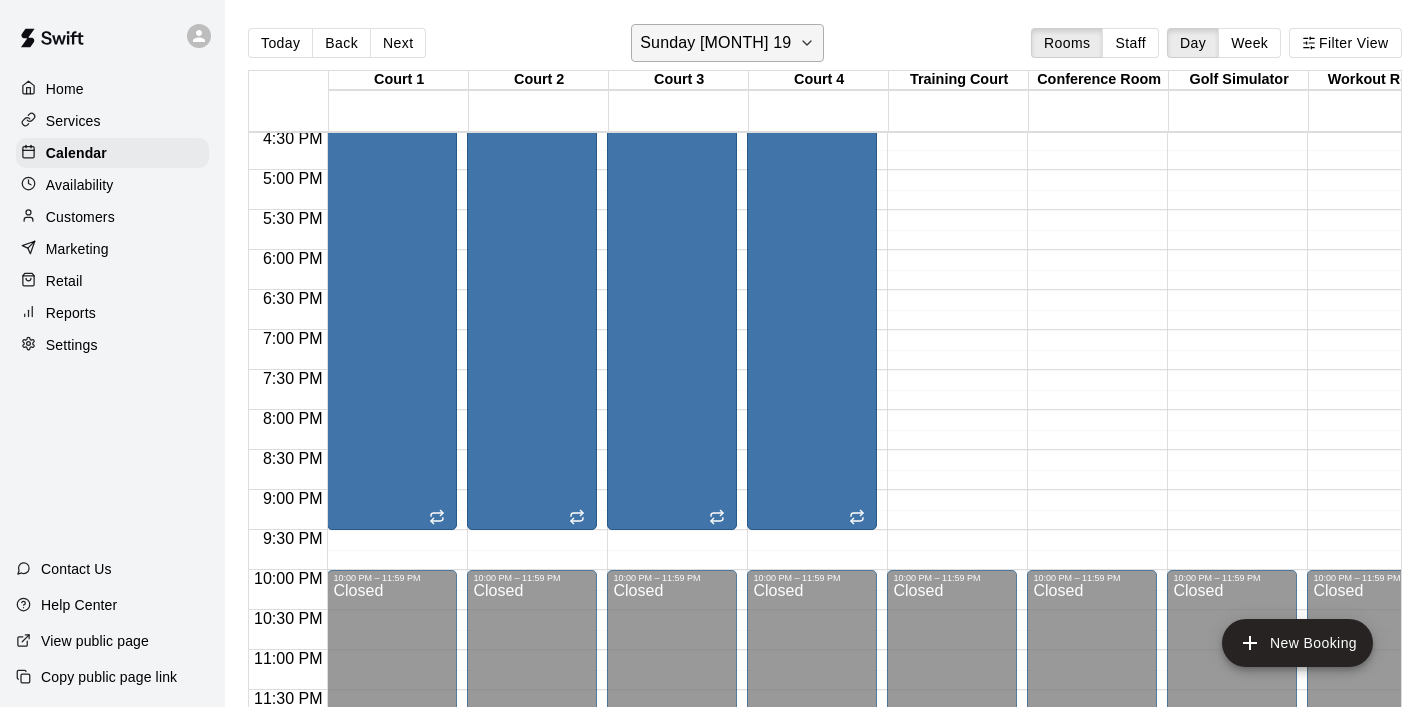 click 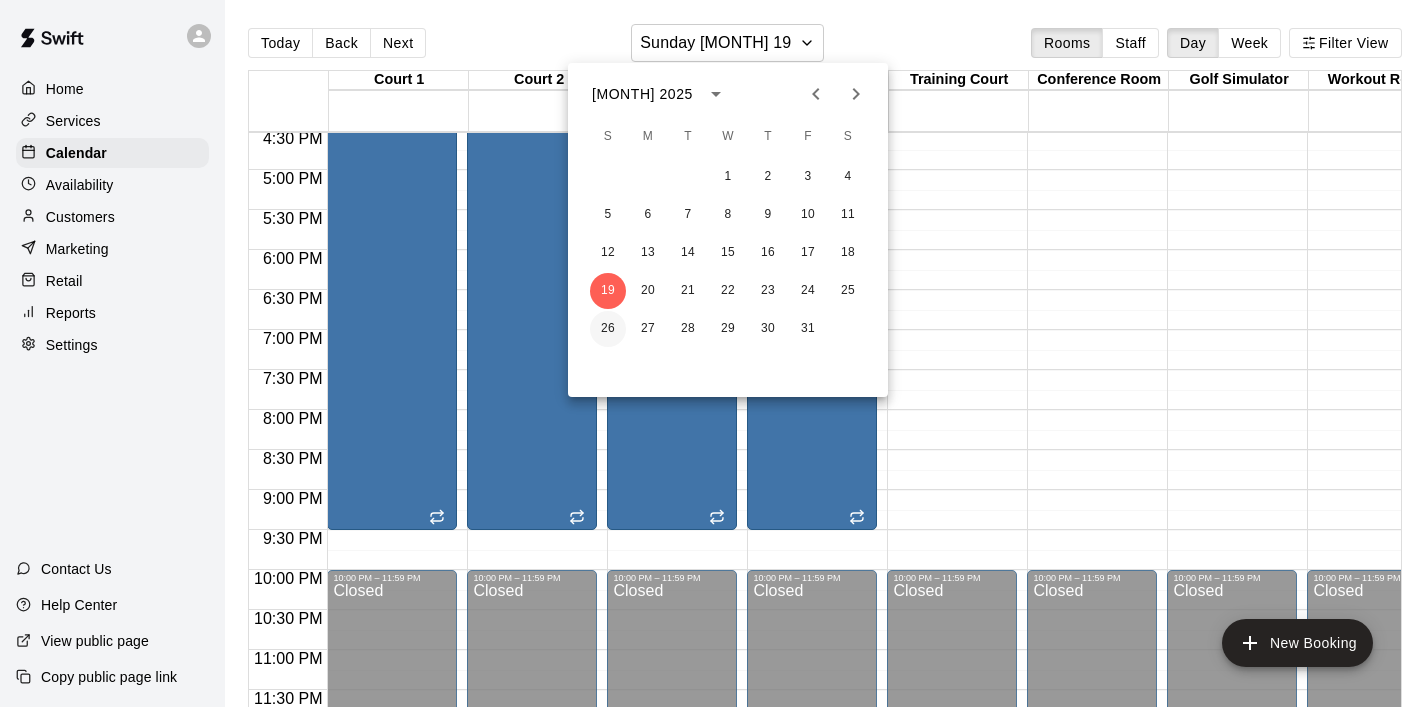 click on "26" at bounding box center [608, 329] 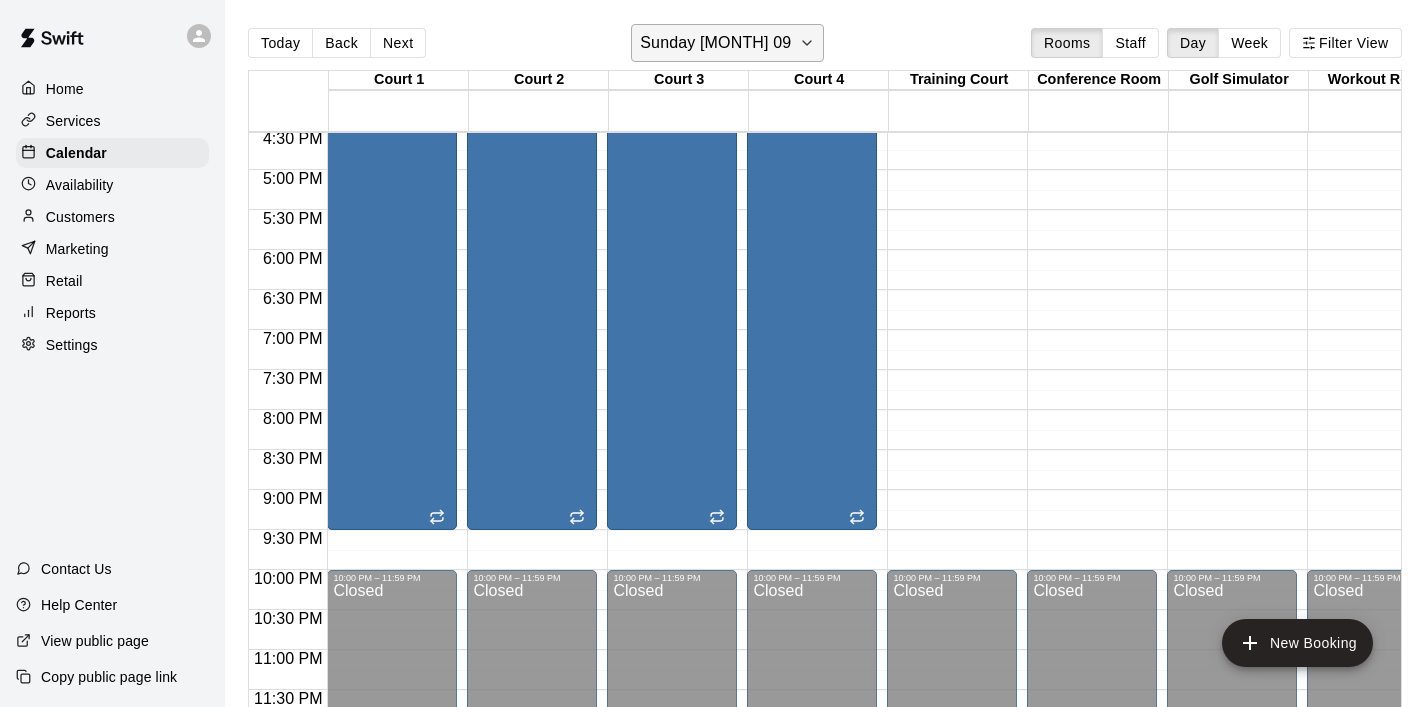 click on "Sunday [MONTH] 09" at bounding box center [727, 43] 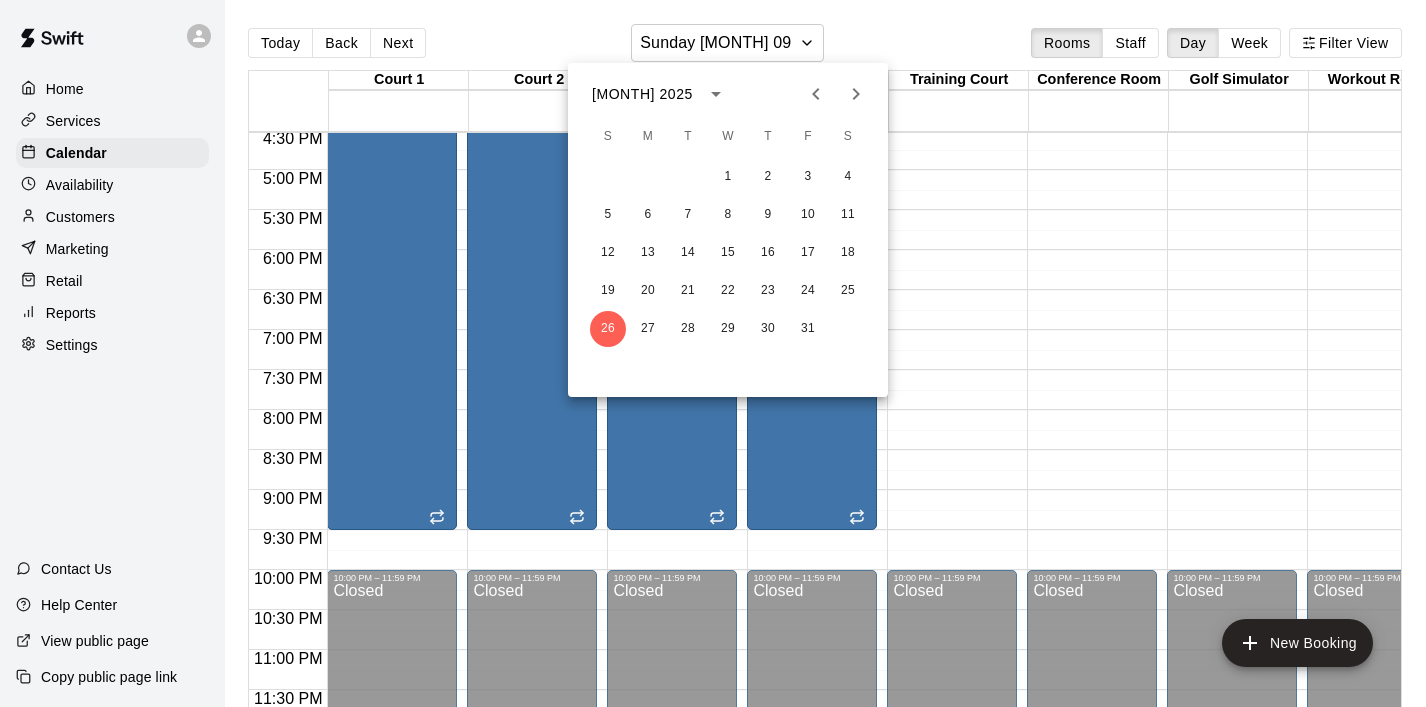 click 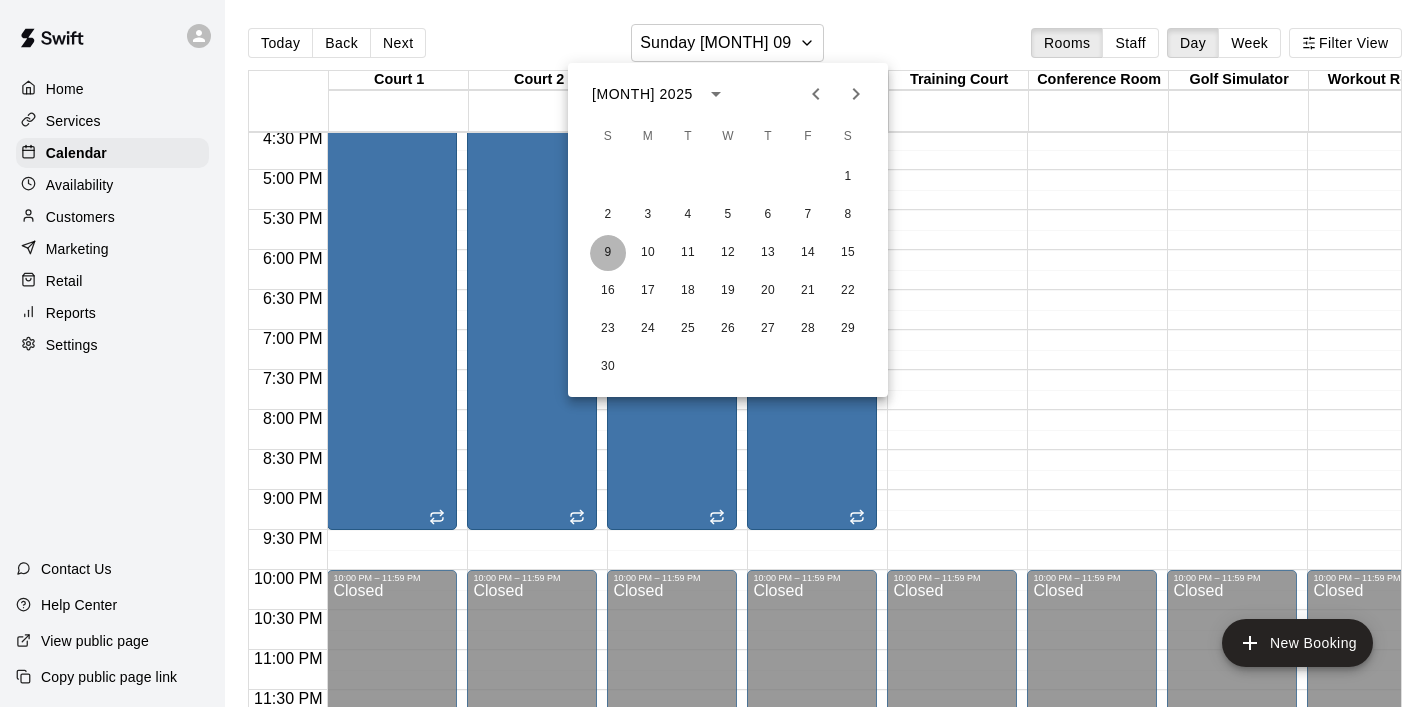 click on "9" at bounding box center (608, 253) 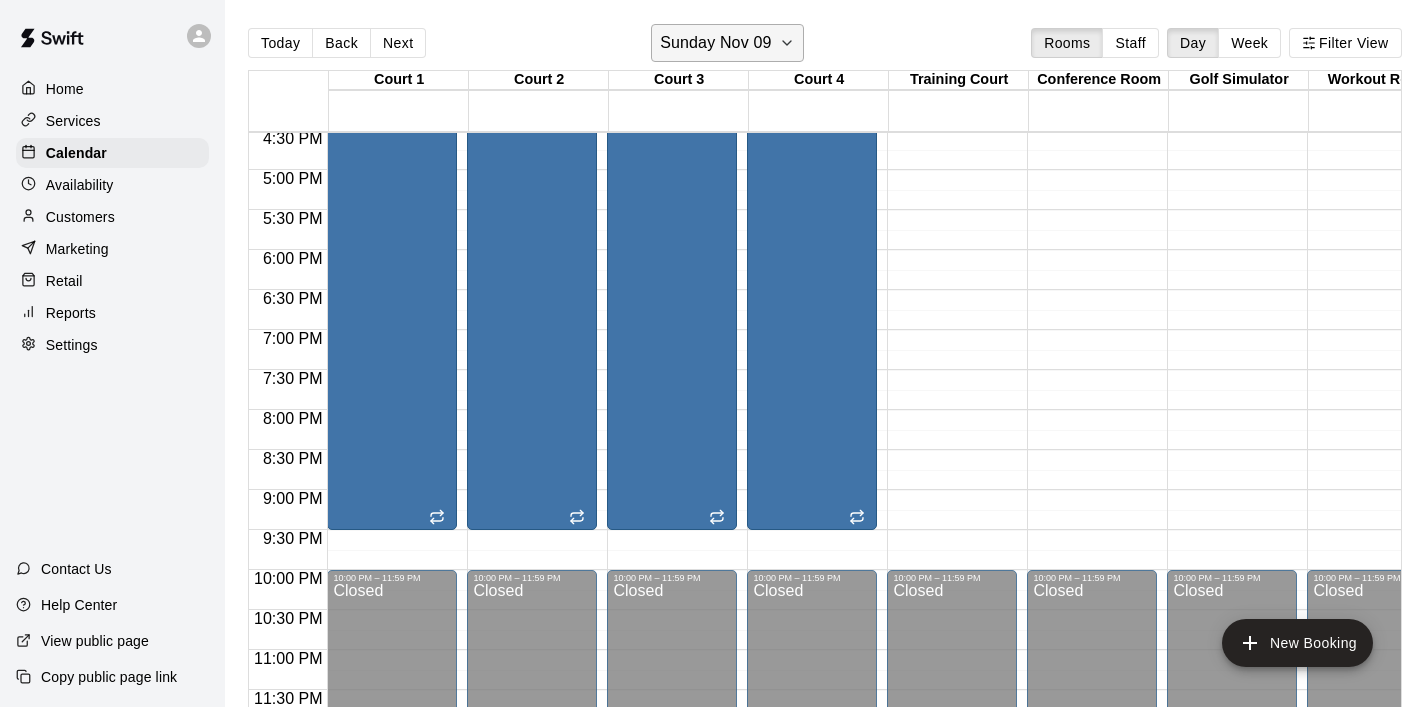 click 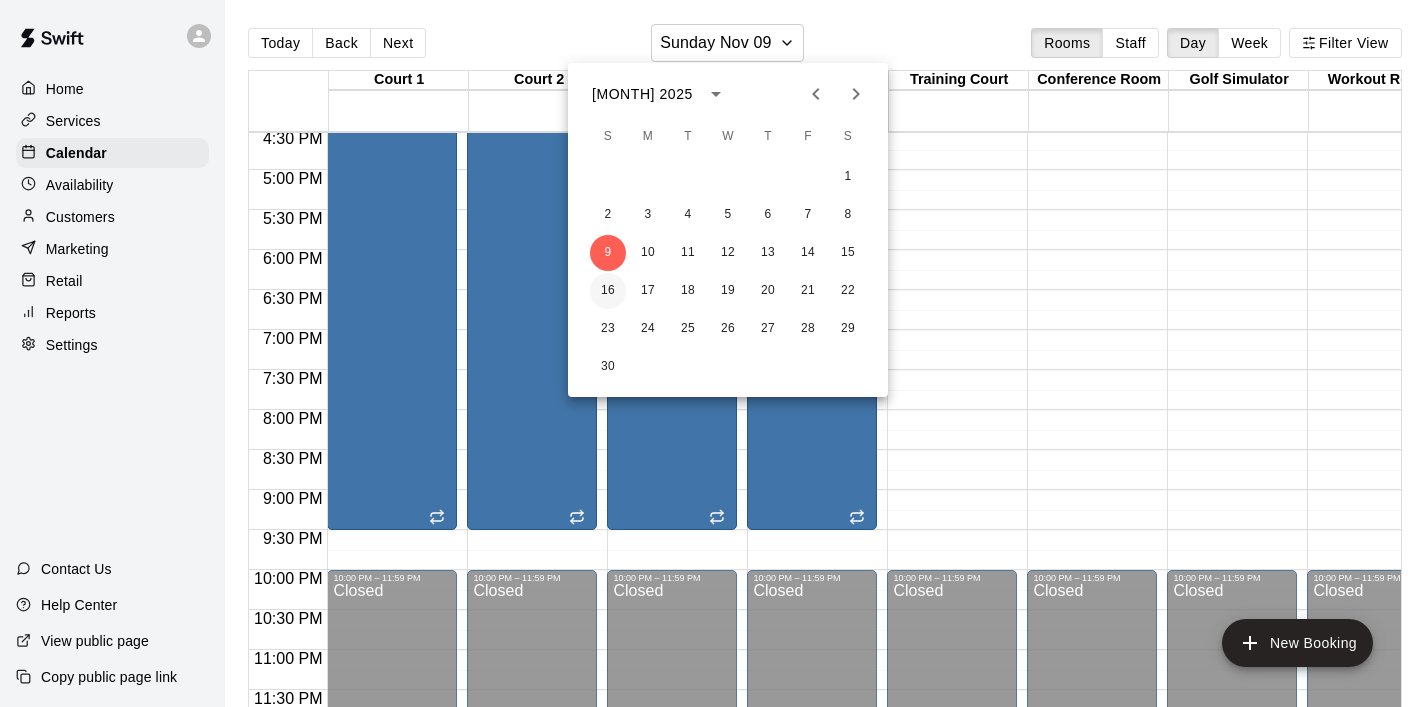 click on "16" at bounding box center [608, 291] 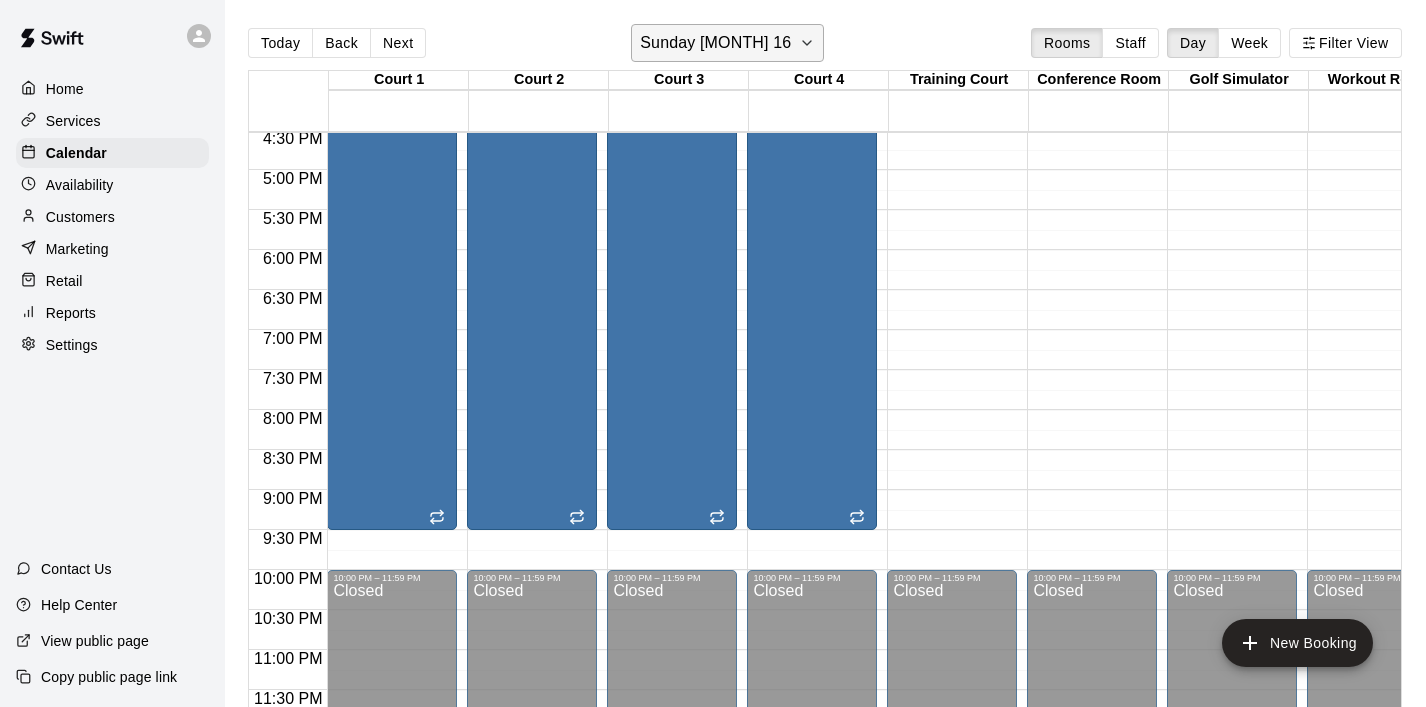 click 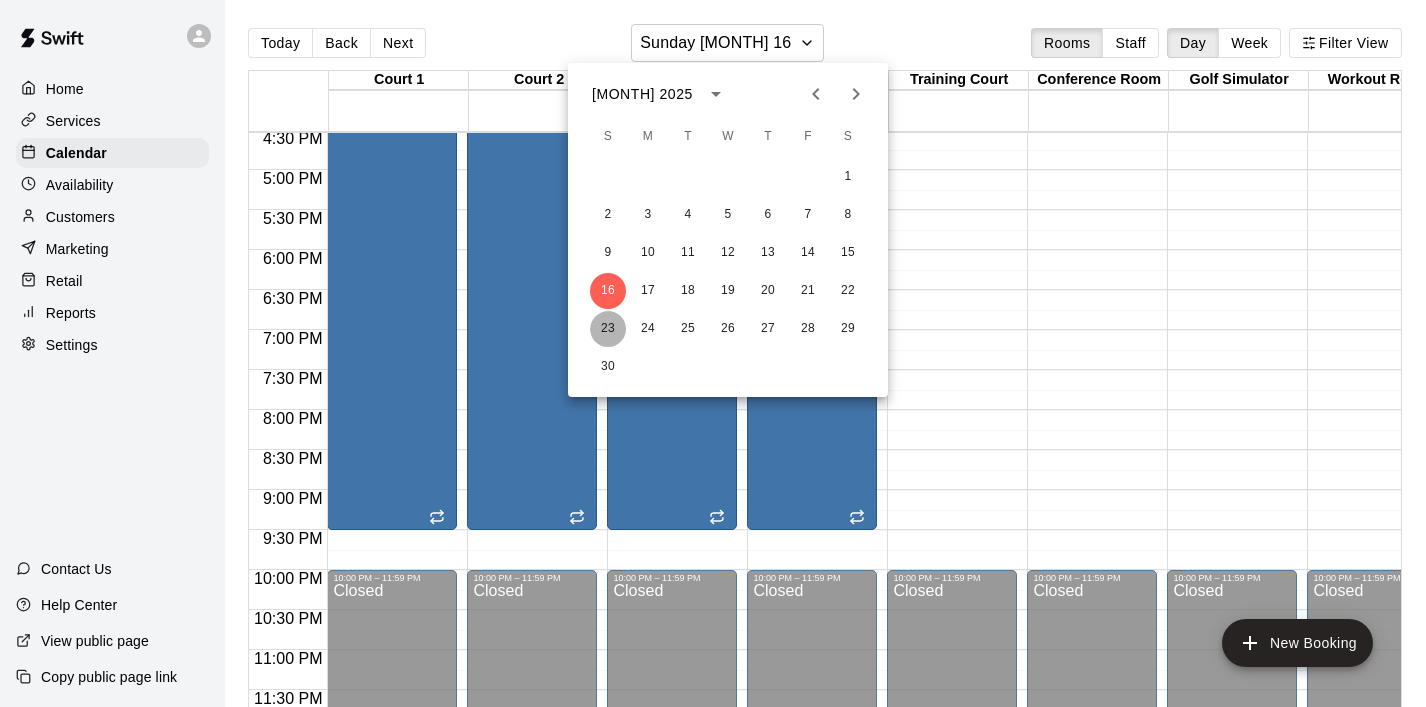 click on "23" at bounding box center [608, 329] 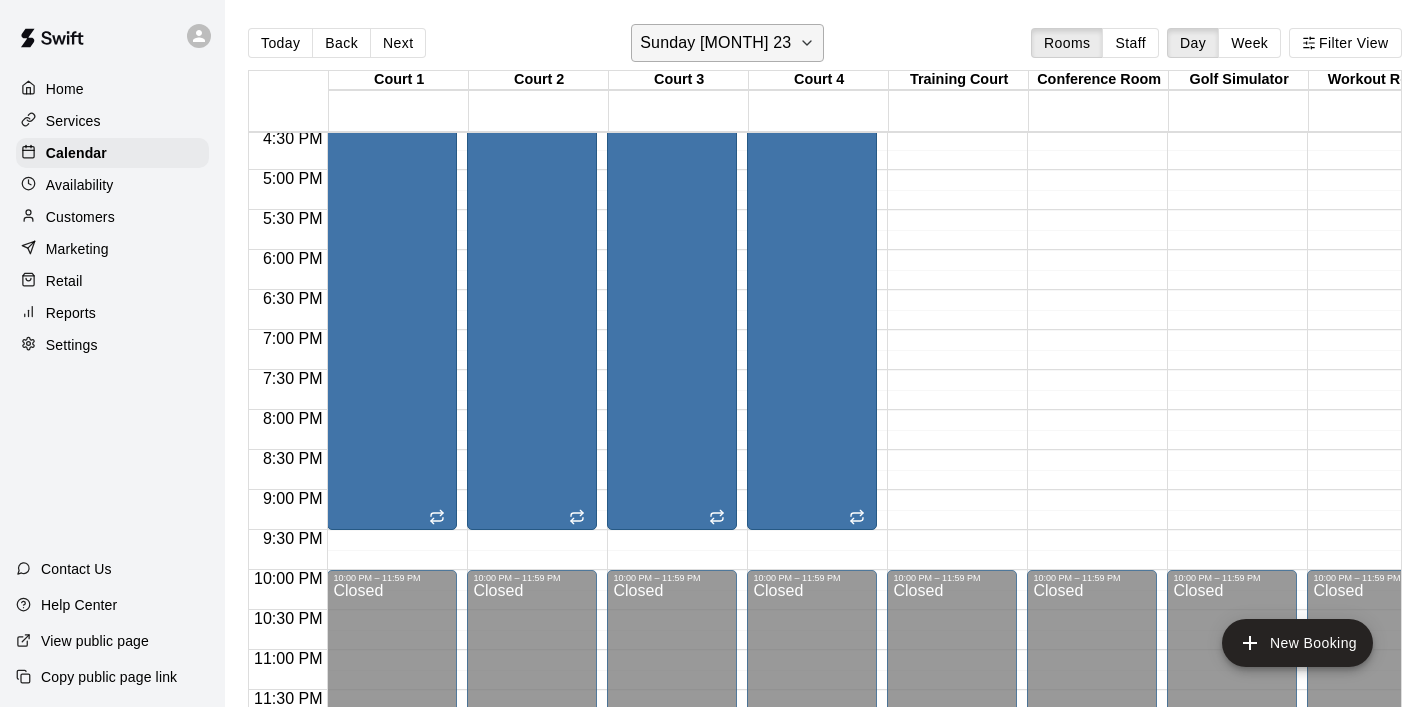click 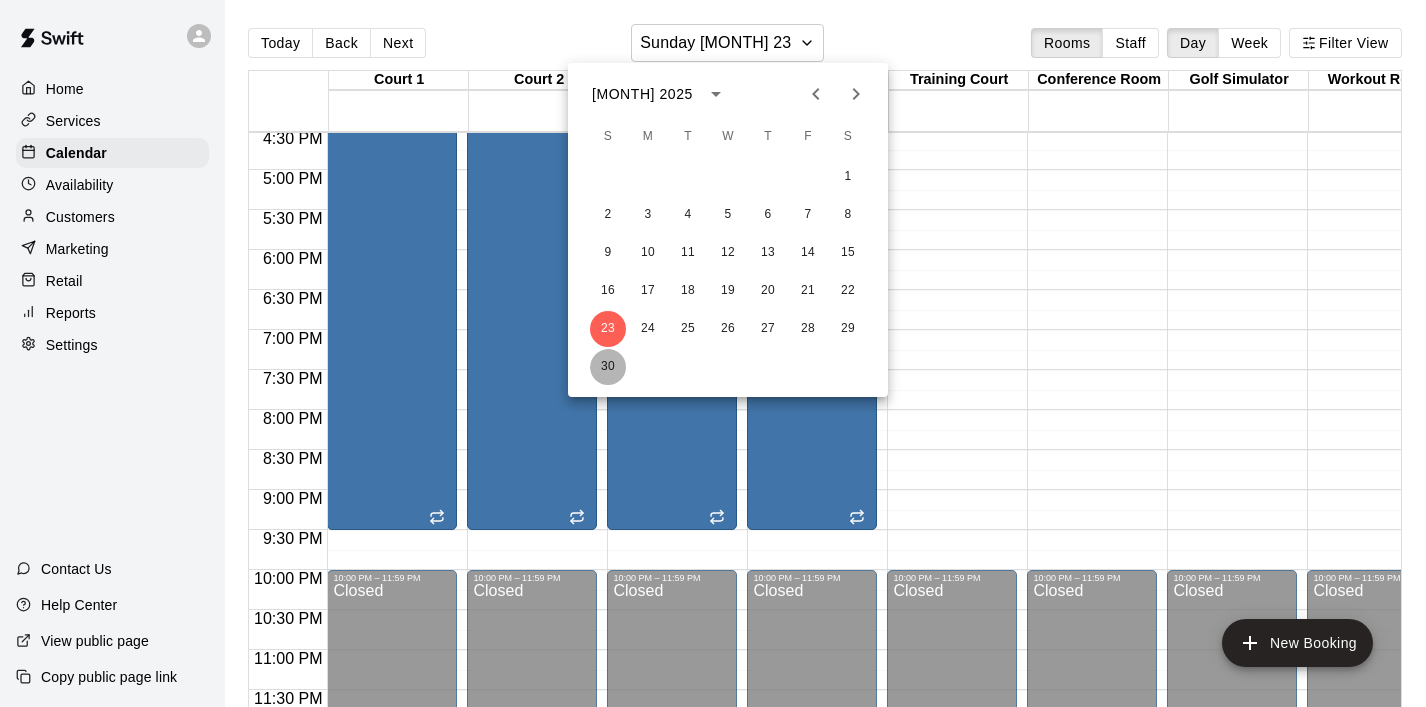click on "30" at bounding box center [608, 367] 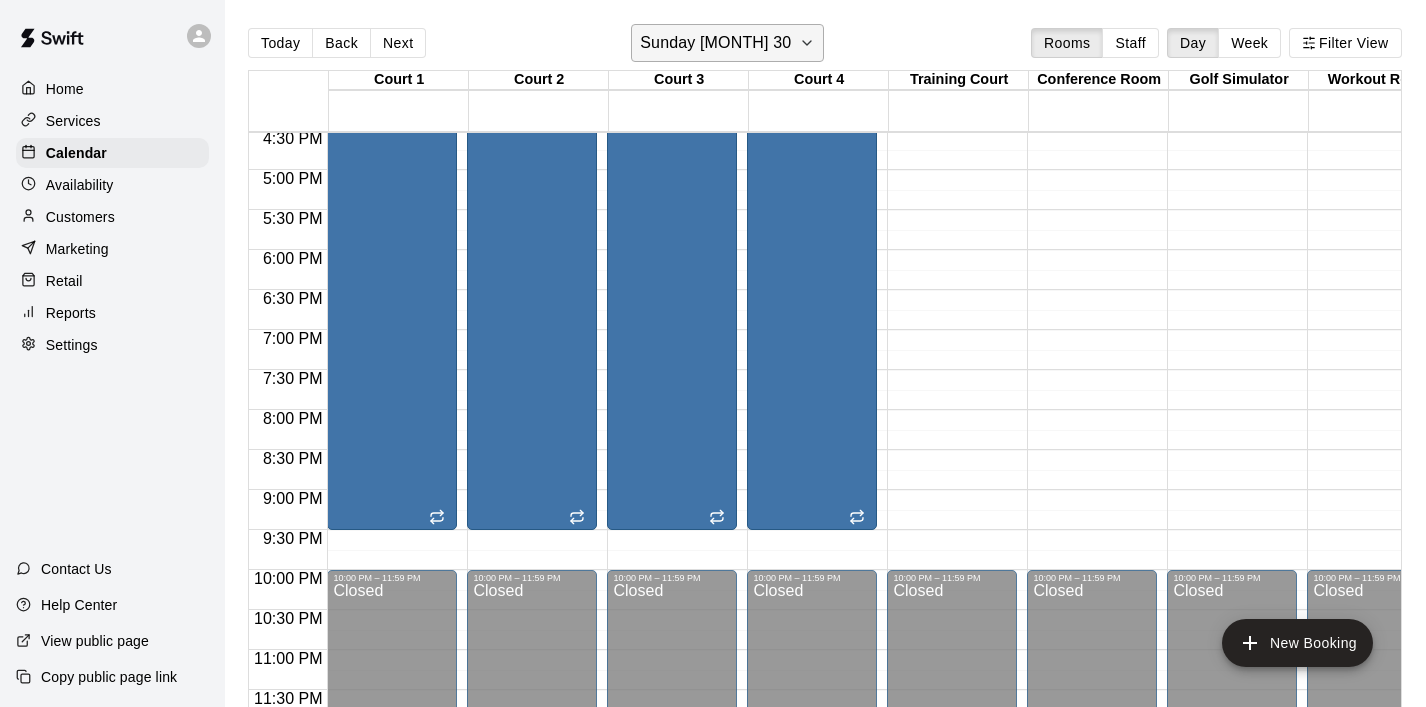 click 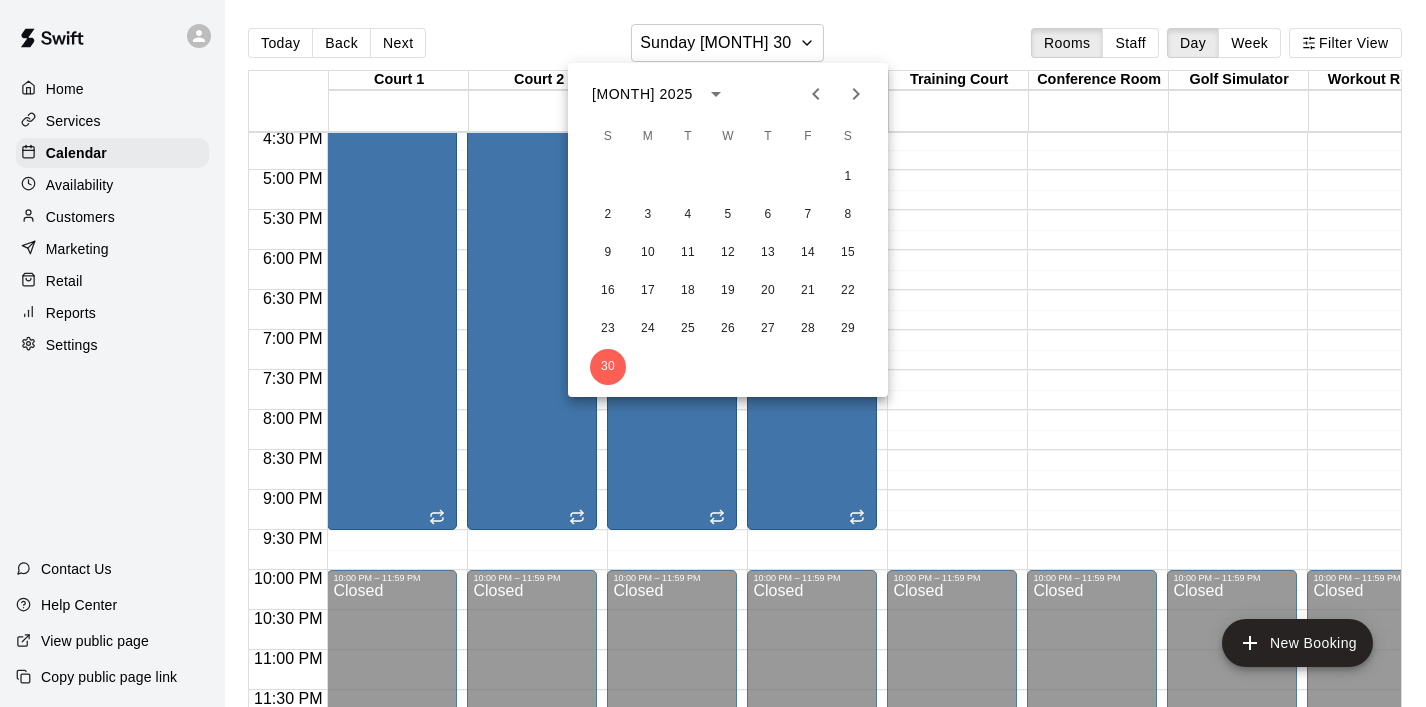 click 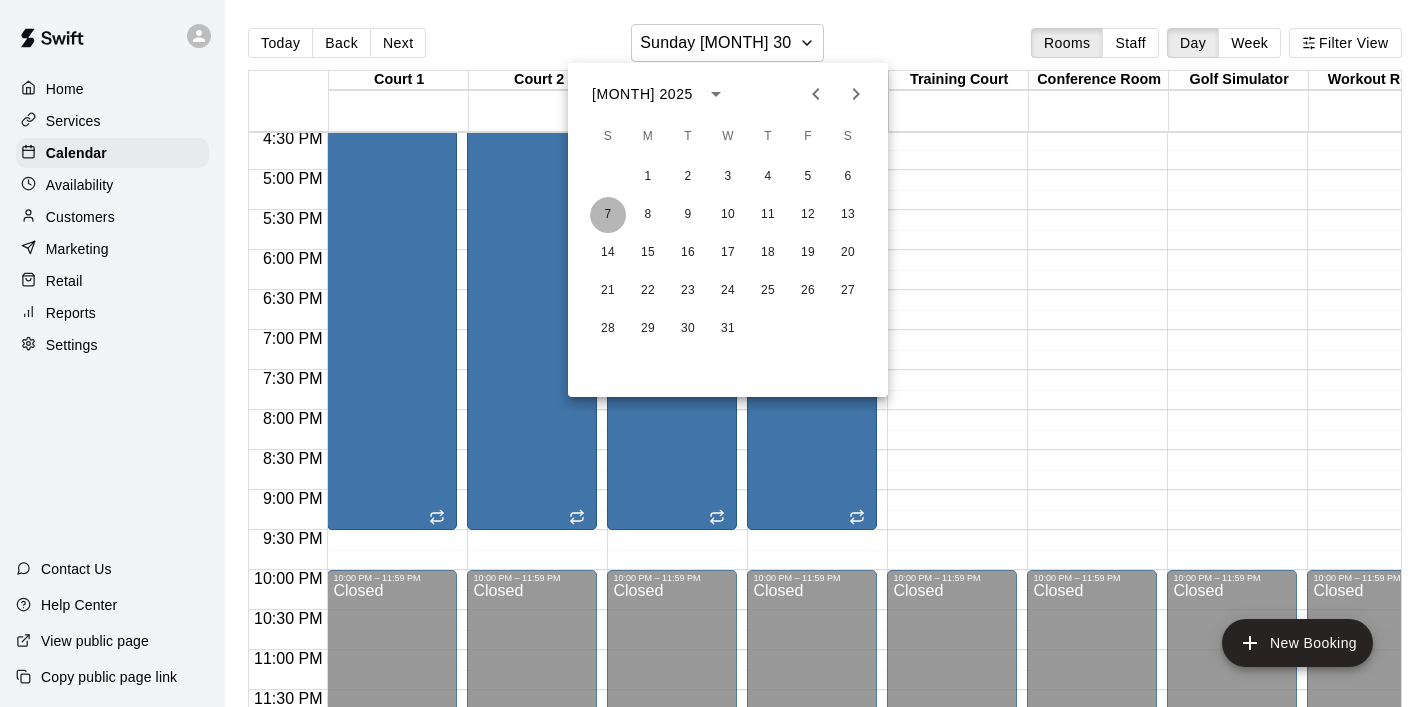click on "7" at bounding box center [608, 215] 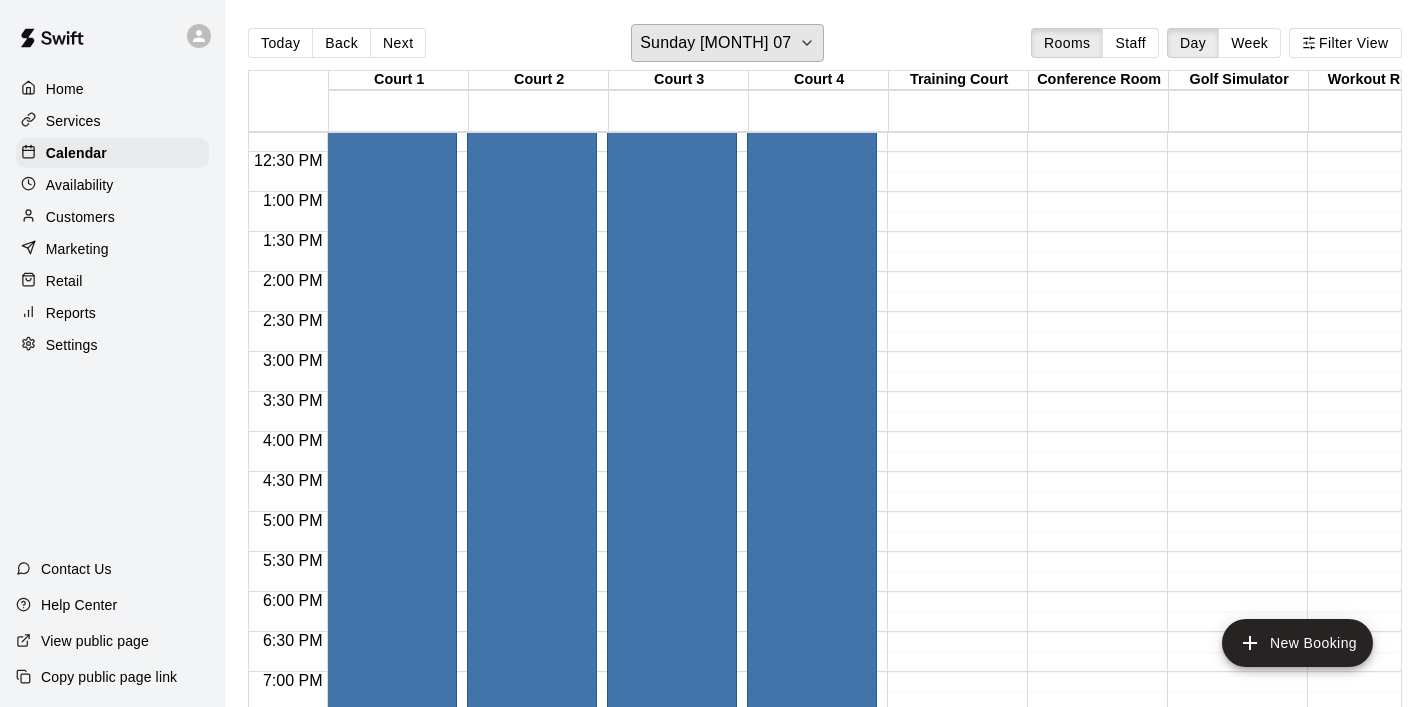 scroll, scrollTop: 1043, scrollLeft: 0, axis: vertical 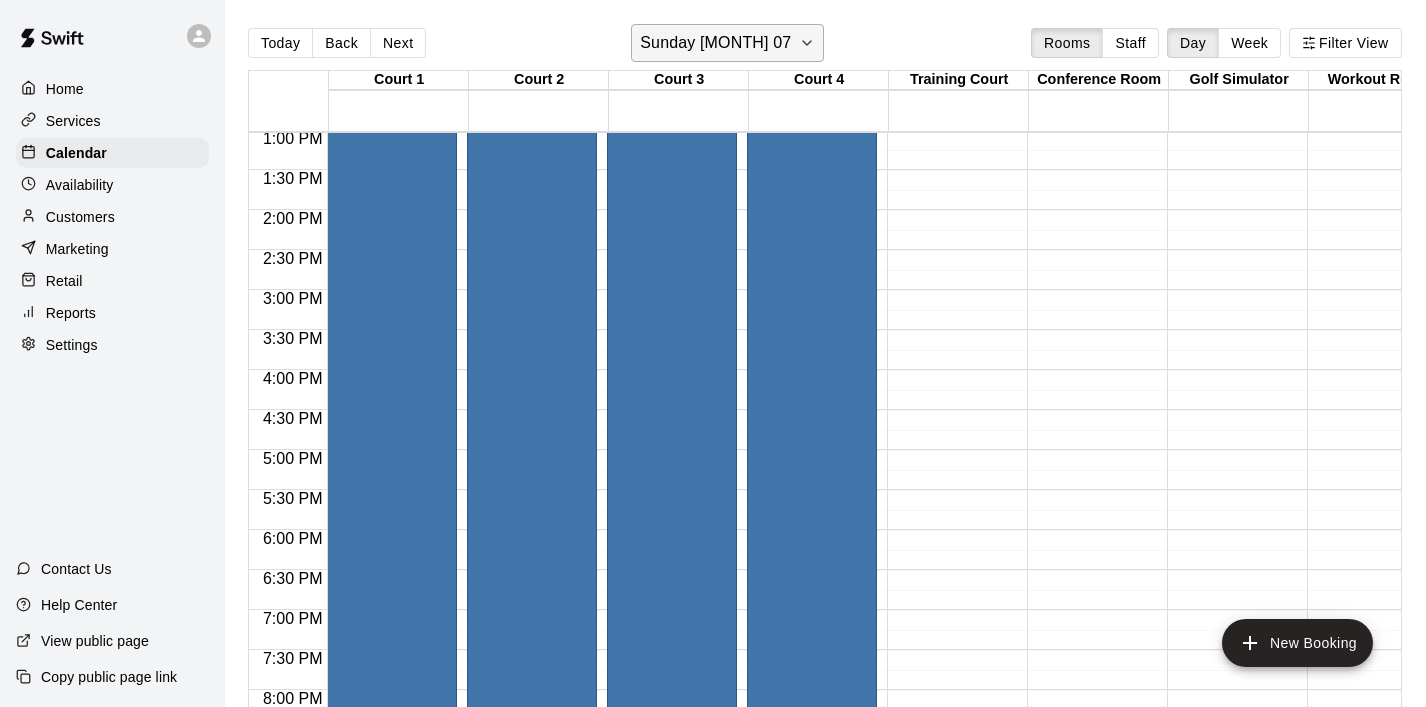 click 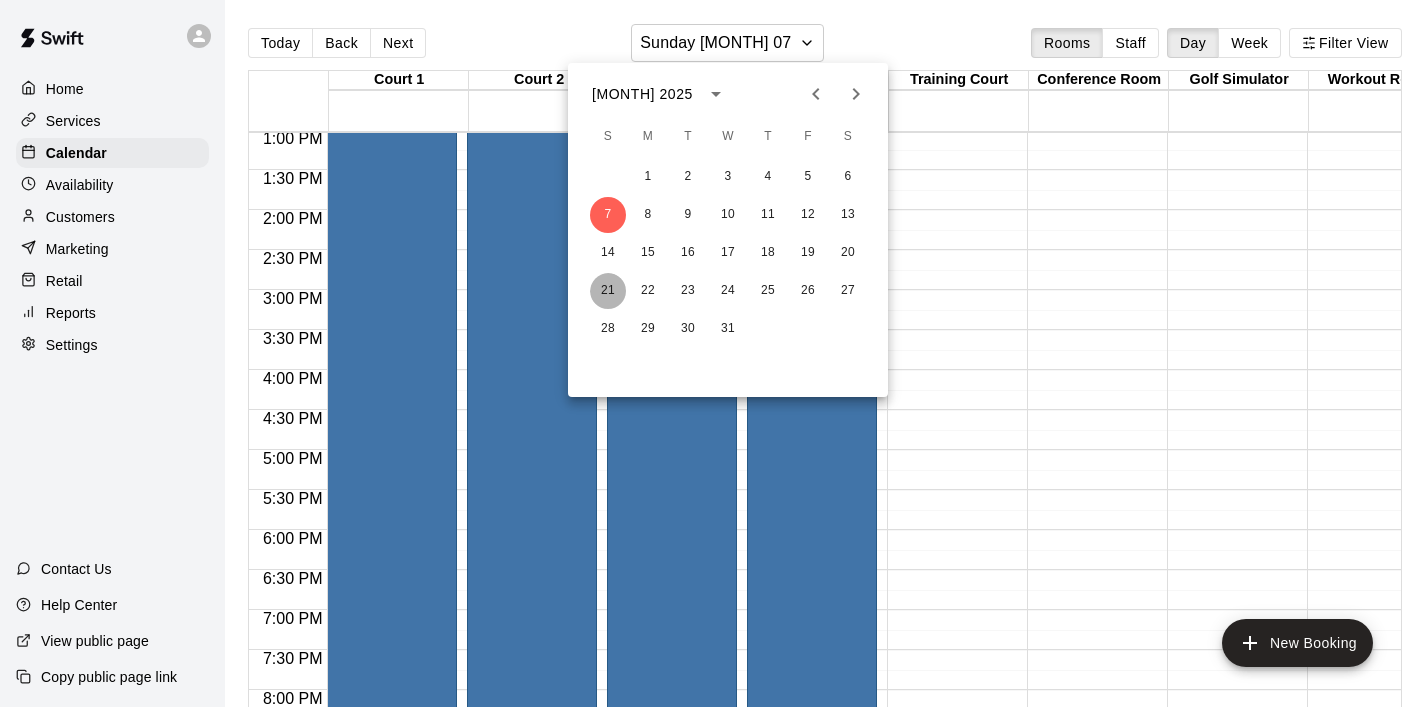 click on "21" at bounding box center [608, 291] 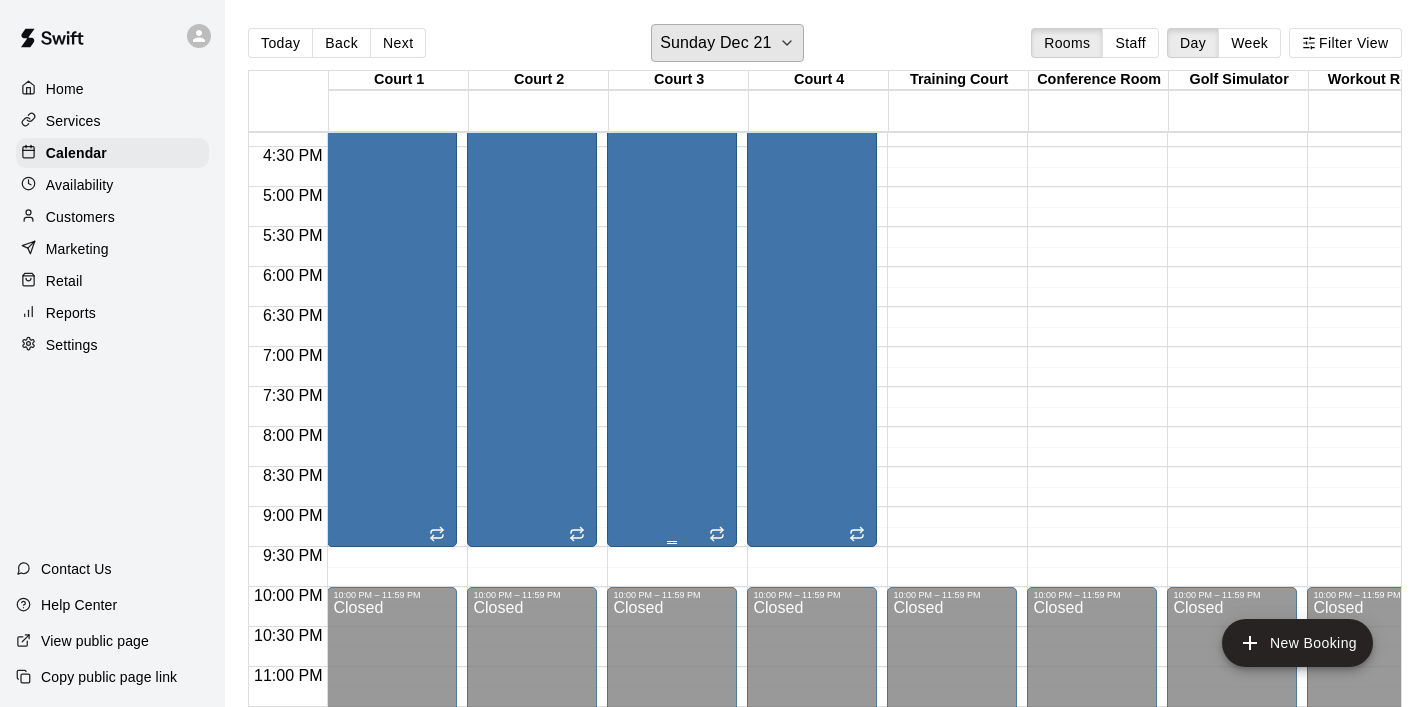 scroll, scrollTop: 1313, scrollLeft: 0, axis: vertical 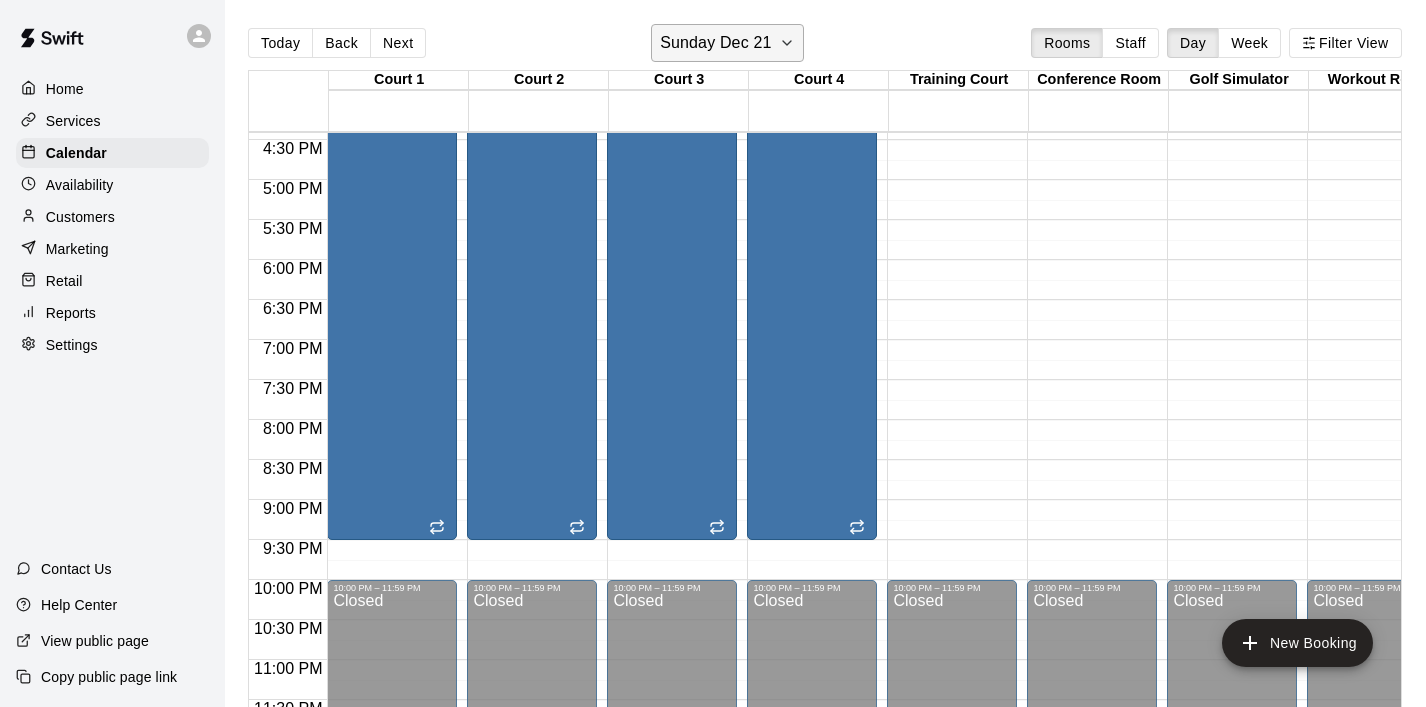 click 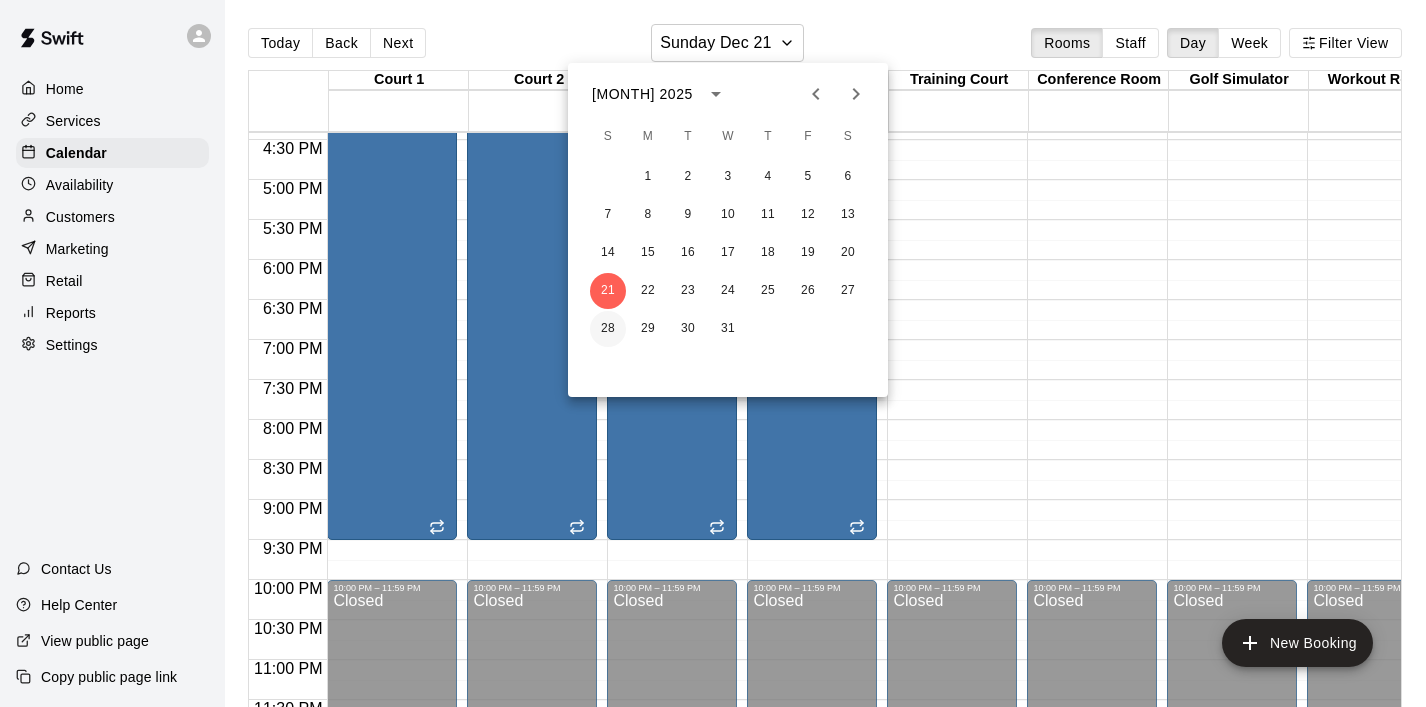 click on "28" at bounding box center [608, 329] 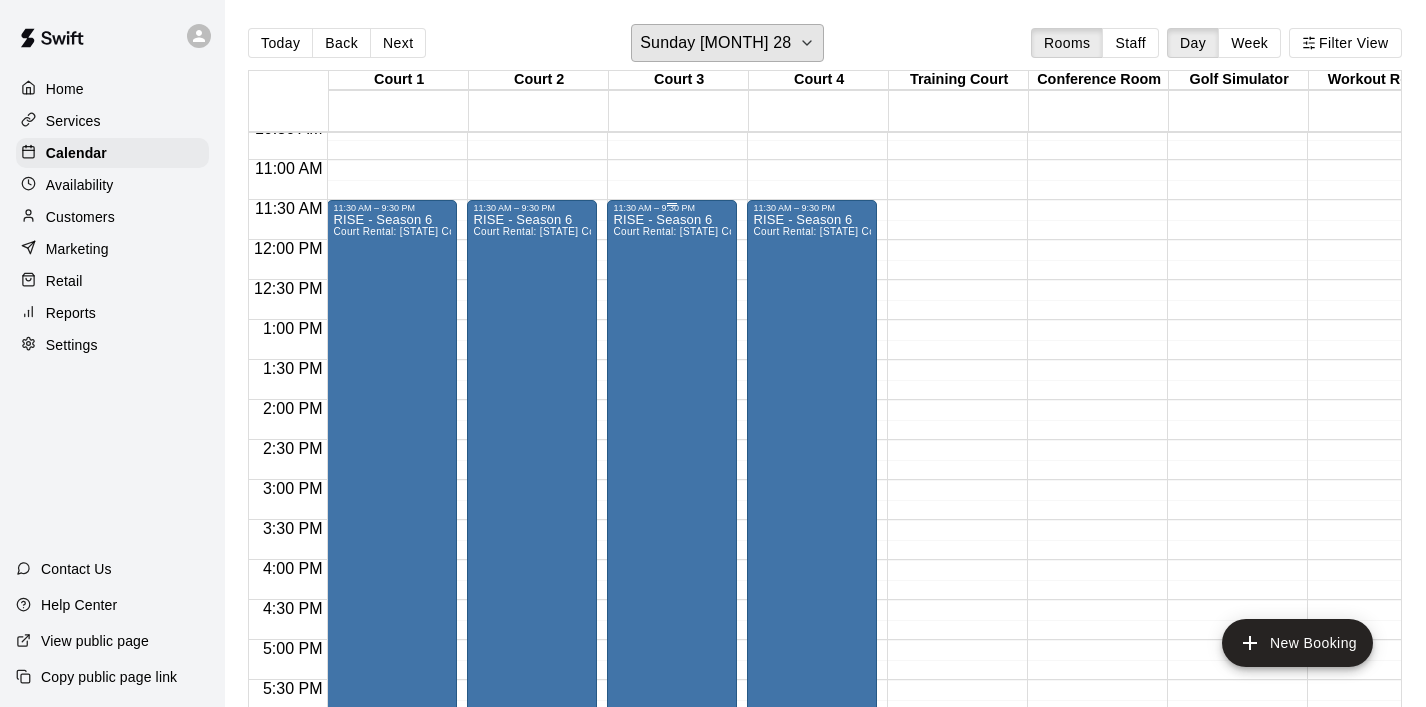 scroll, scrollTop: 855, scrollLeft: 0, axis: vertical 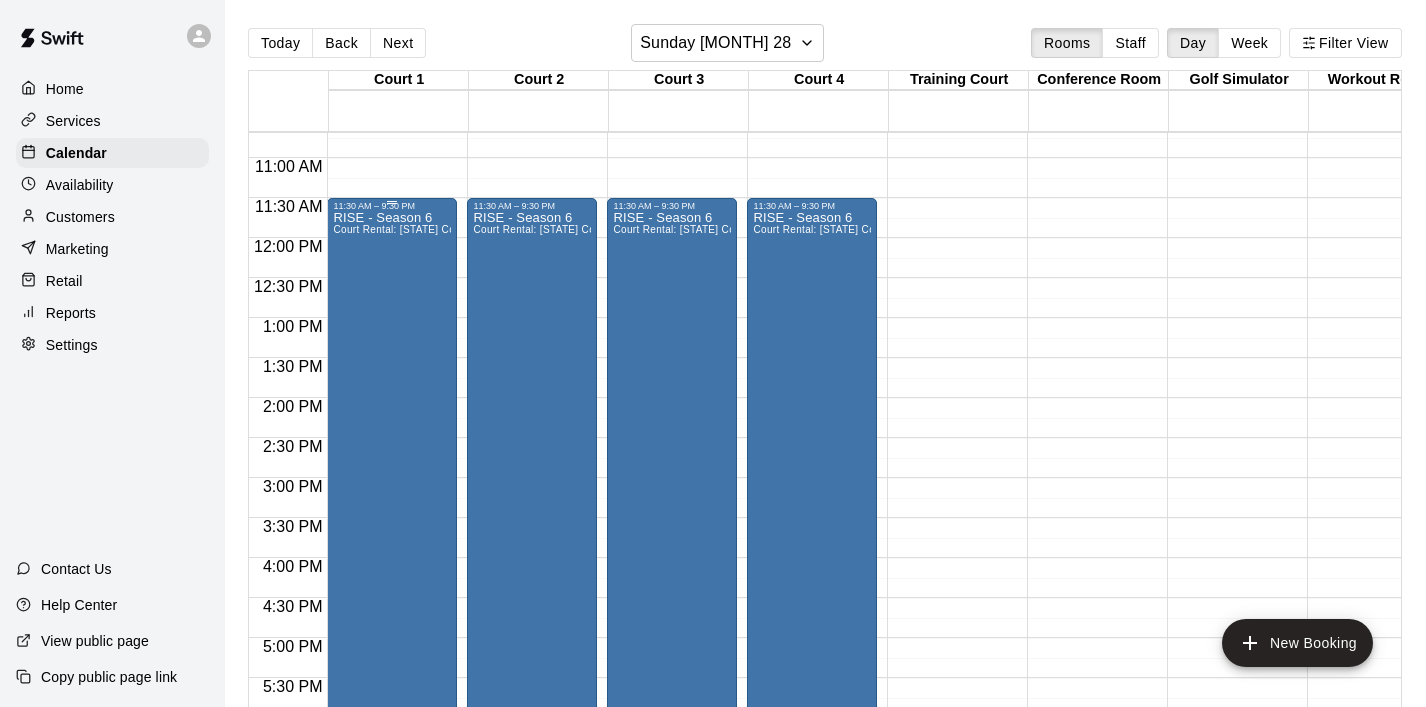 click on "RISE - Season 6 Court Rental: [STATE] Community Club / League Volleyball (After 3 pm)" at bounding box center [392, 564] 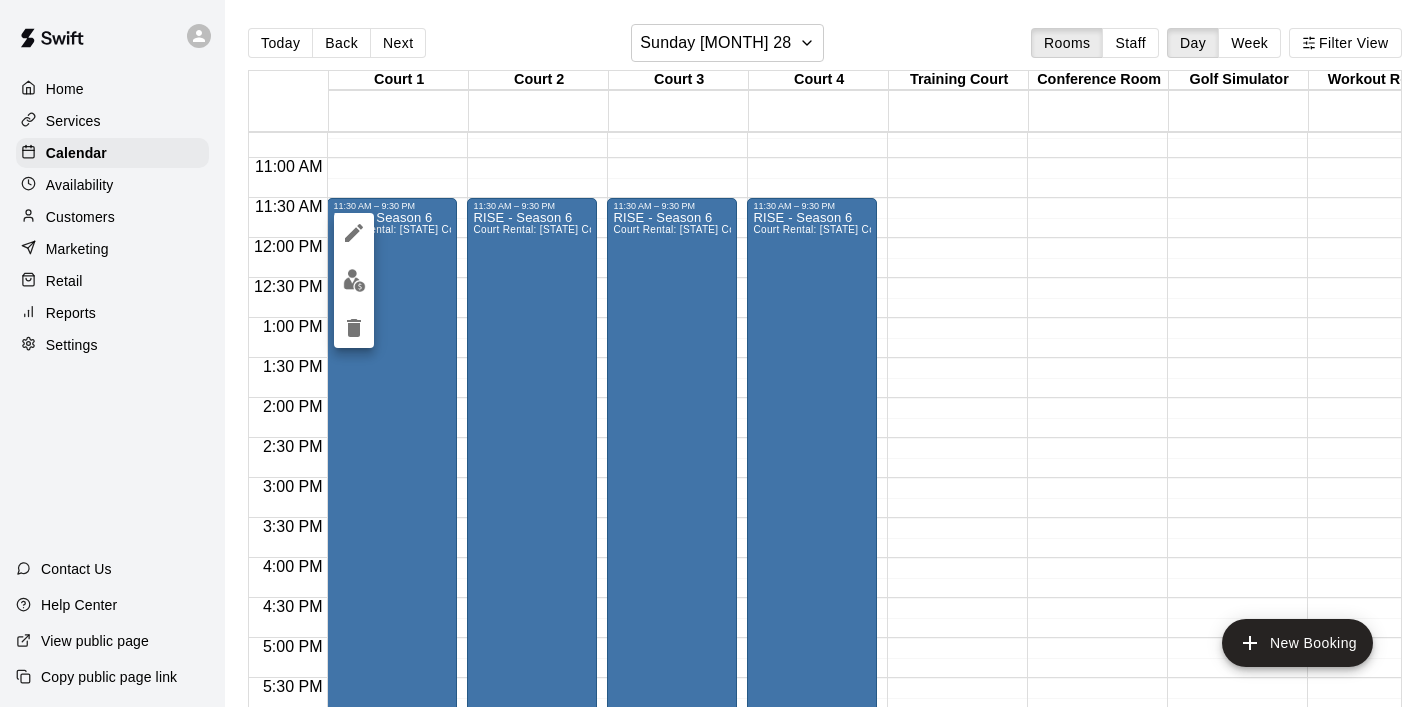 click 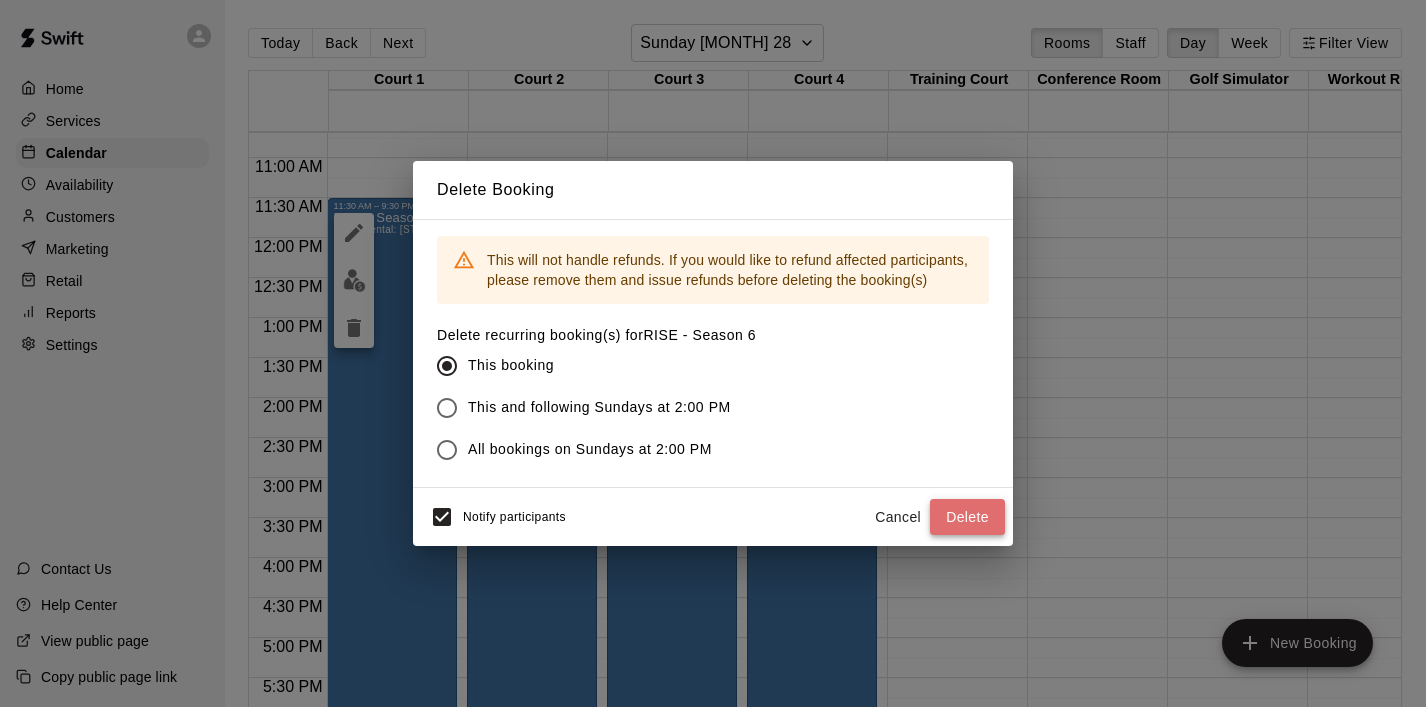click on "Delete" at bounding box center (967, 517) 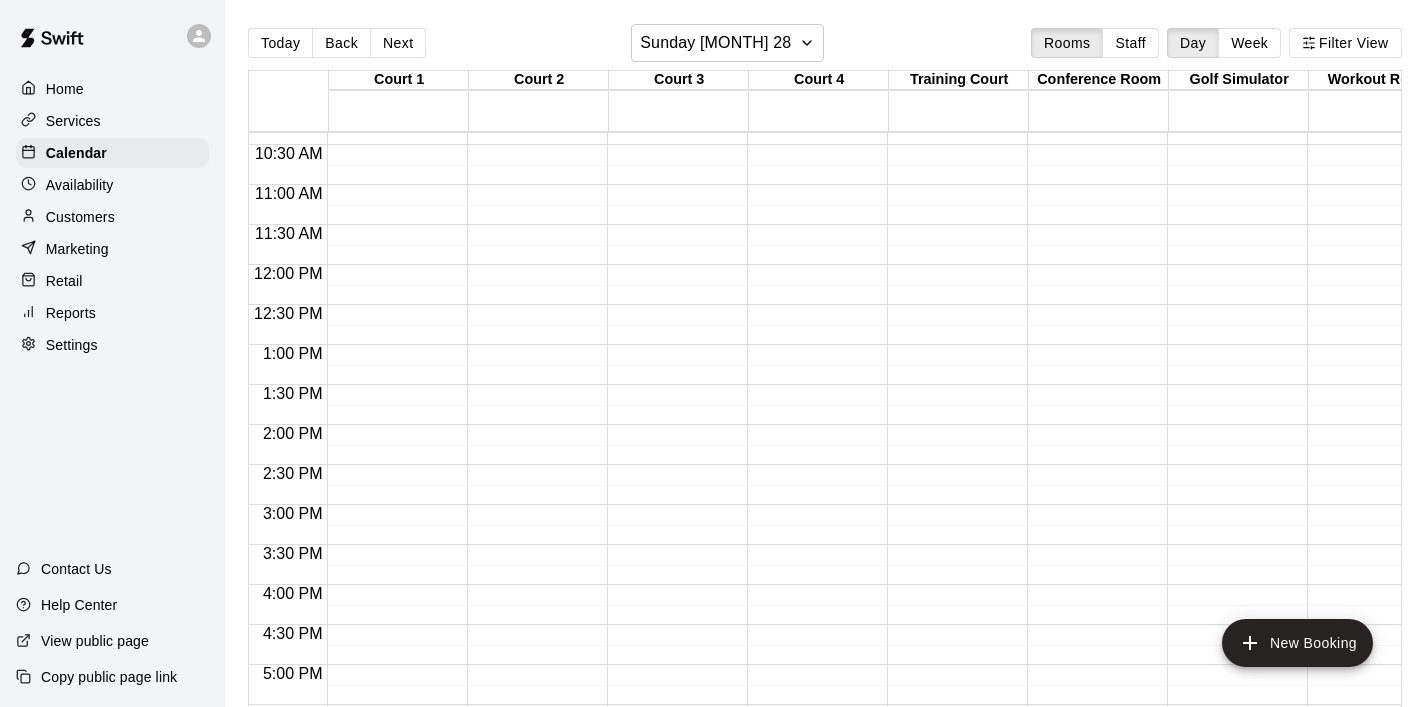 scroll, scrollTop: 1324, scrollLeft: 0, axis: vertical 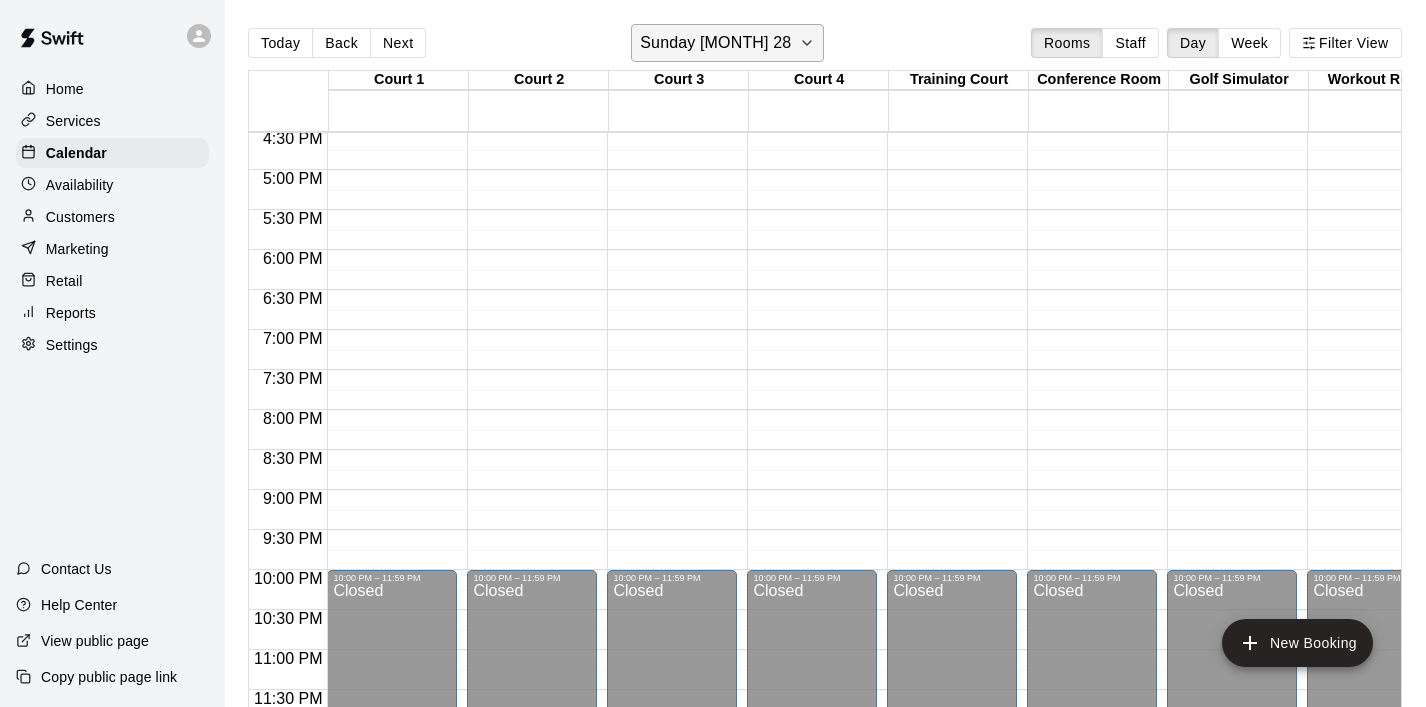 click 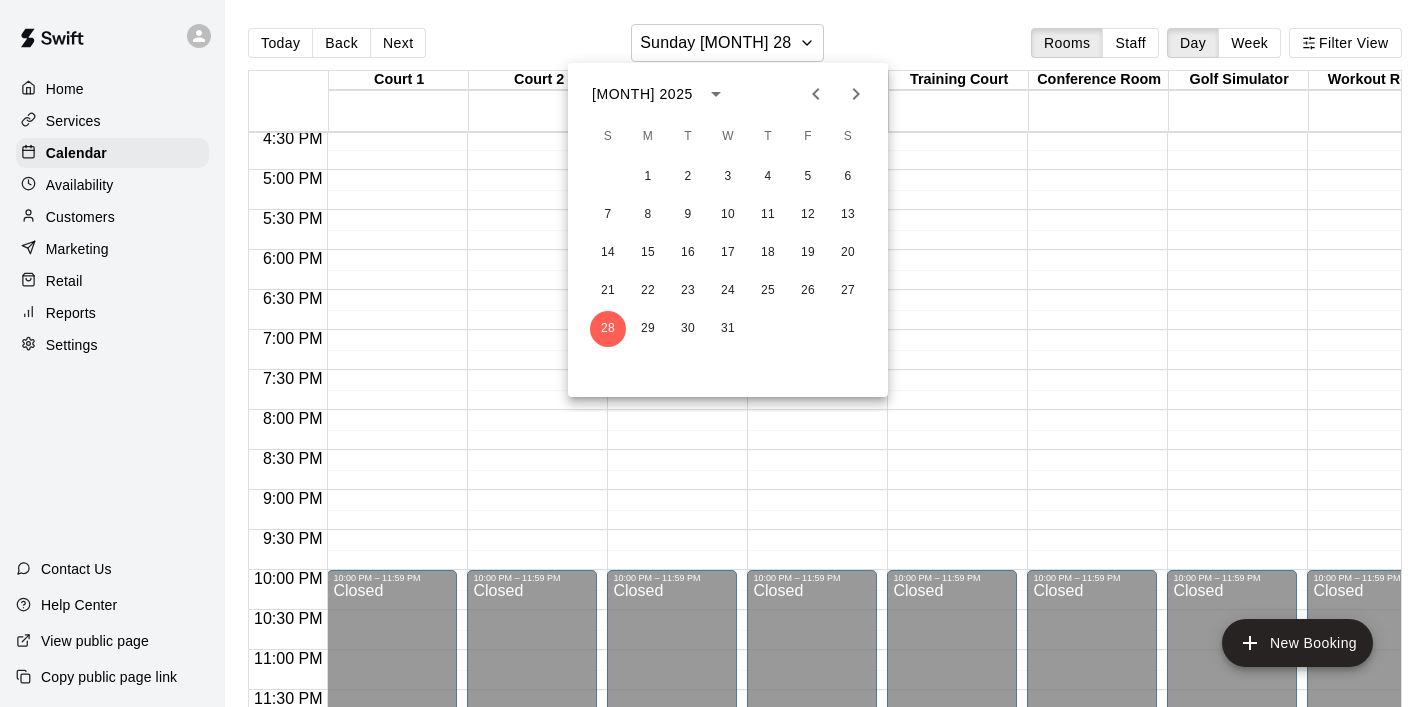 click 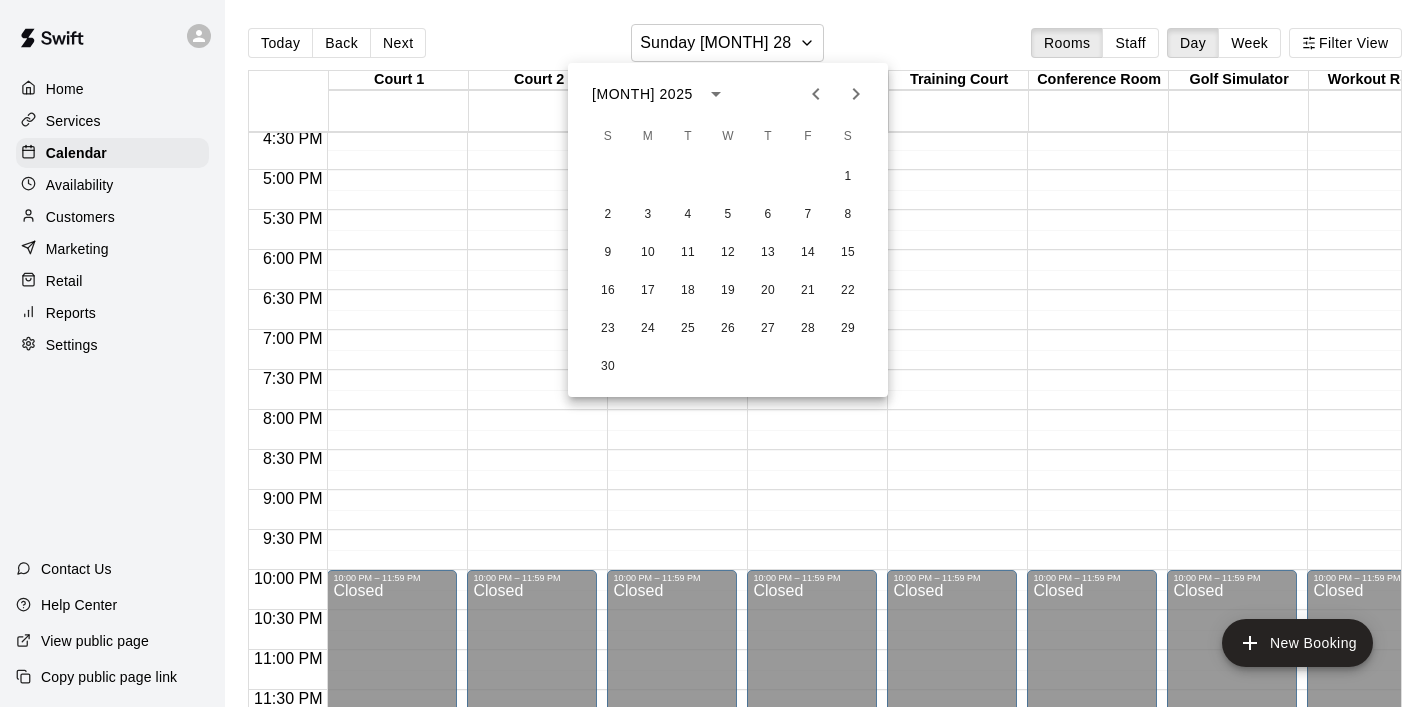 click 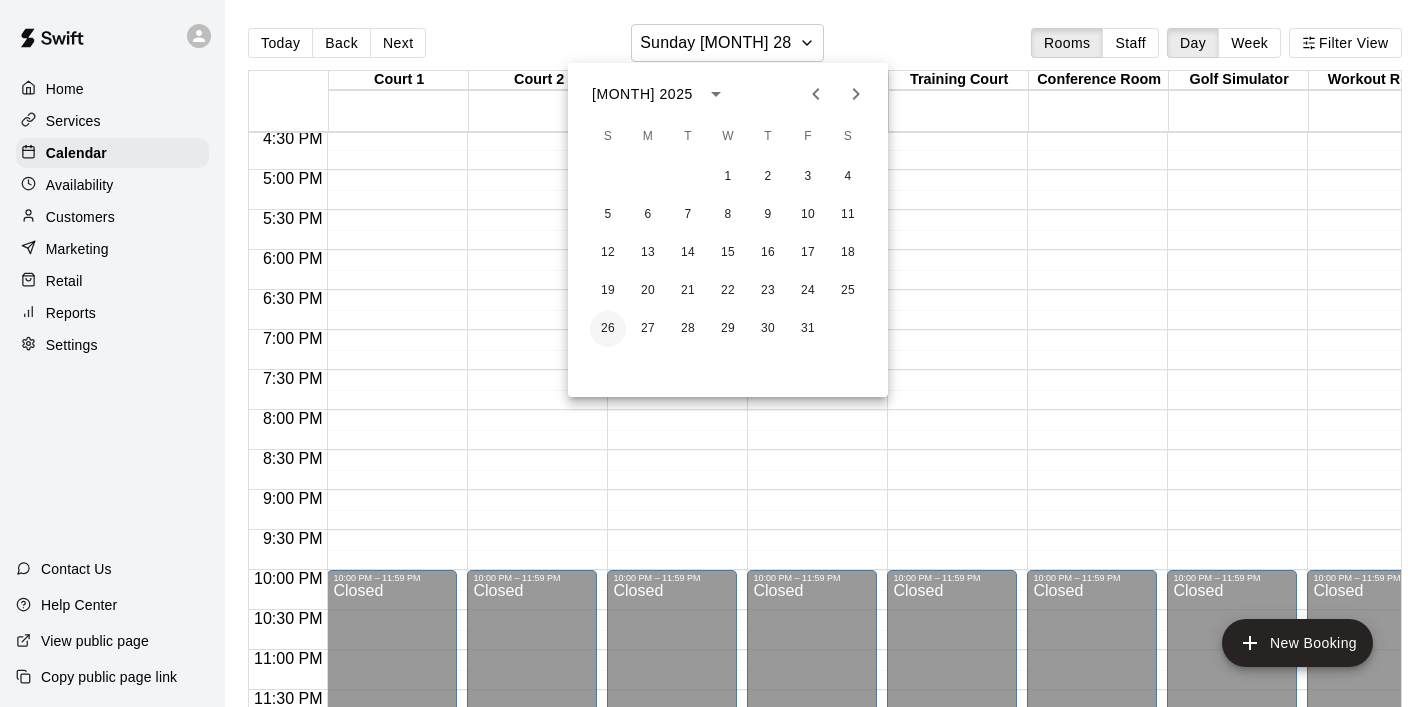 click on "26" at bounding box center [608, 329] 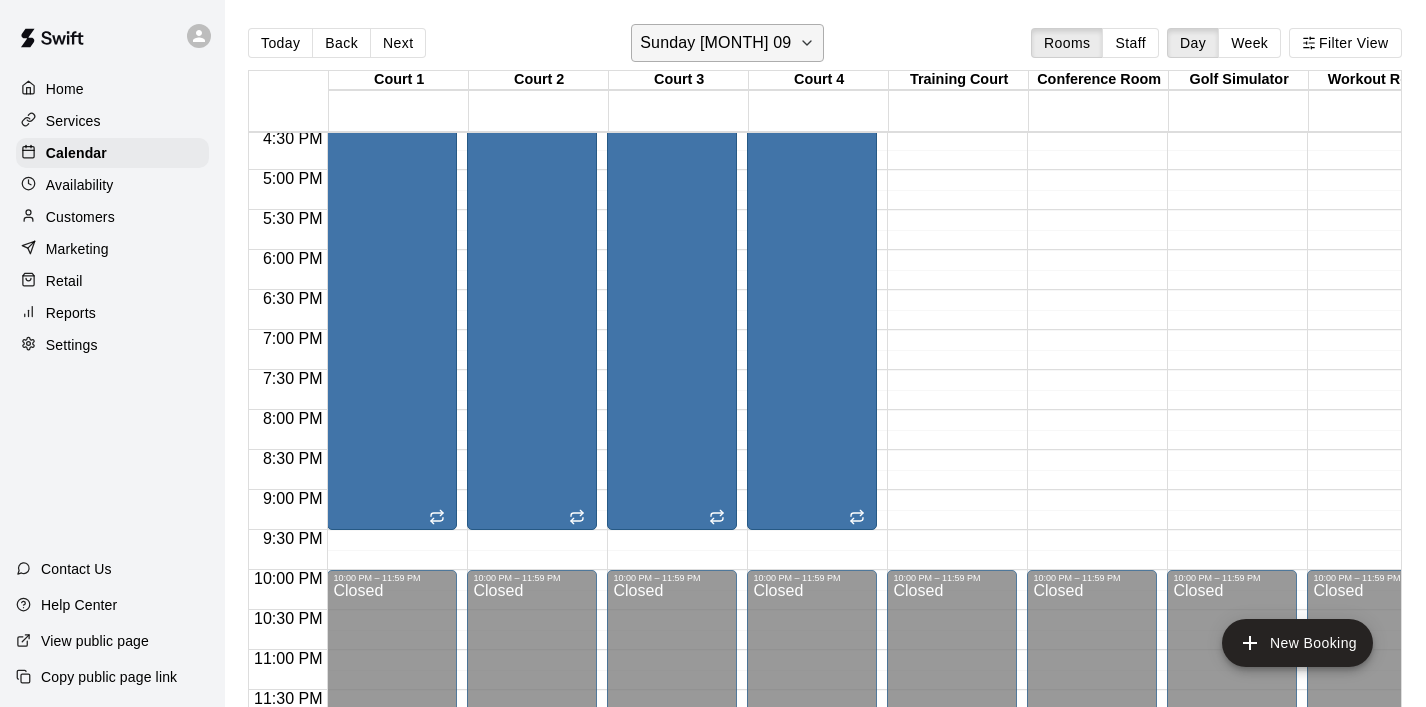 click on "Sunday [MONTH] 09" at bounding box center (727, 43) 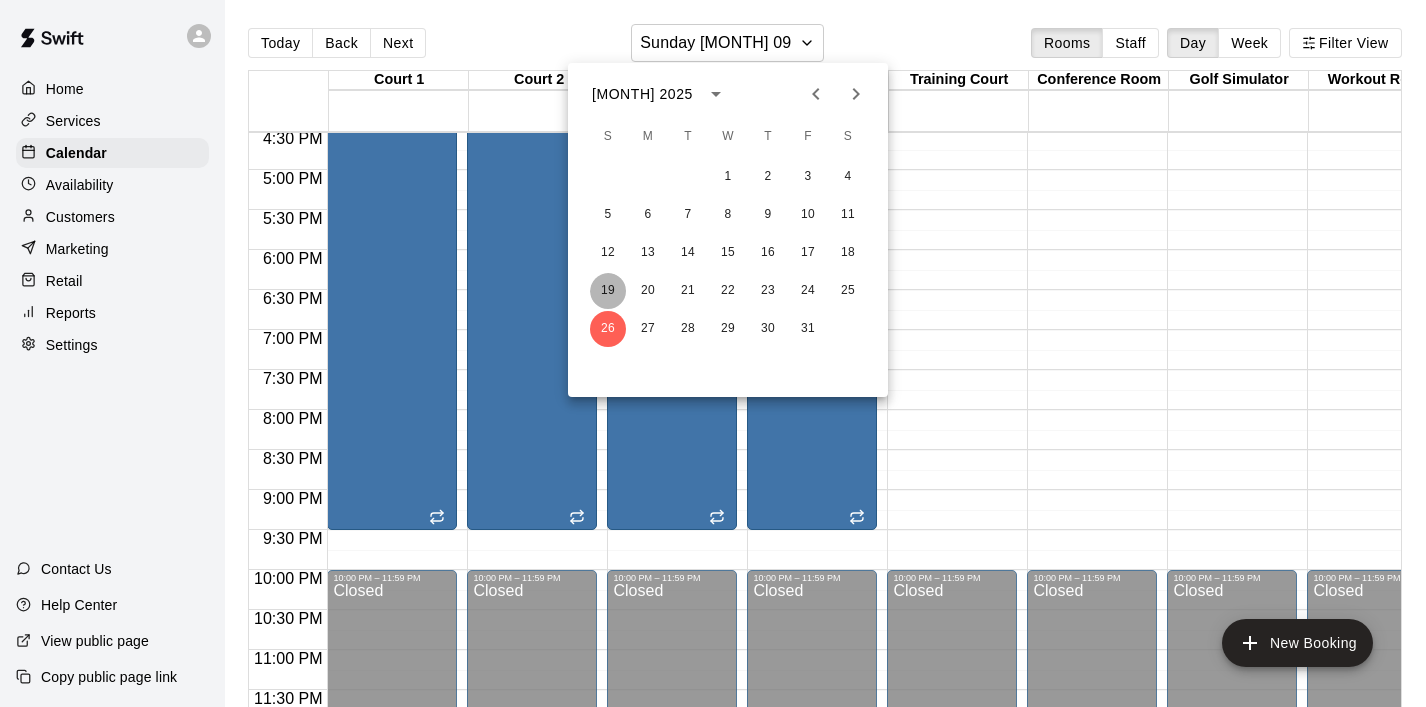 click on "19" at bounding box center [608, 291] 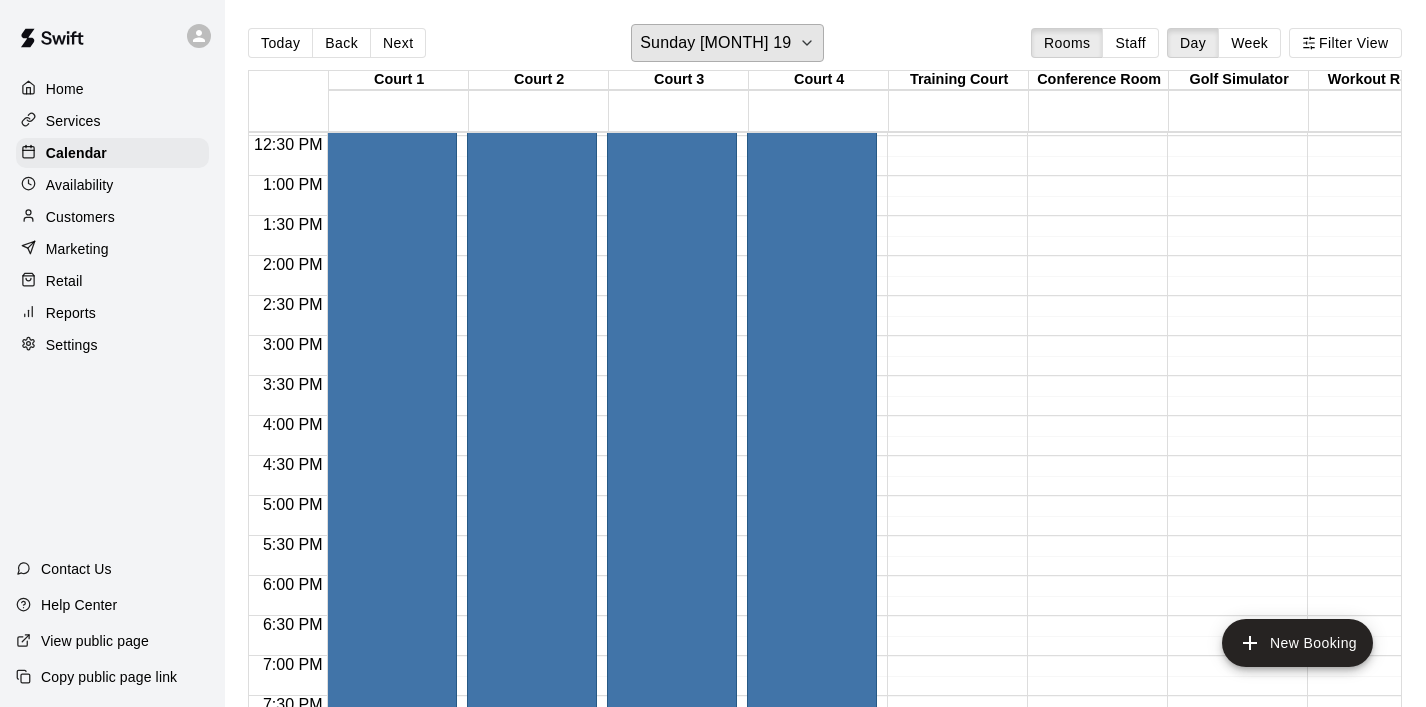 scroll, scrollTop: 1324, scrollLeft: 0, axis: vertical 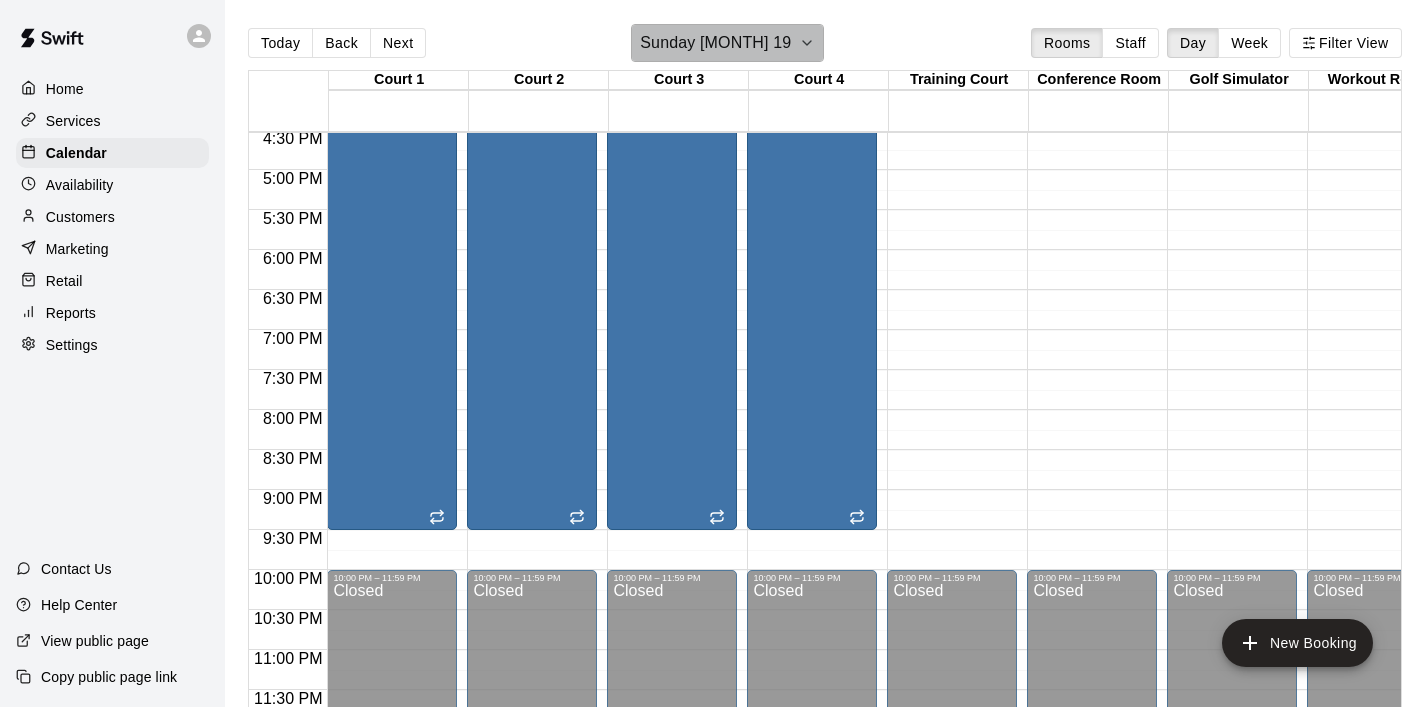 click 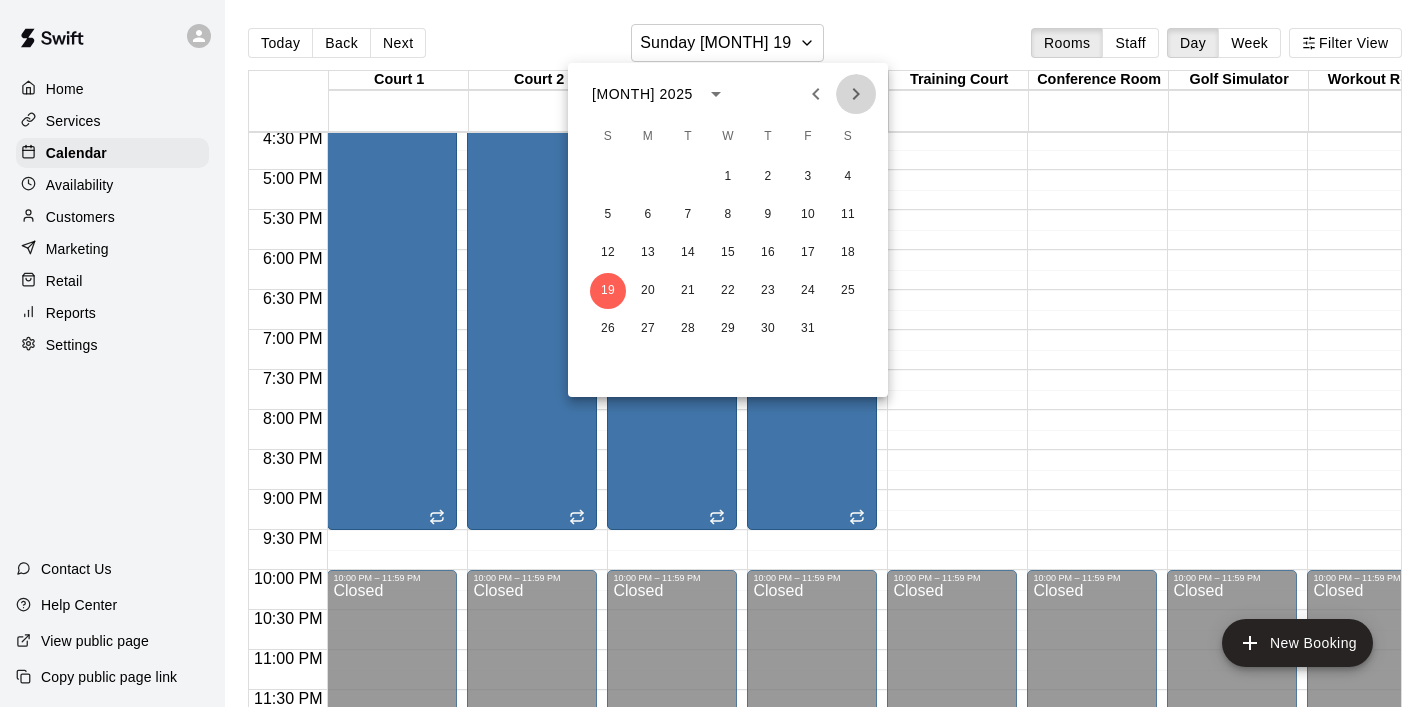 click 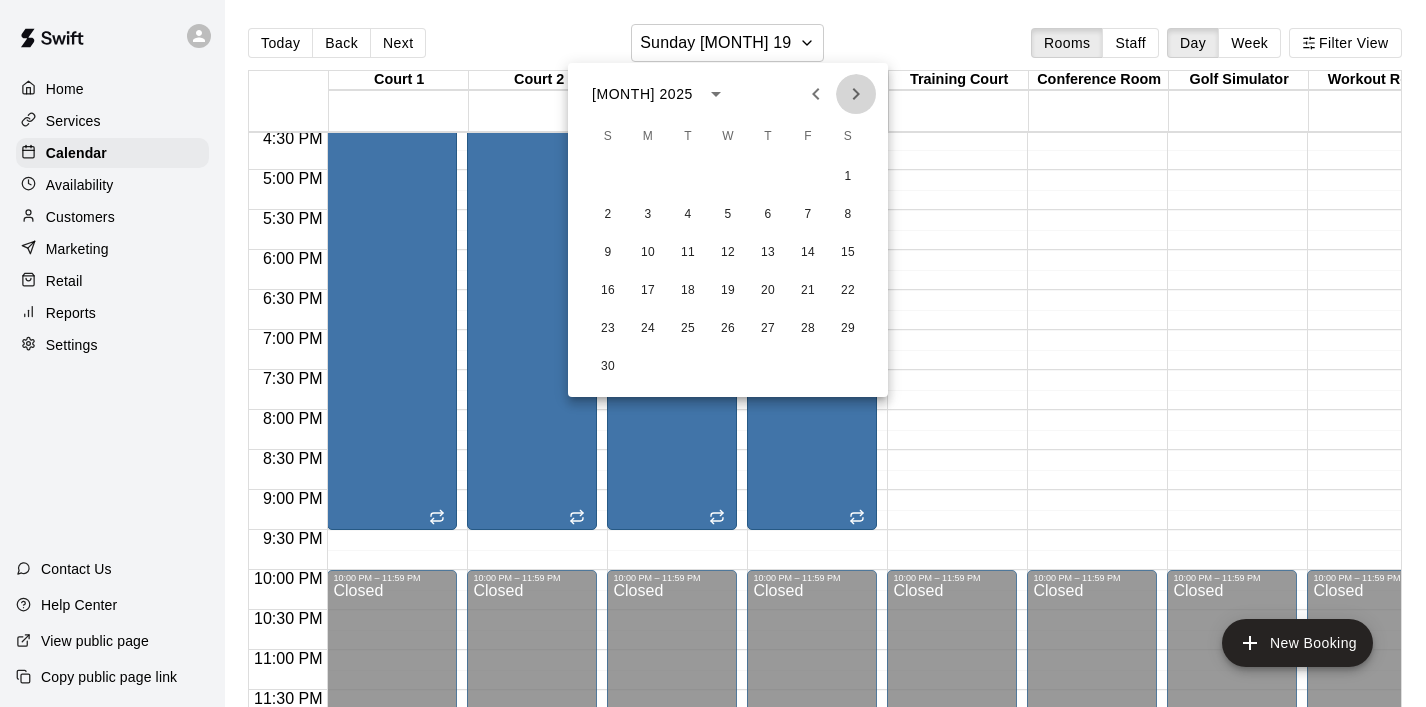 click 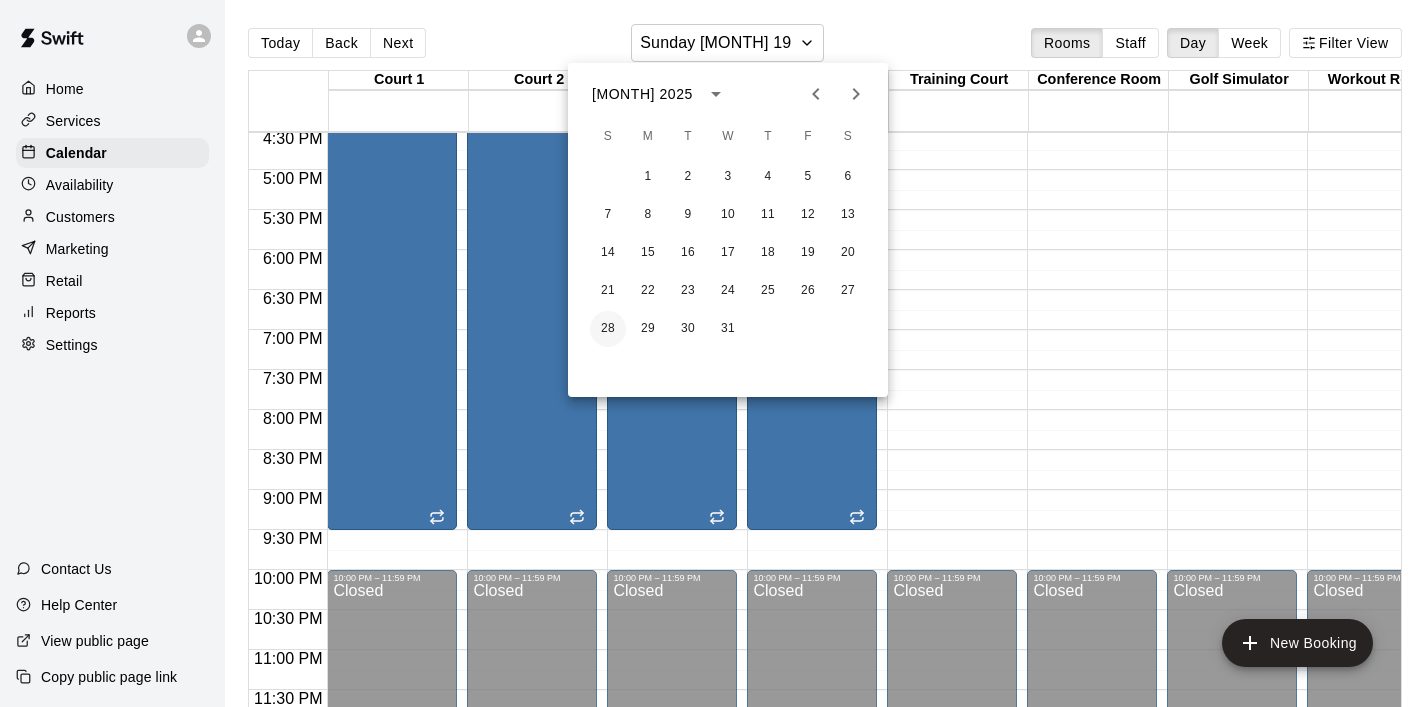 click on "28" at bounding box center [608, 329] 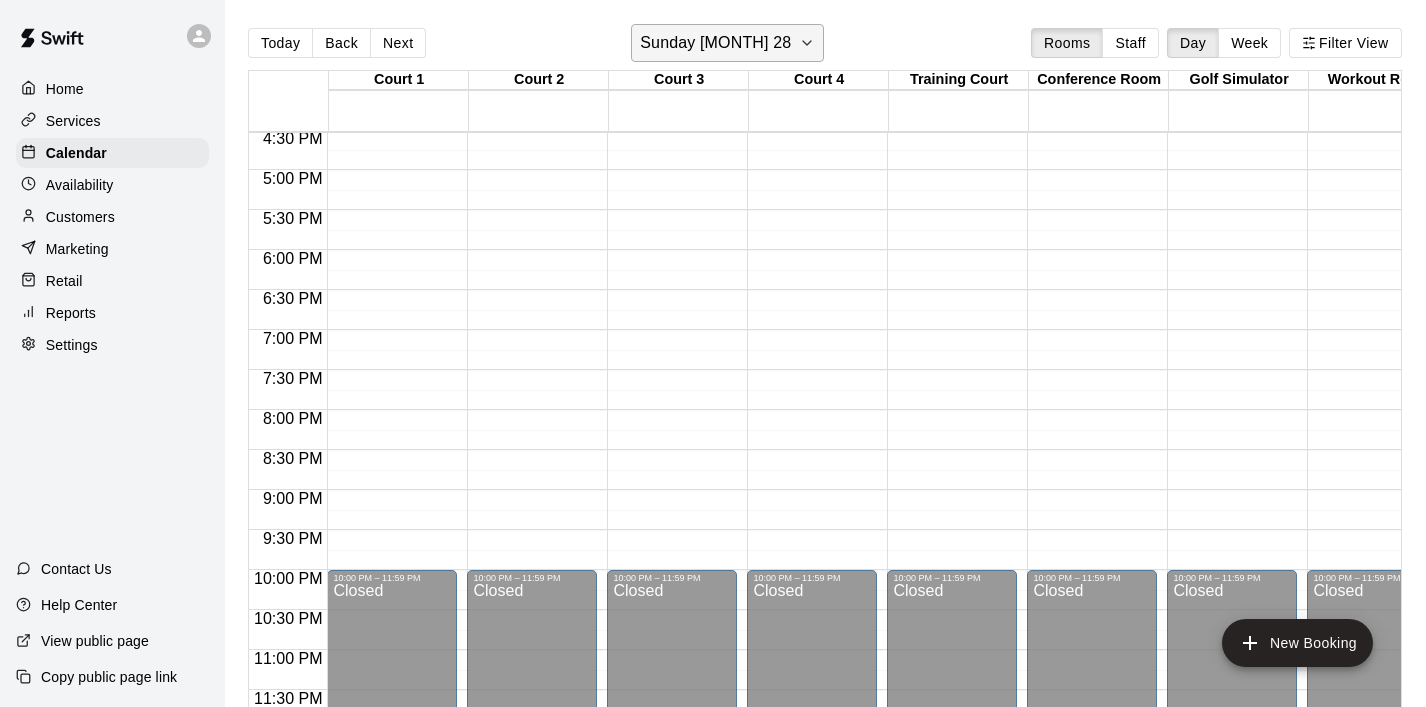 click 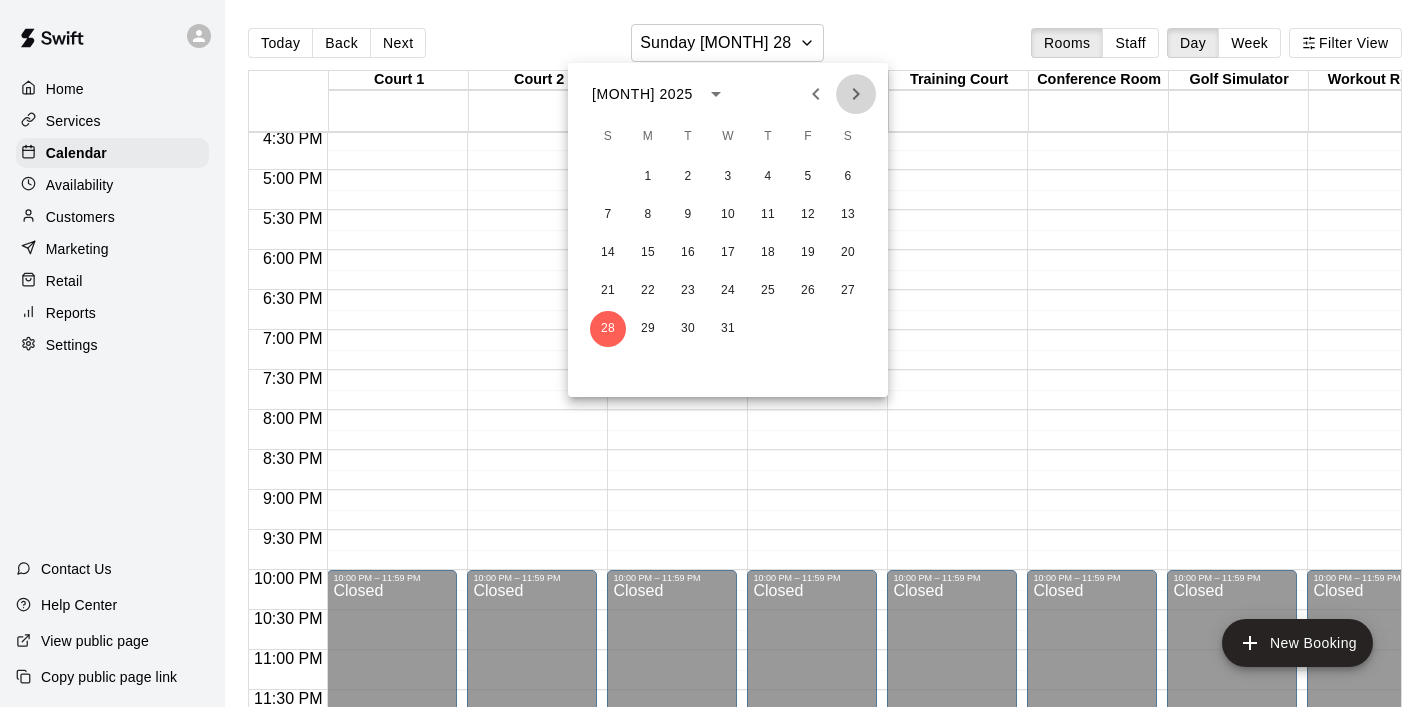 click 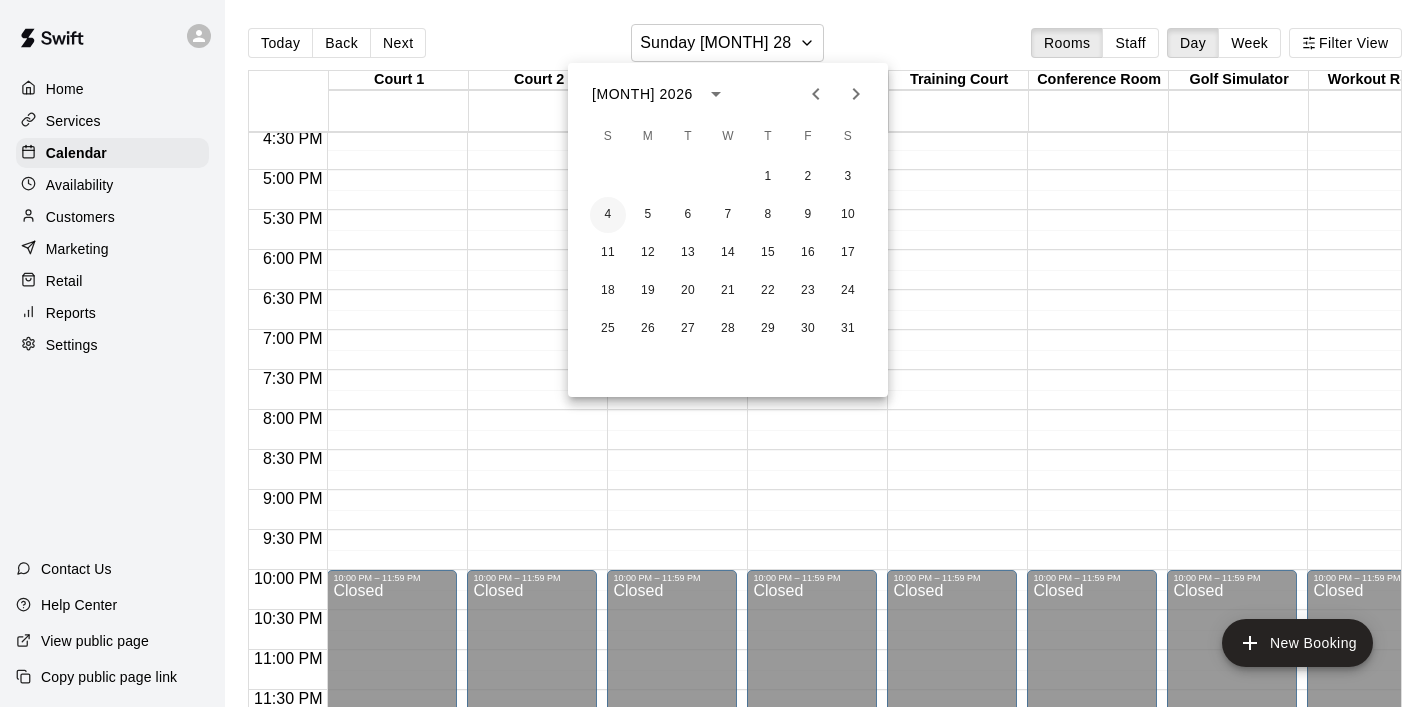 click on "4" at bounding box center [608, 215] 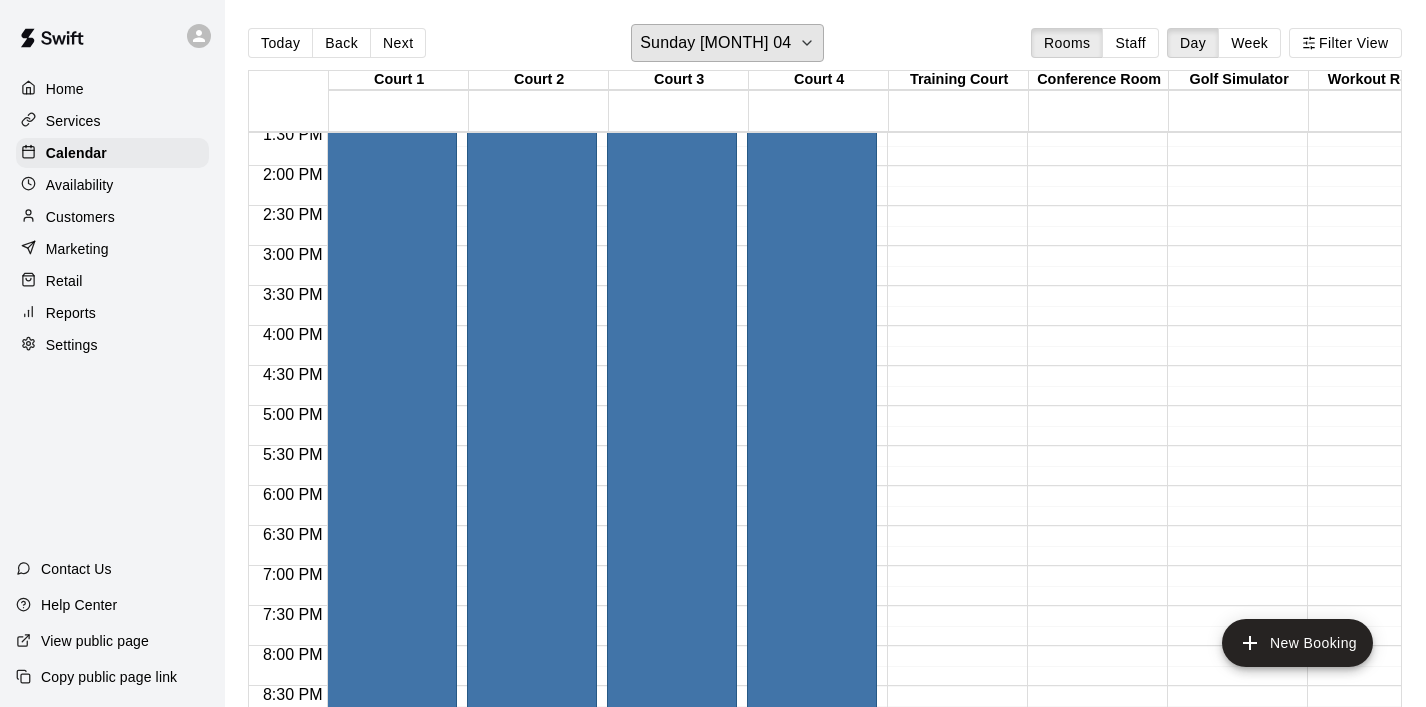 scroll, scrollTop: 1324, scrollLeft: 0, axis: vertical 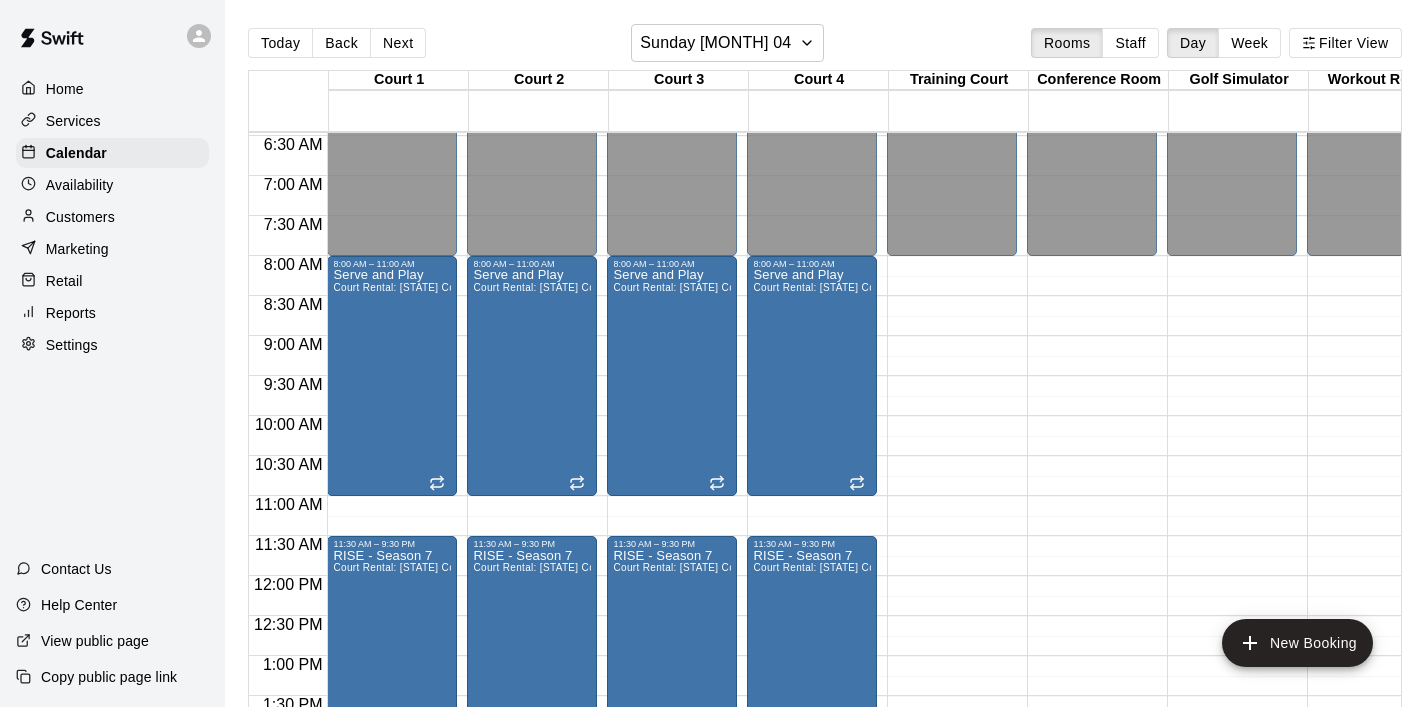 click on "Home" at bounding box center [65, 89] 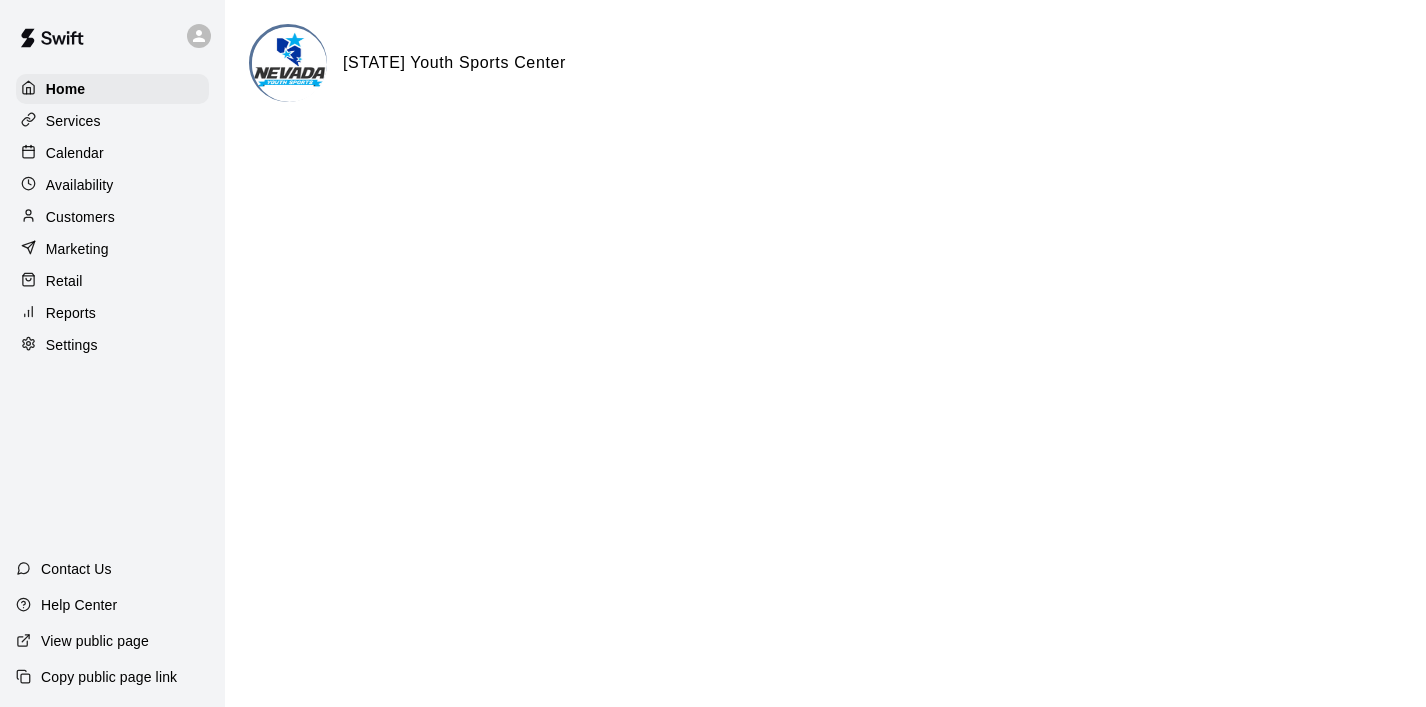 click on "Retail" at bounding box center [120, 281] 